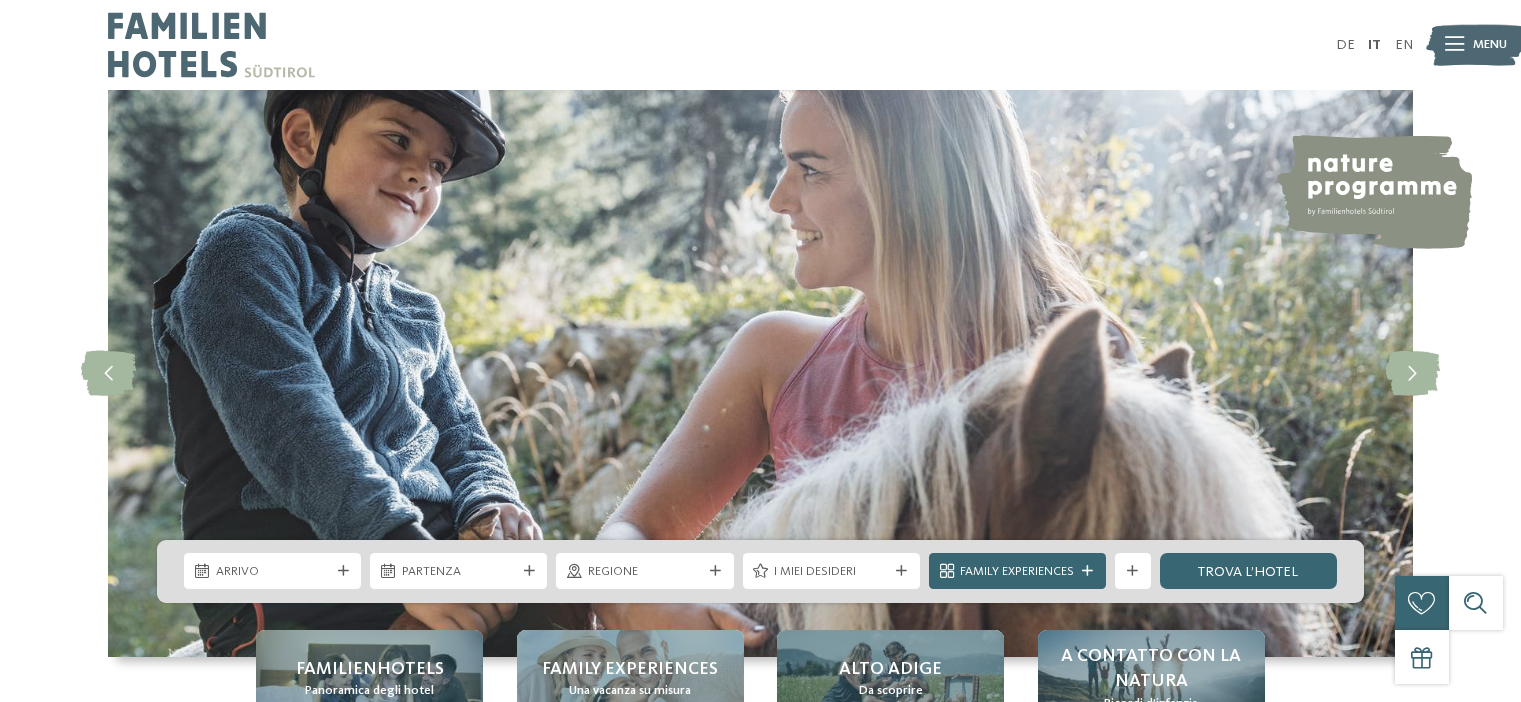 scroll, scrollTop: 0, scrollLeft: 0, axis: both 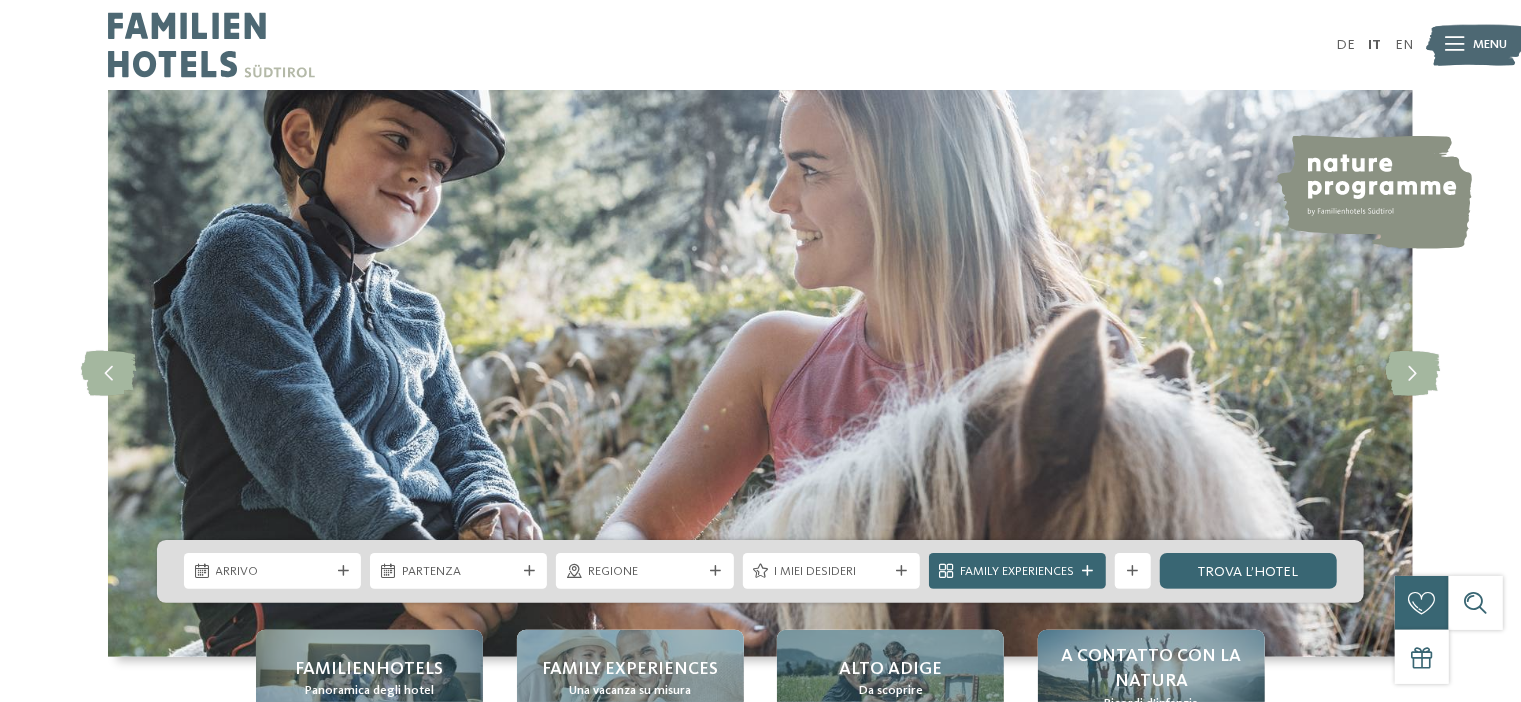 click on "DE
IT
EN
Menu" at bounding box center [1087, 45] 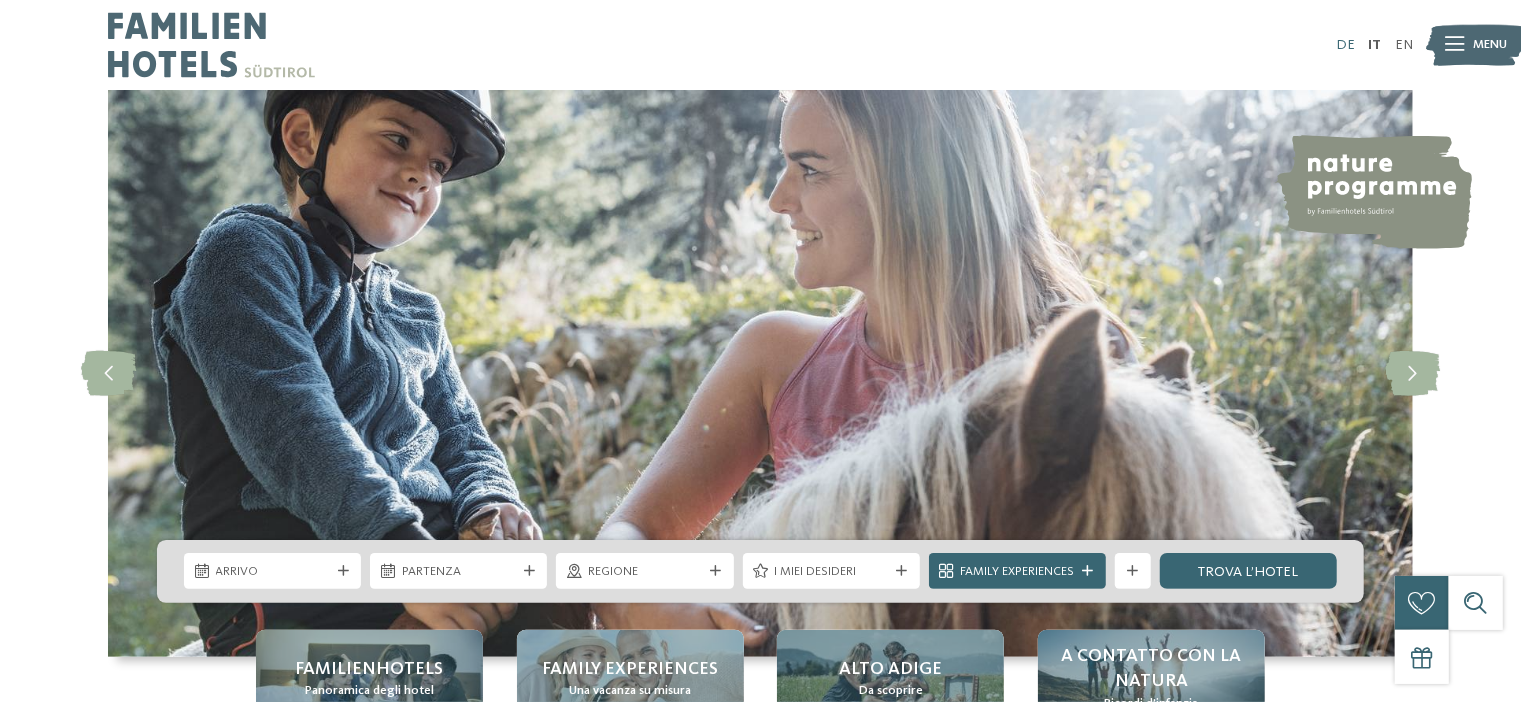 click on "DE" at bounding box center (1345, 45) 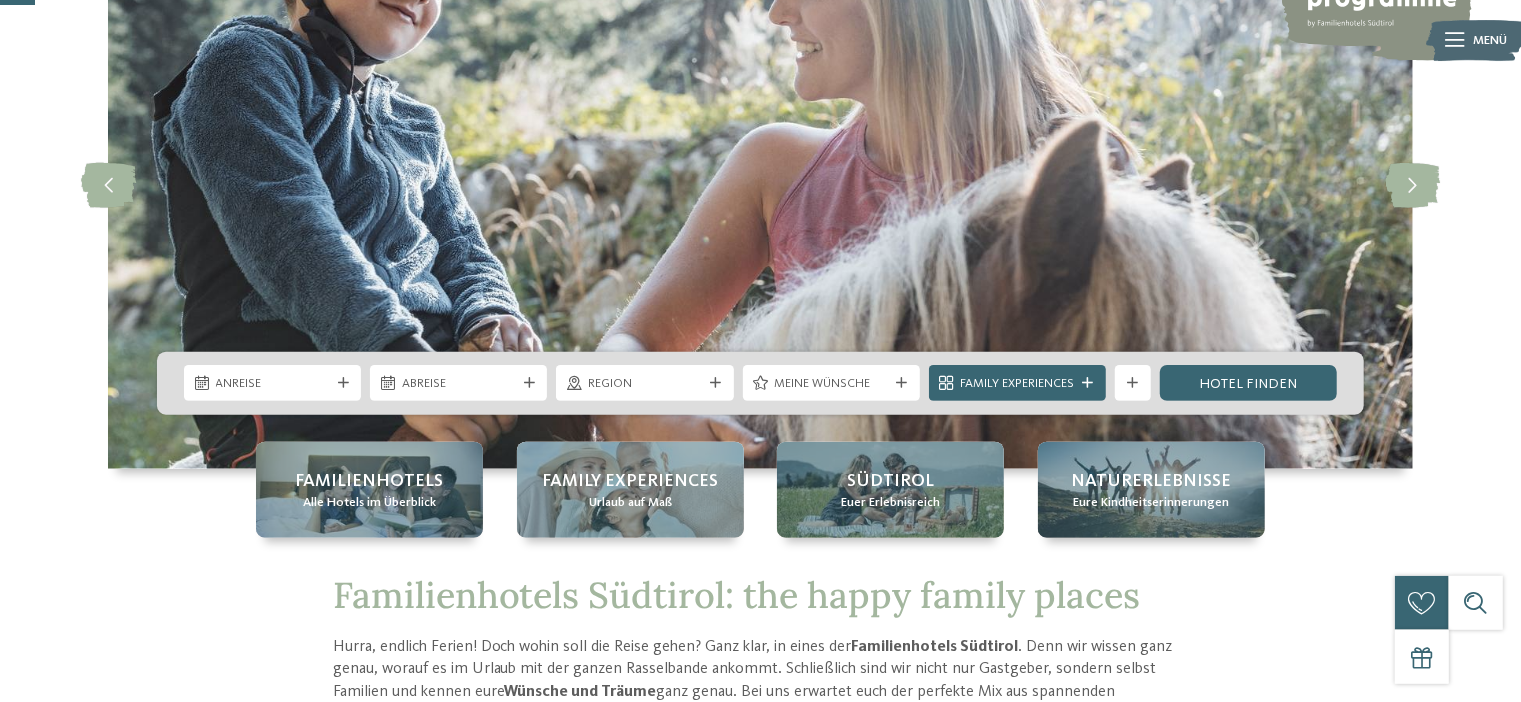 scroll, scrollTop: 0, scrollLeft: 0, axis: both 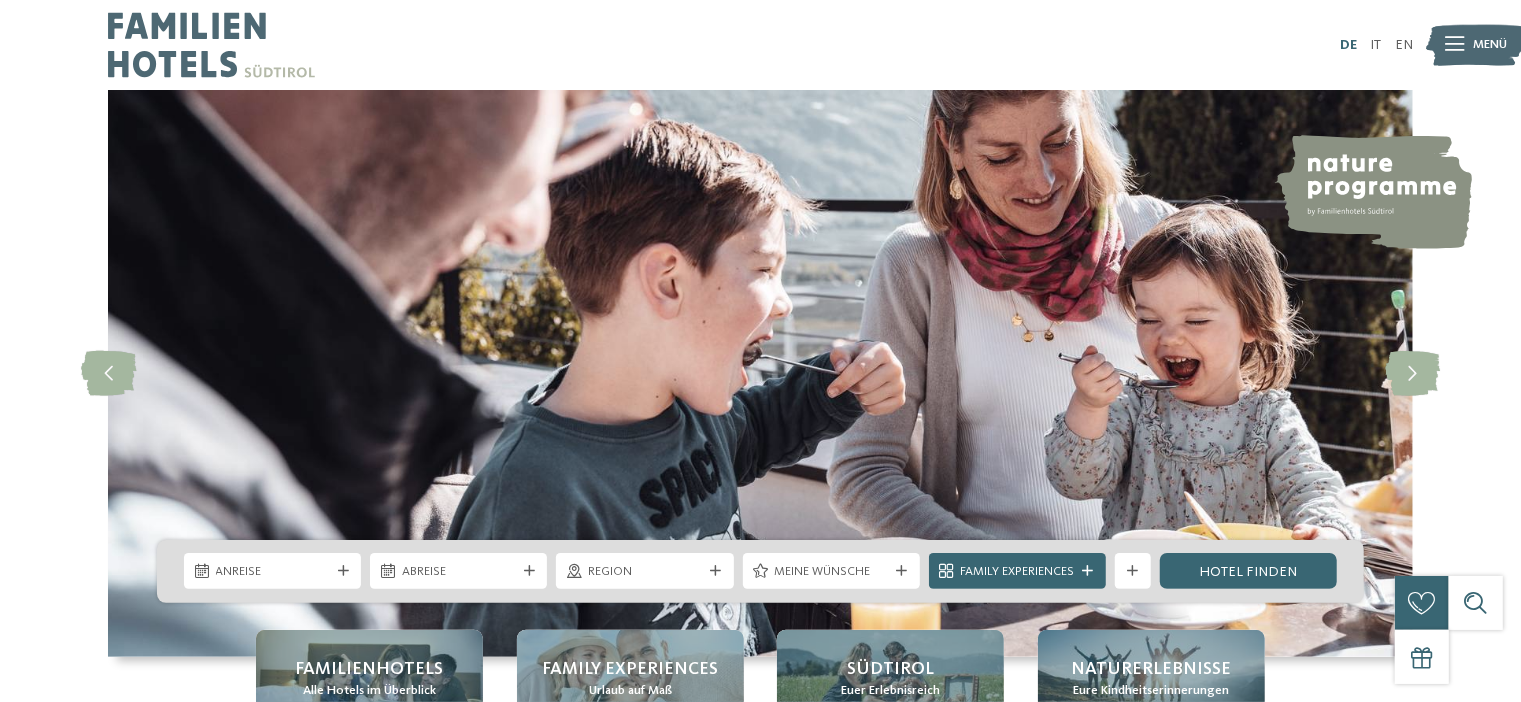 click on "DE" at bounding box center (1348, 45) 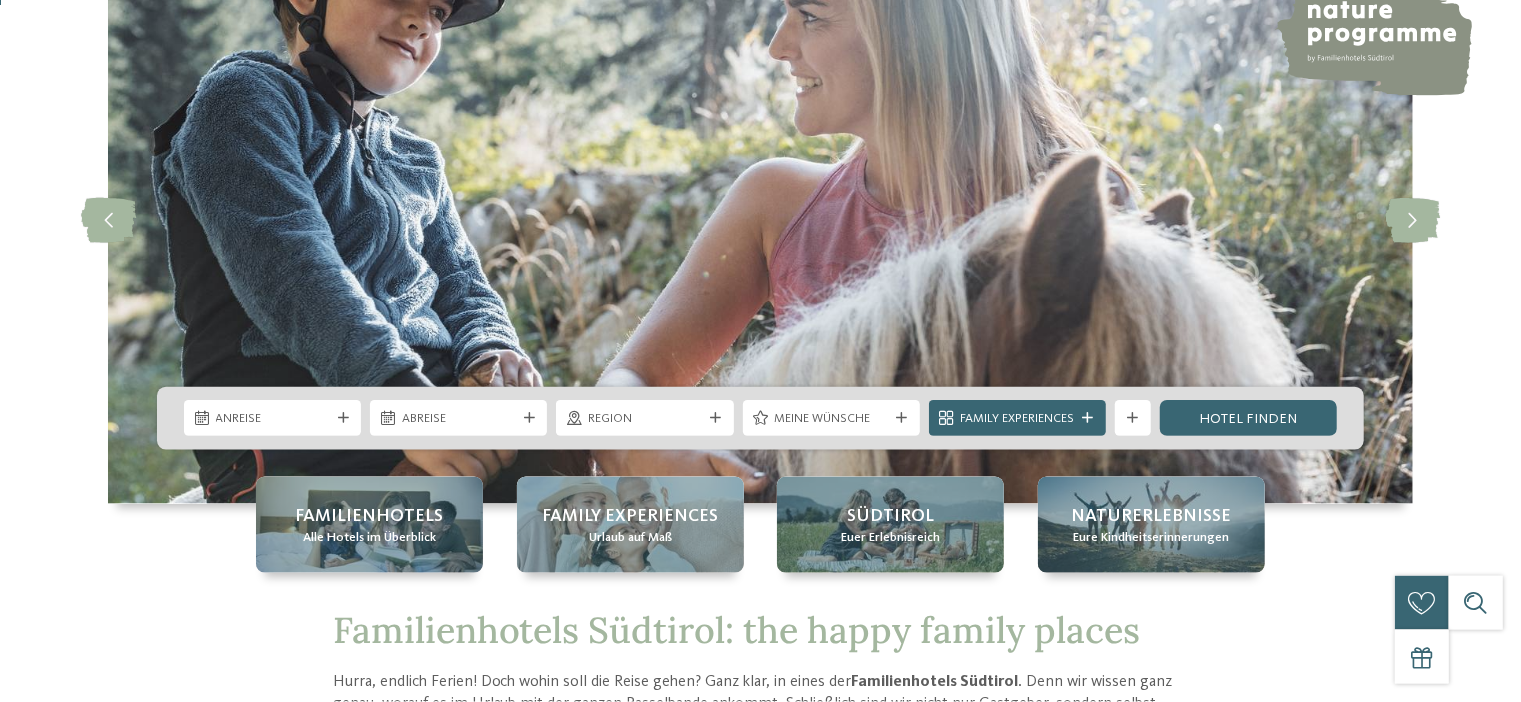 scroll, scrollTop: 520, scrollLeft: 0, axis: vertical 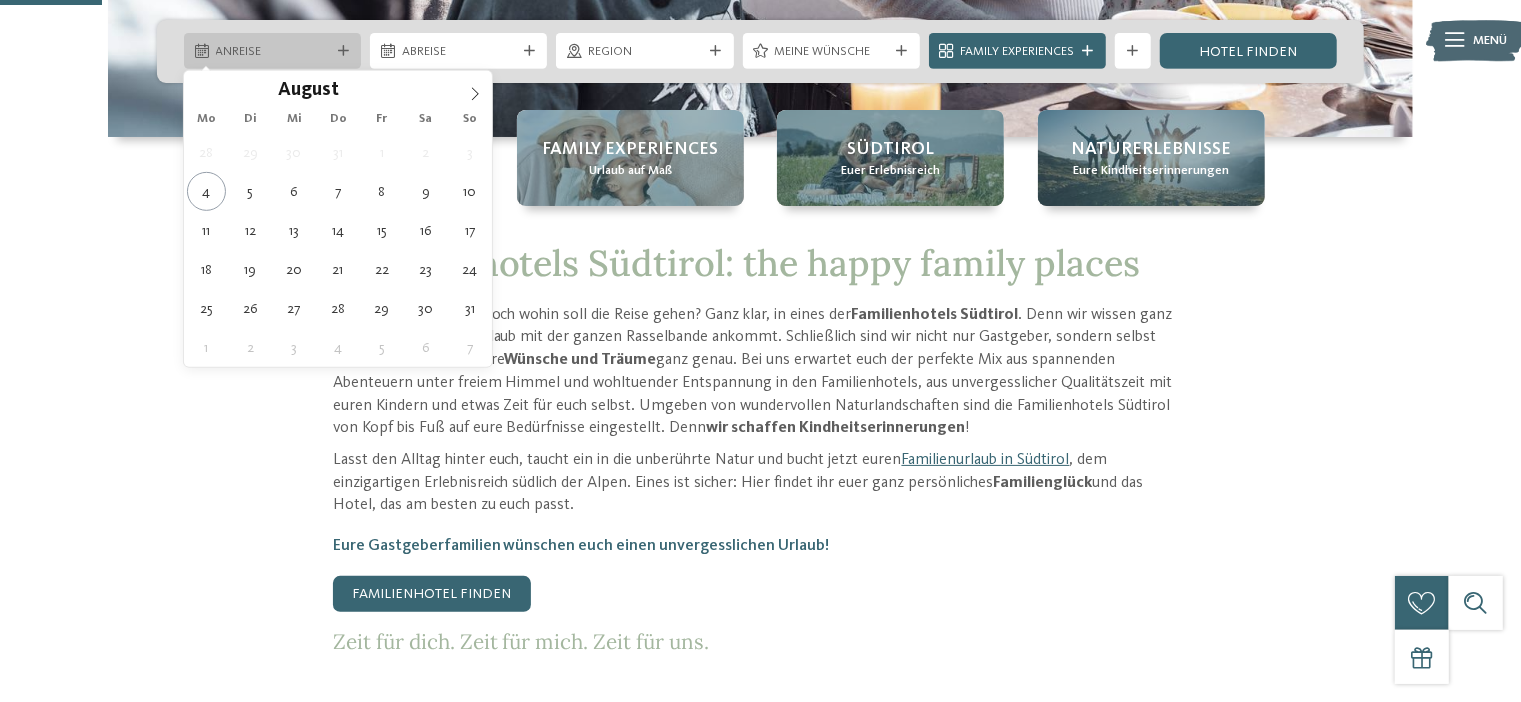 click at bounding box center [343, 51] 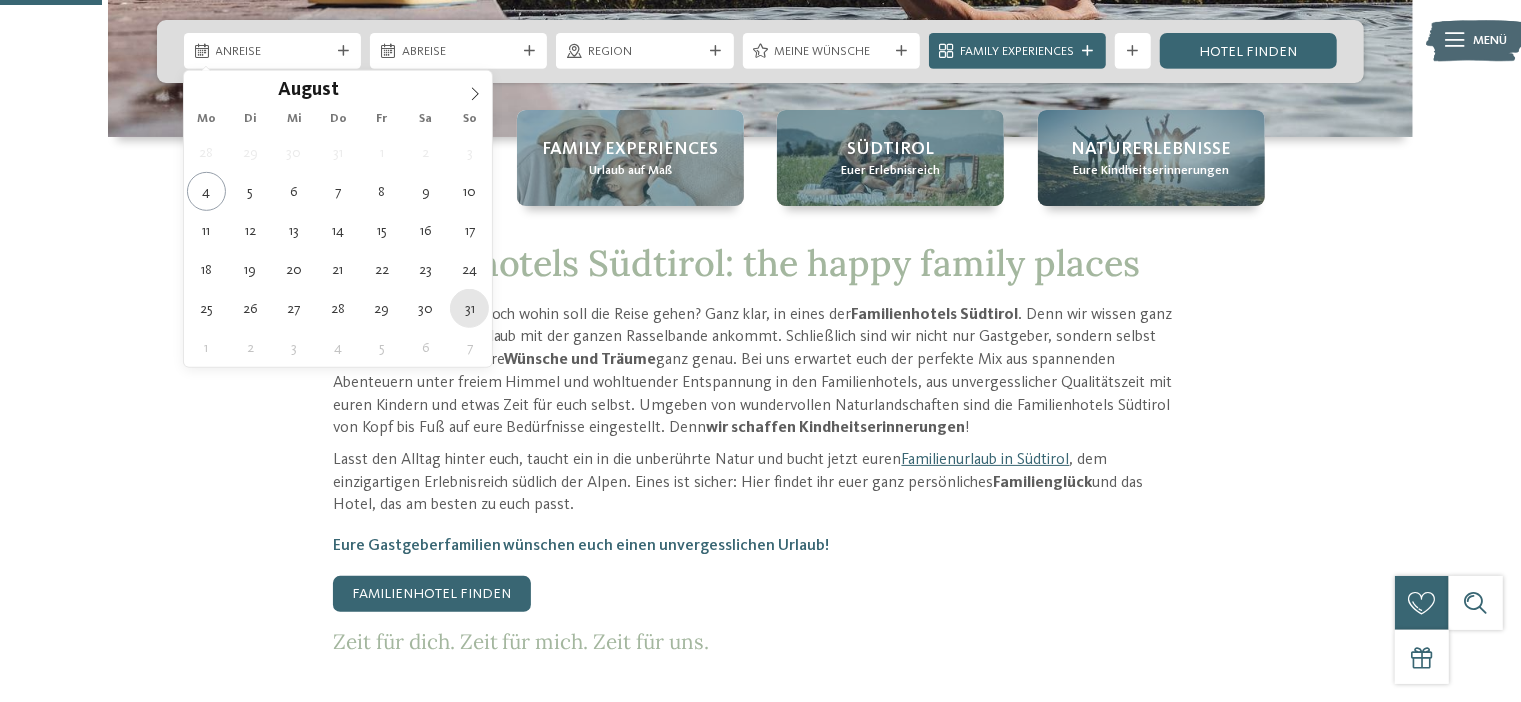 type on "31.08.2025" 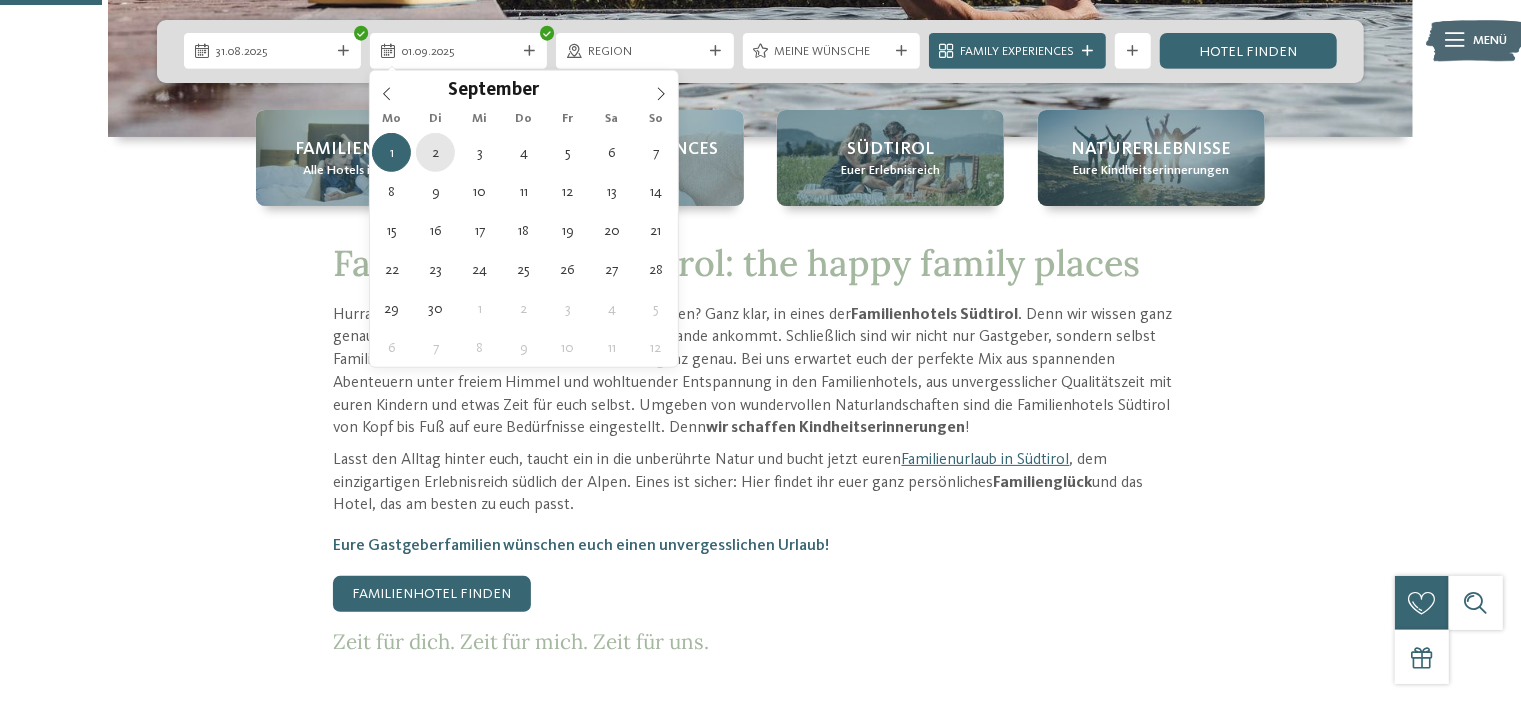 type on "02.09.2025" 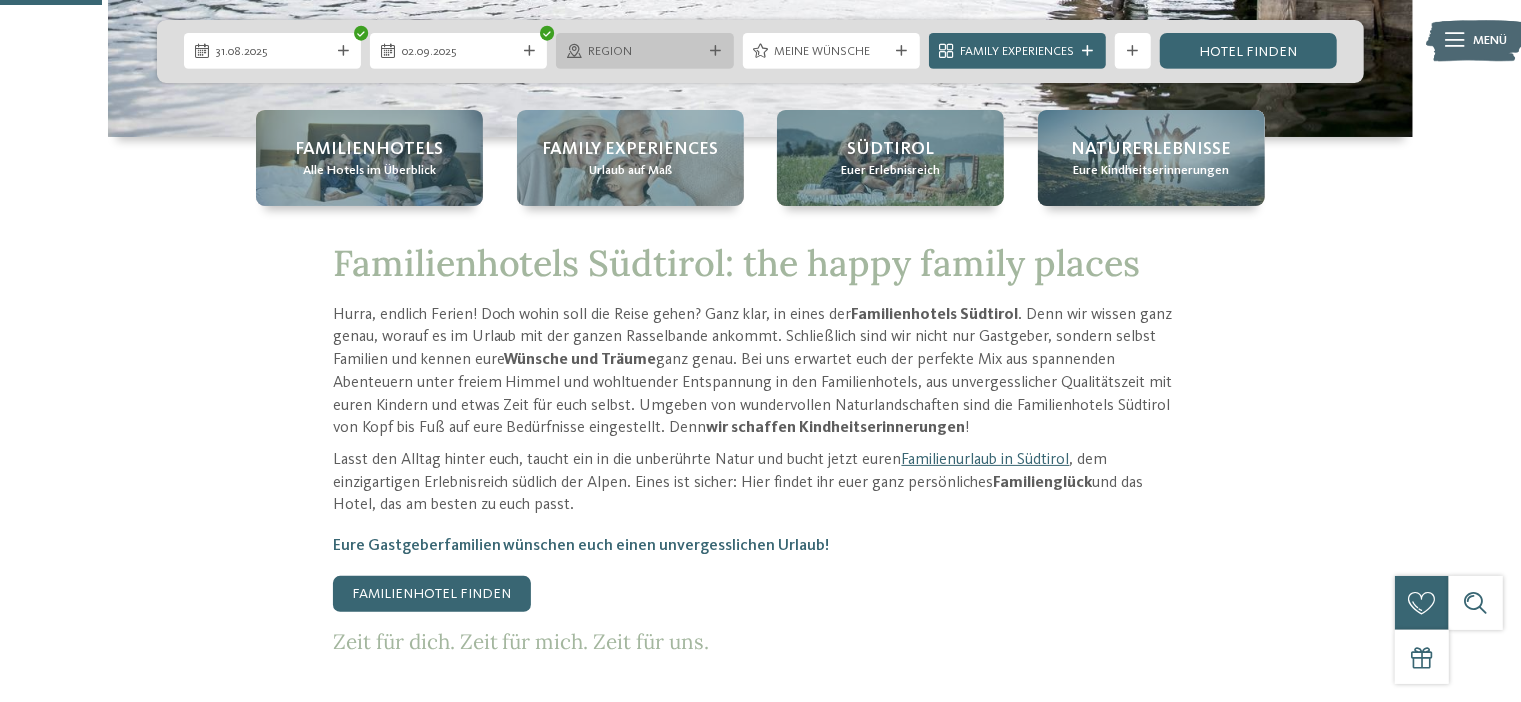 click on "Region" at bounding box center (645, 52) 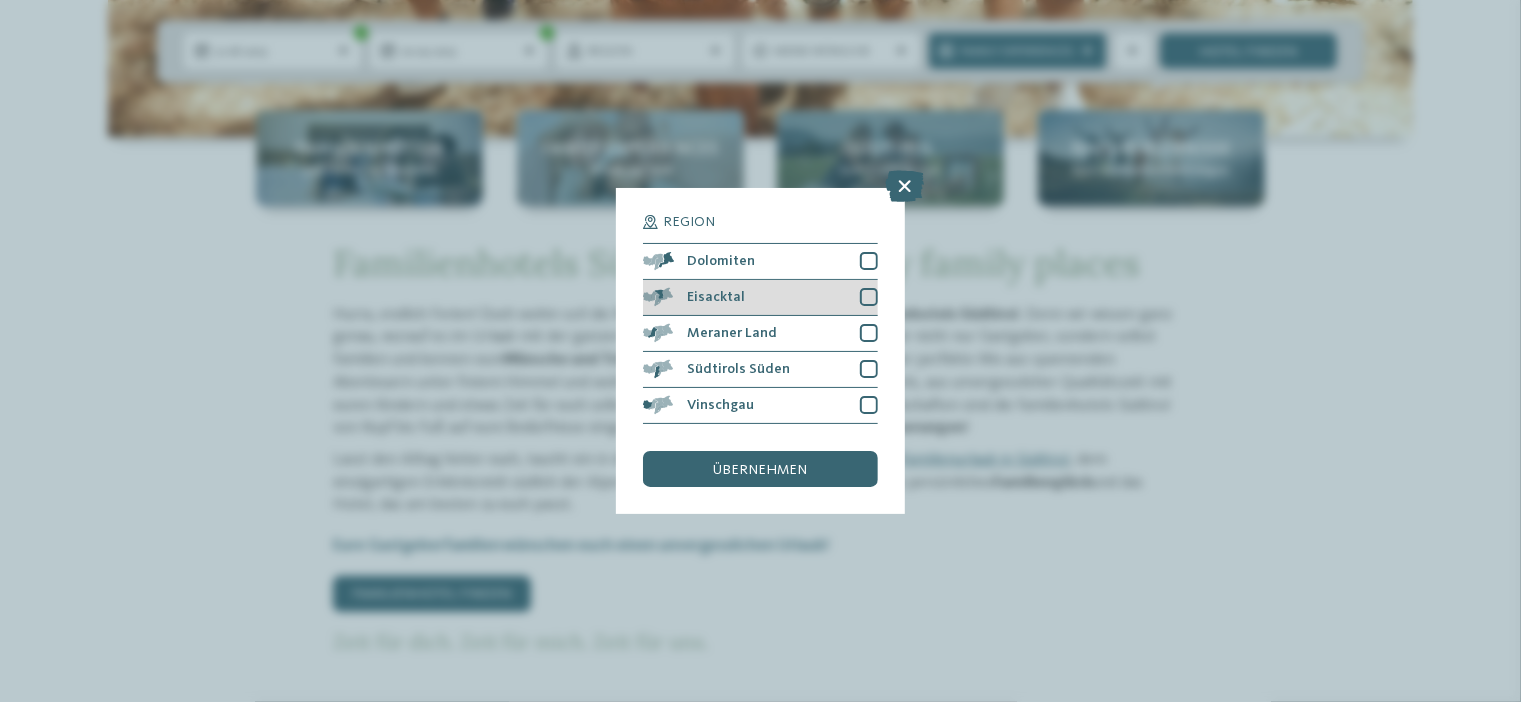 click at bounding box center [869, 297] 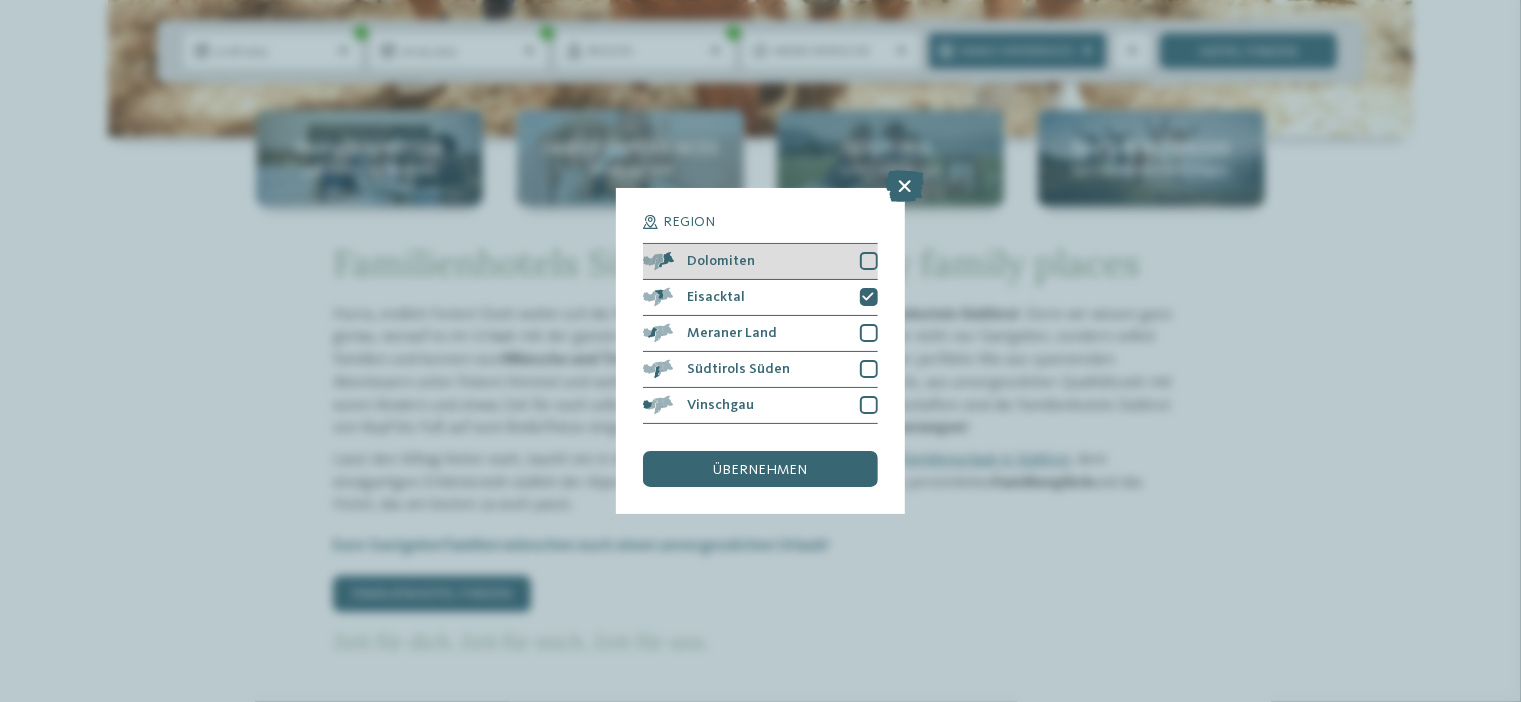 click at bounding box center (869, 261) 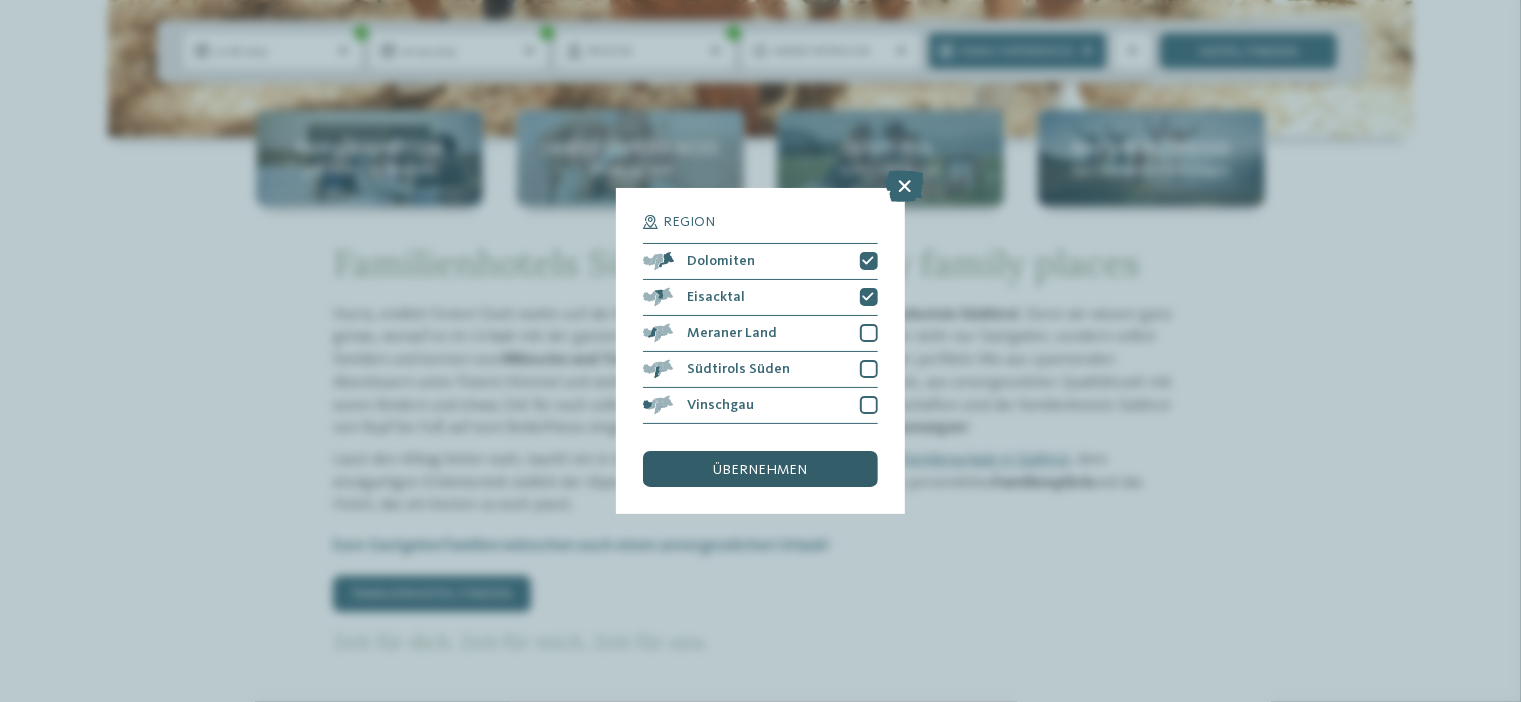 click on "übernehmen" at bounding box center [761, 470] 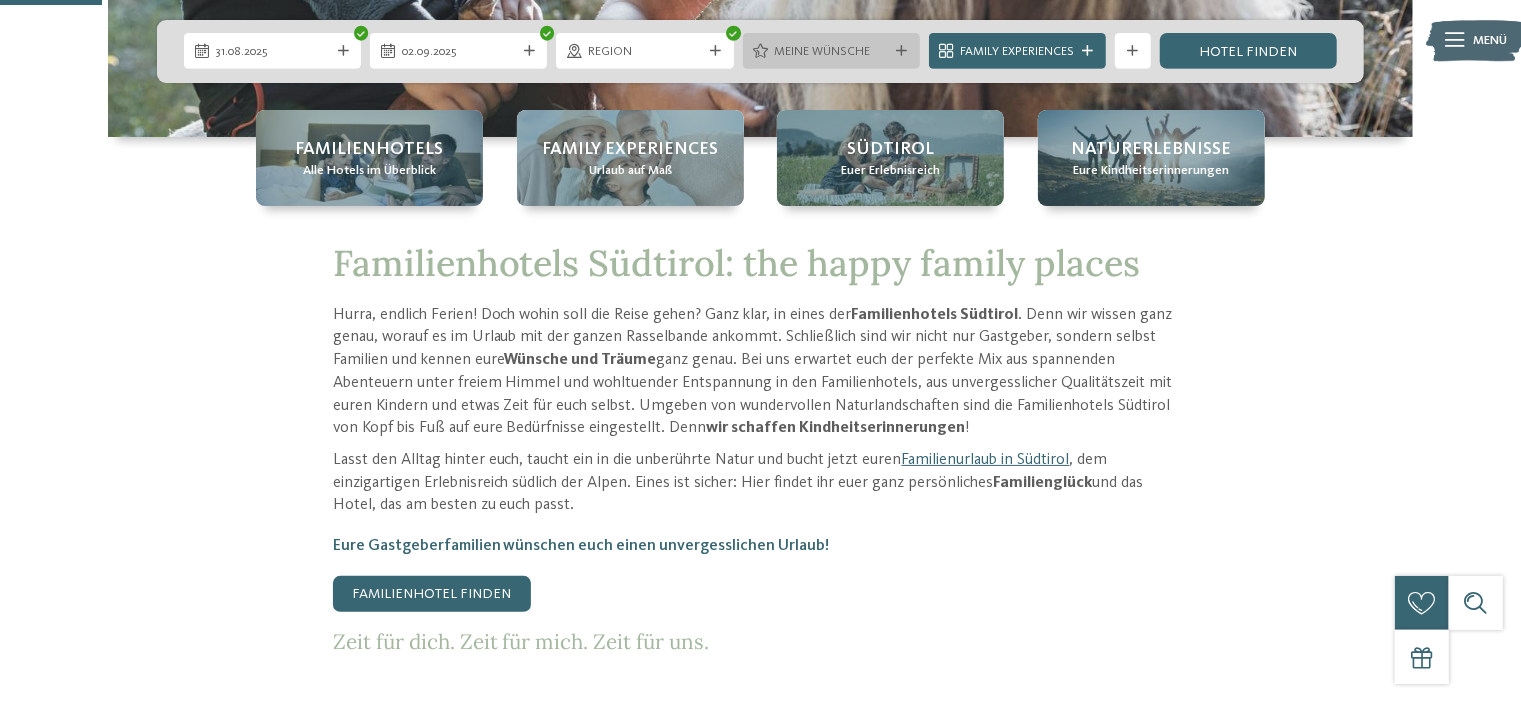 click on "Meine Wünsche" at bounding box center (831, 52) 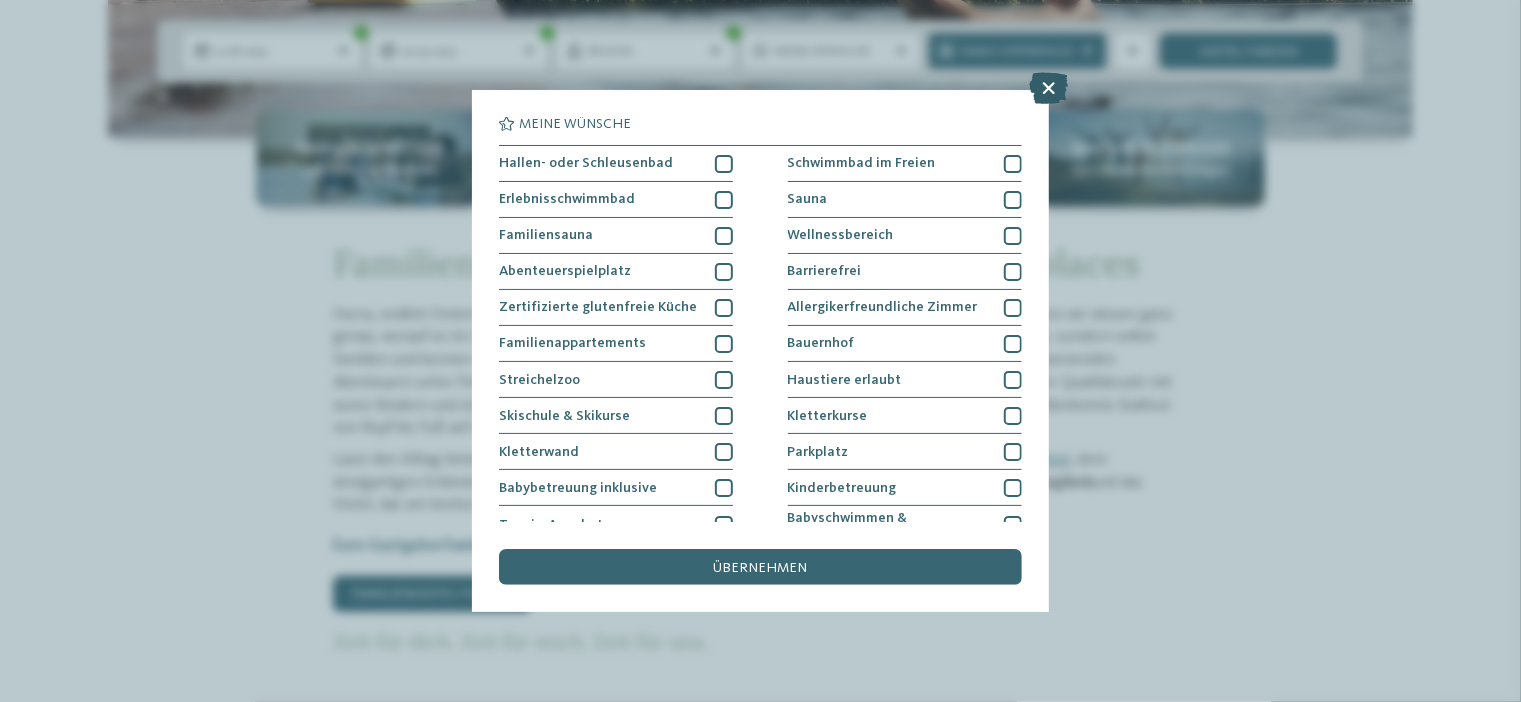 click at bounding box center [1048, 88] 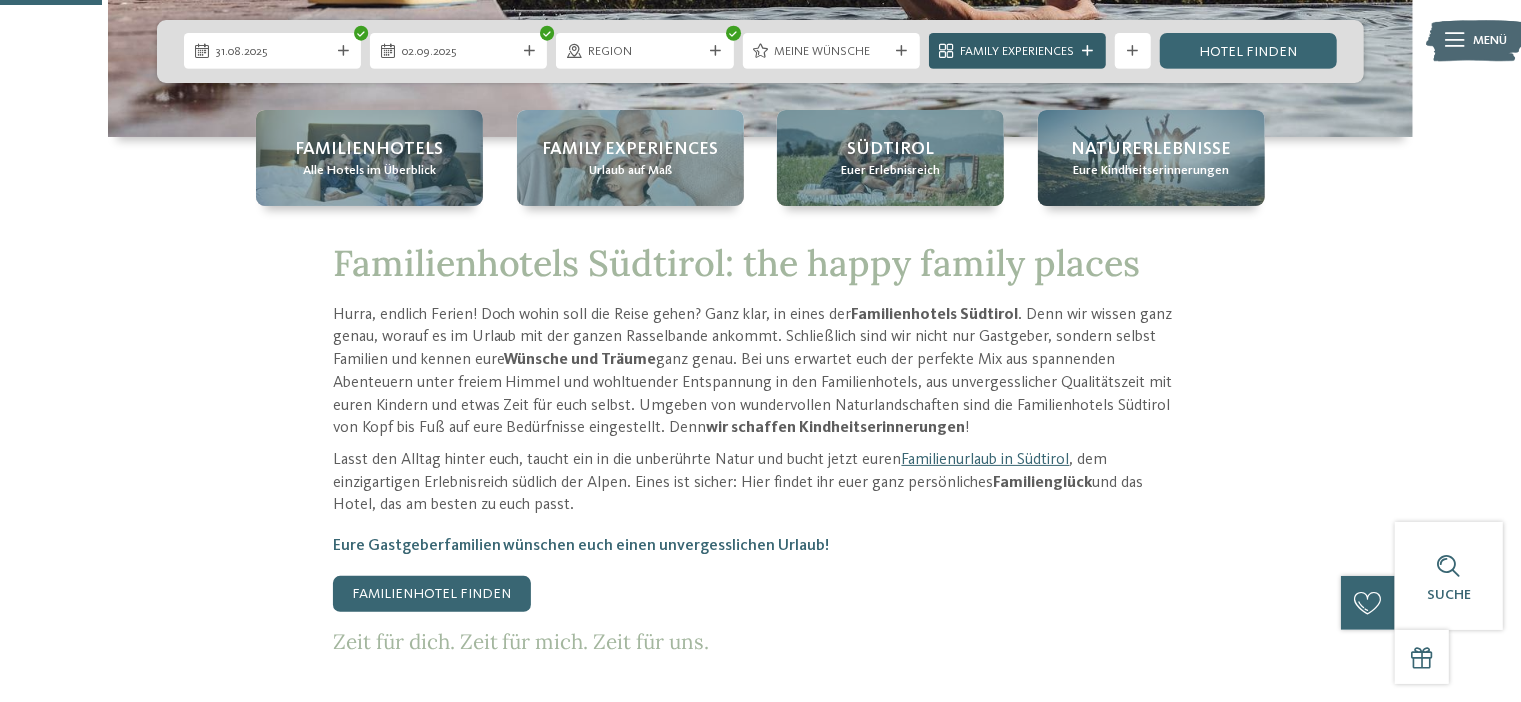 click at bounding box center [1088, 51] 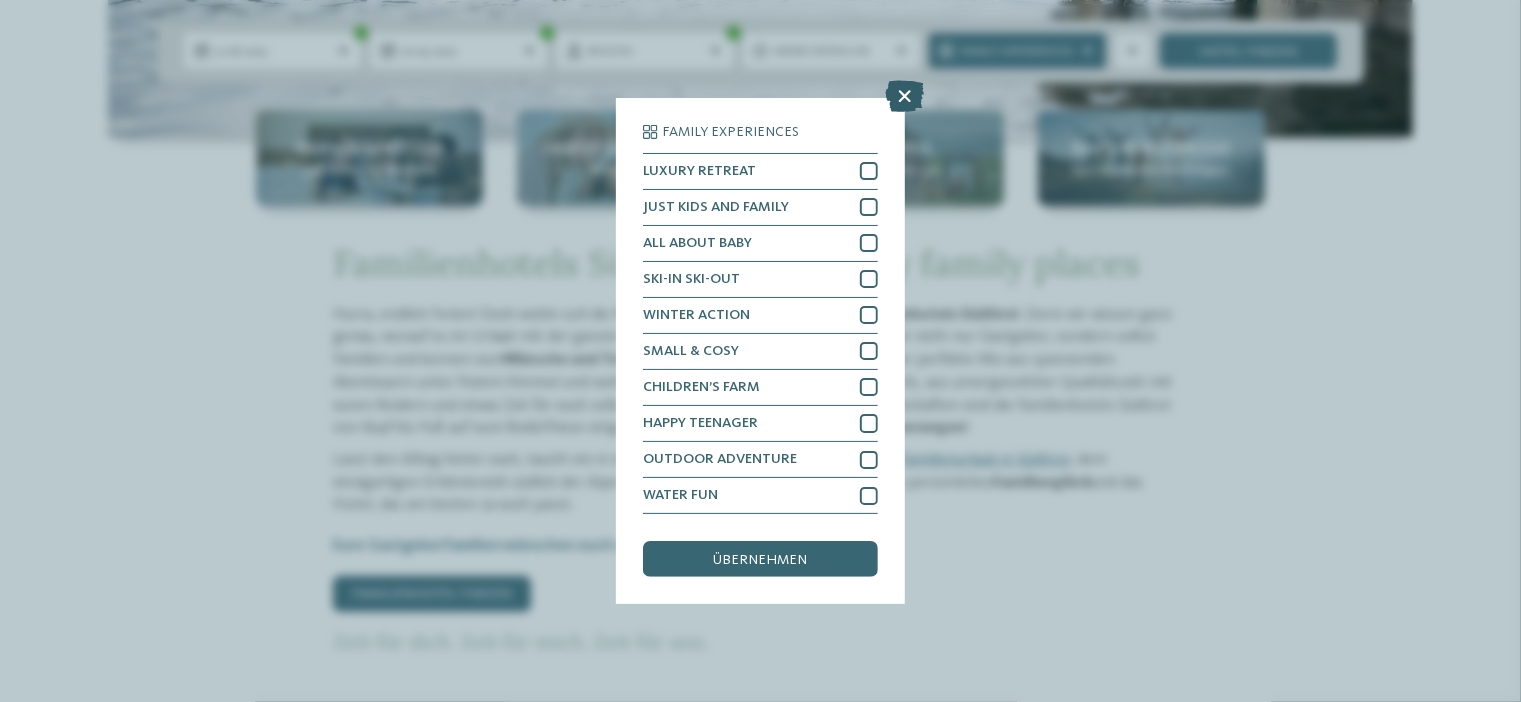 click at bounding box center (904, 96) 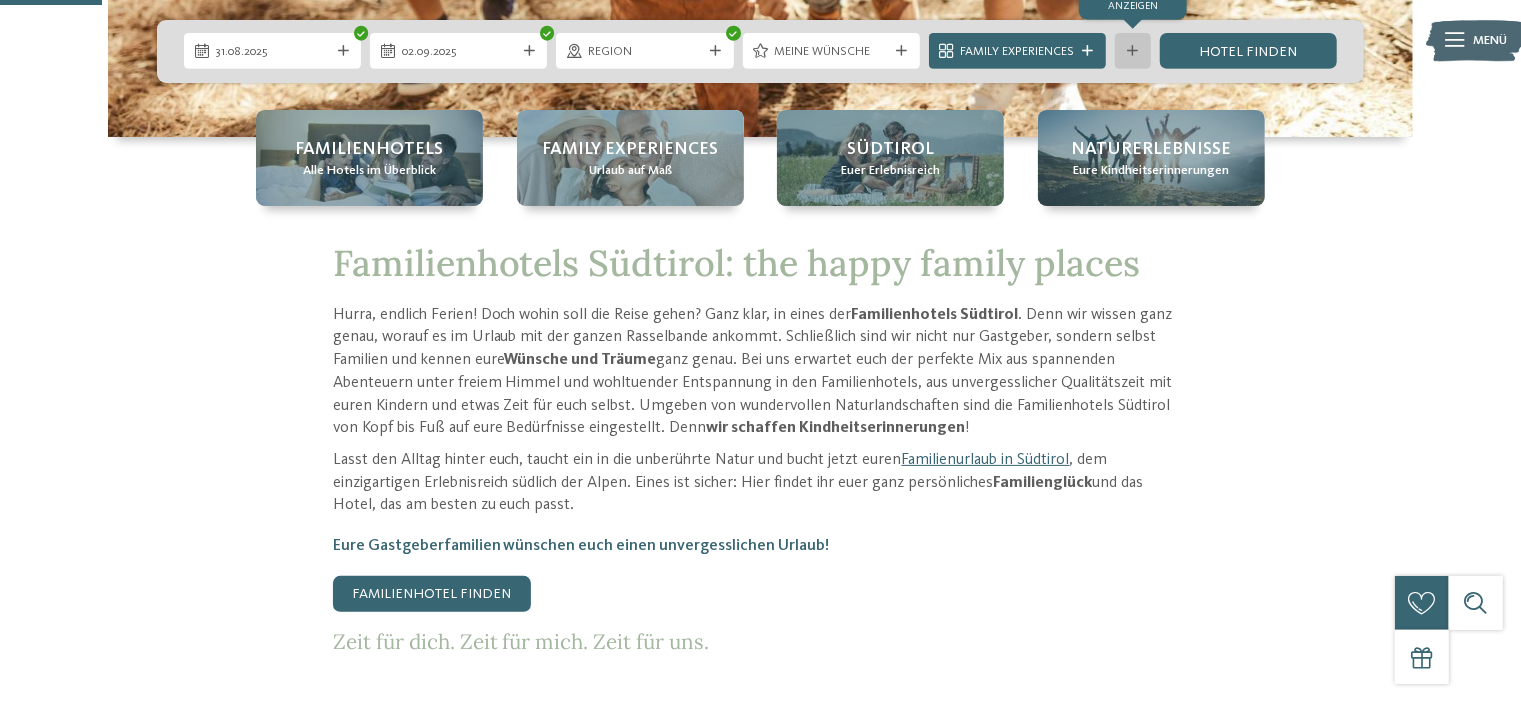click at bounding box center [1133, 51] 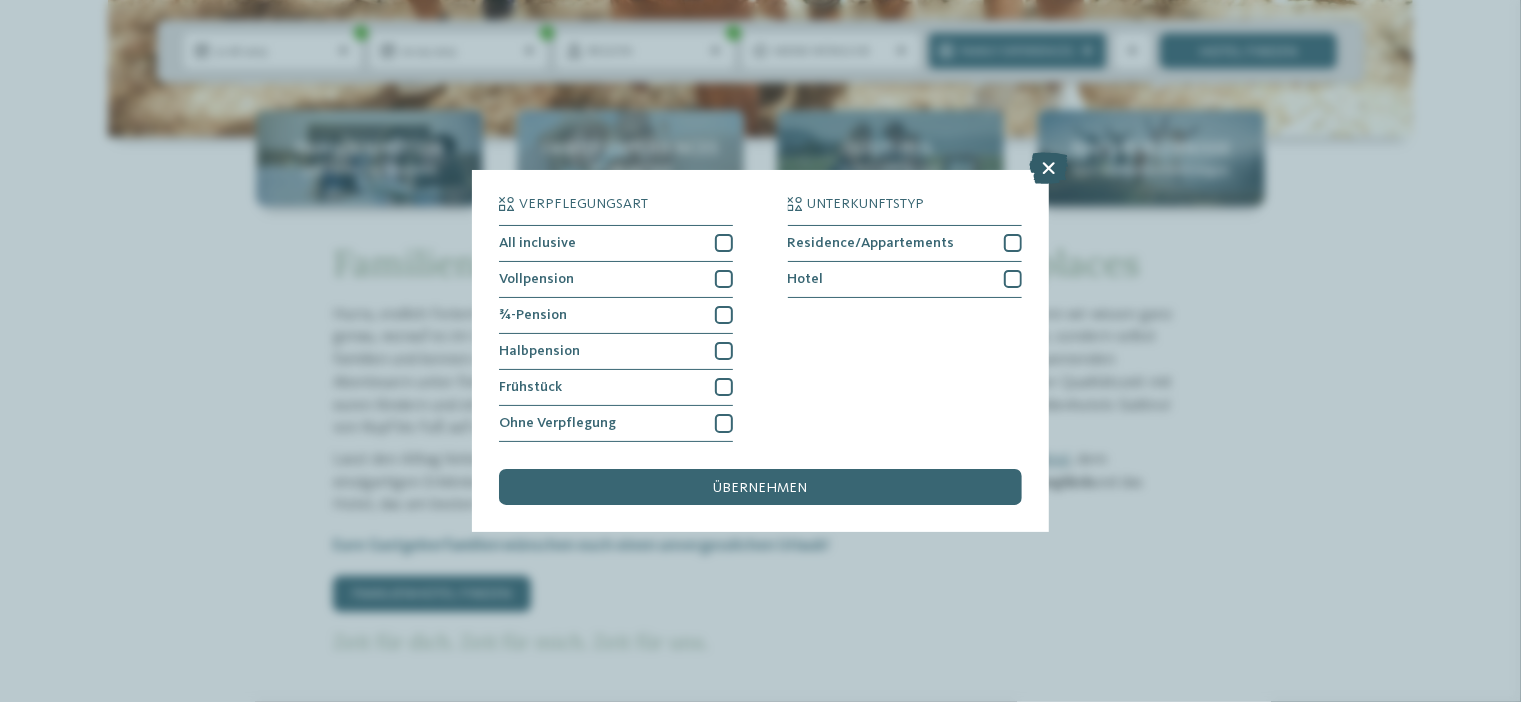 click at bounding box center (1048, 168) 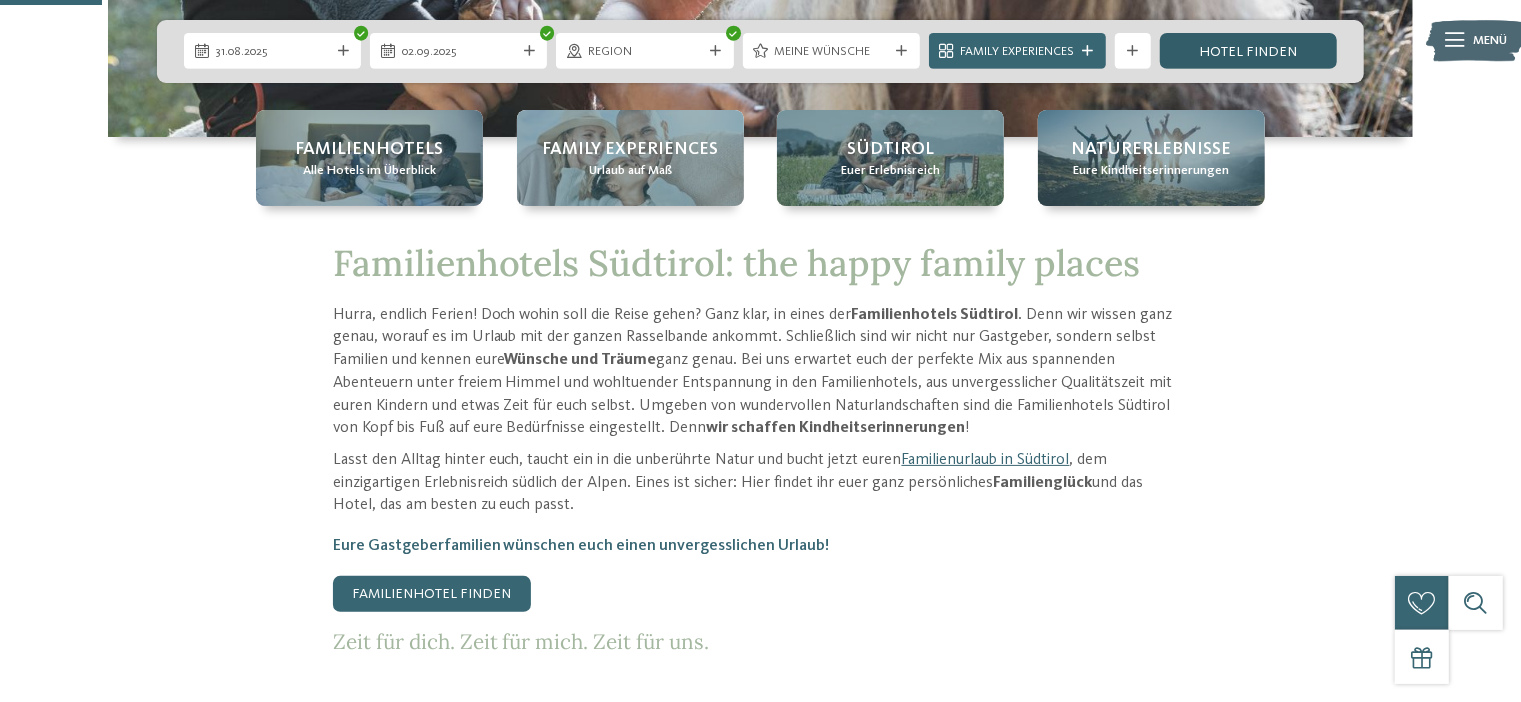 click on "Hotel finden" at bounding box center (1248, 51) 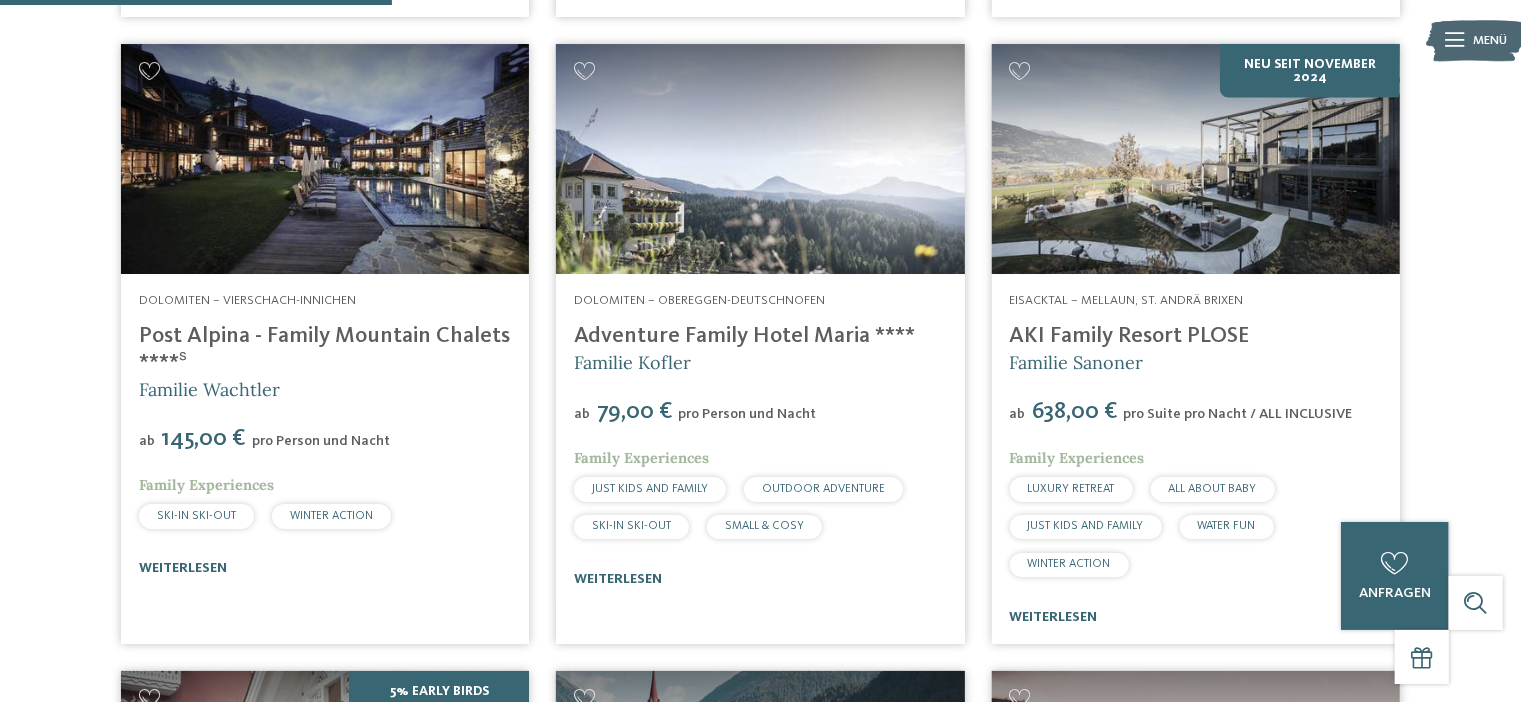 scroll, scrollTop: 1307, scrollLeft: 0, axis: vertical 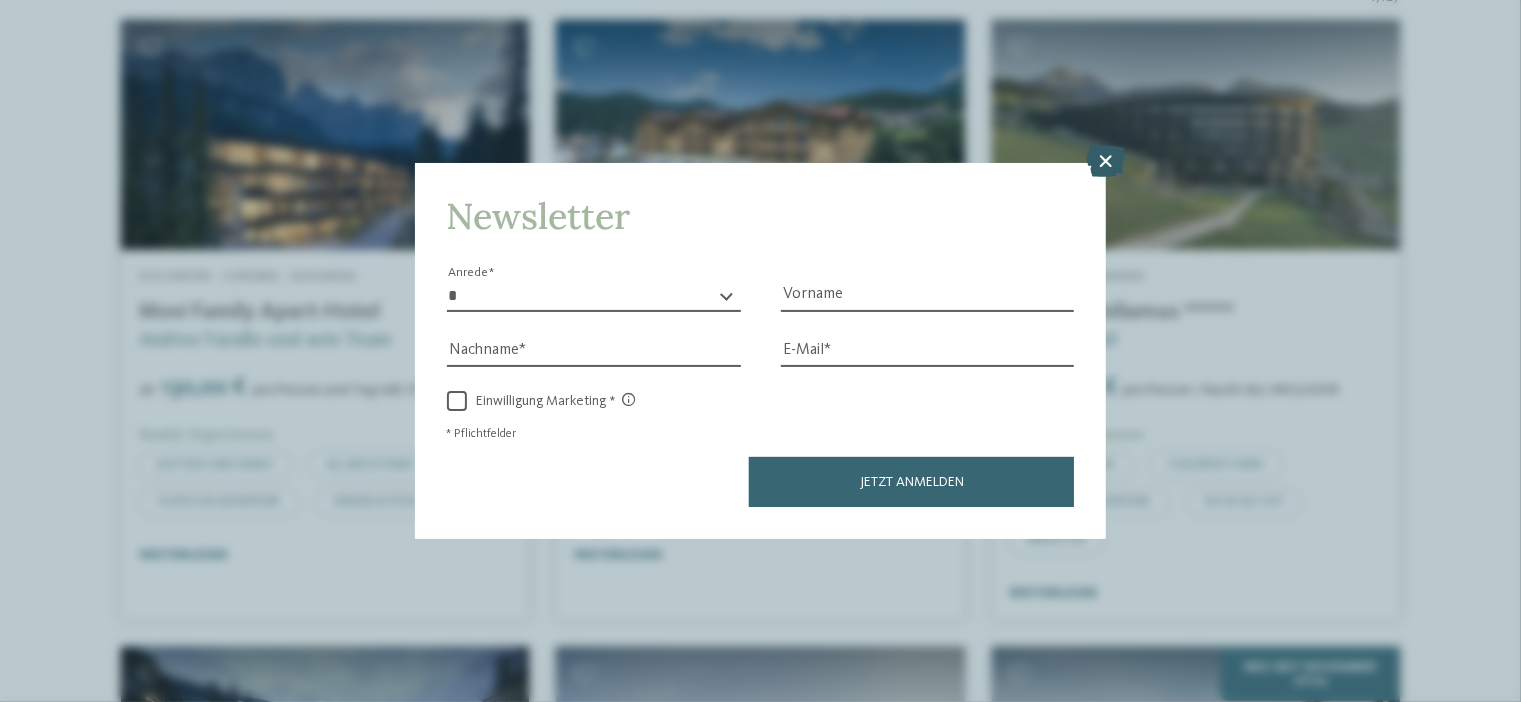 click at bounding box center [1105, 162] 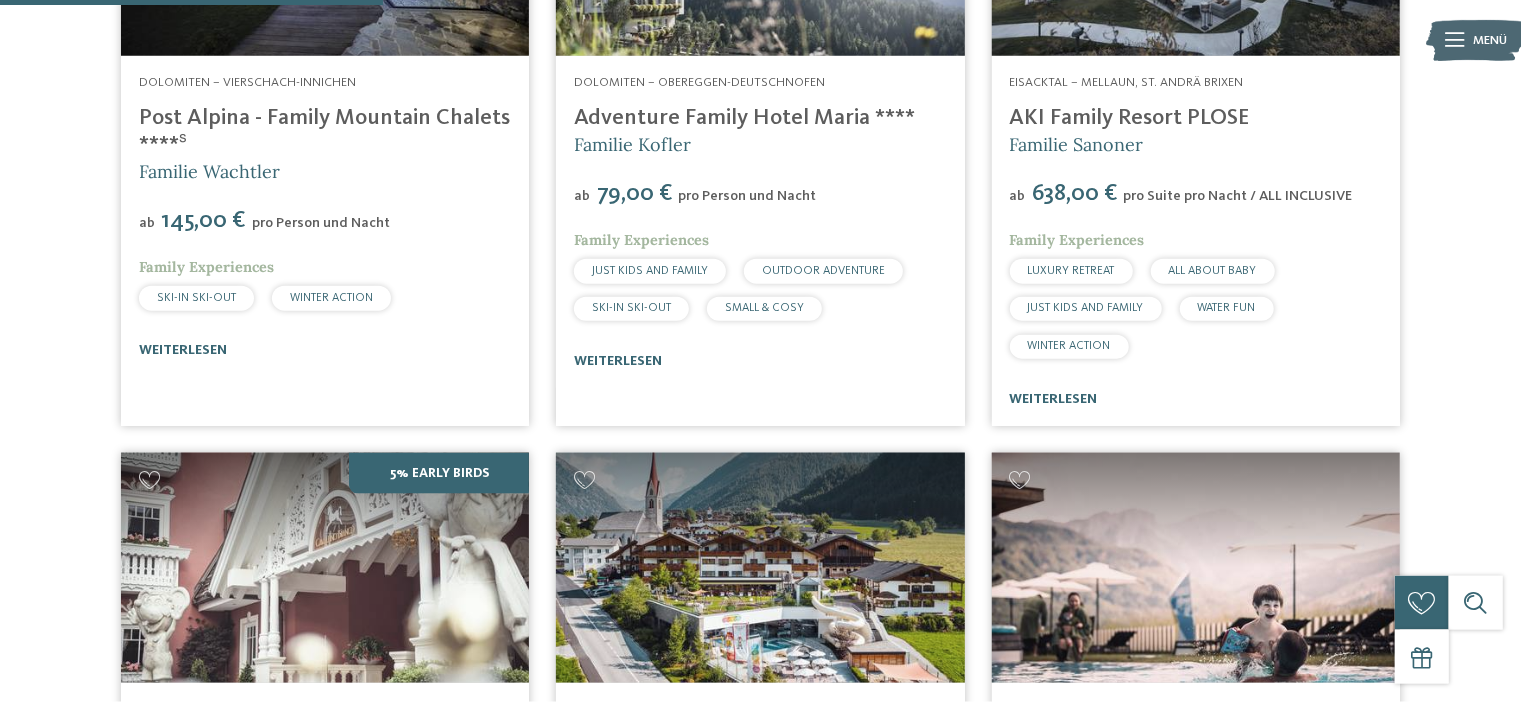 scroll, scrollTop: 1723, scrollLeft: 0, axis: vertical 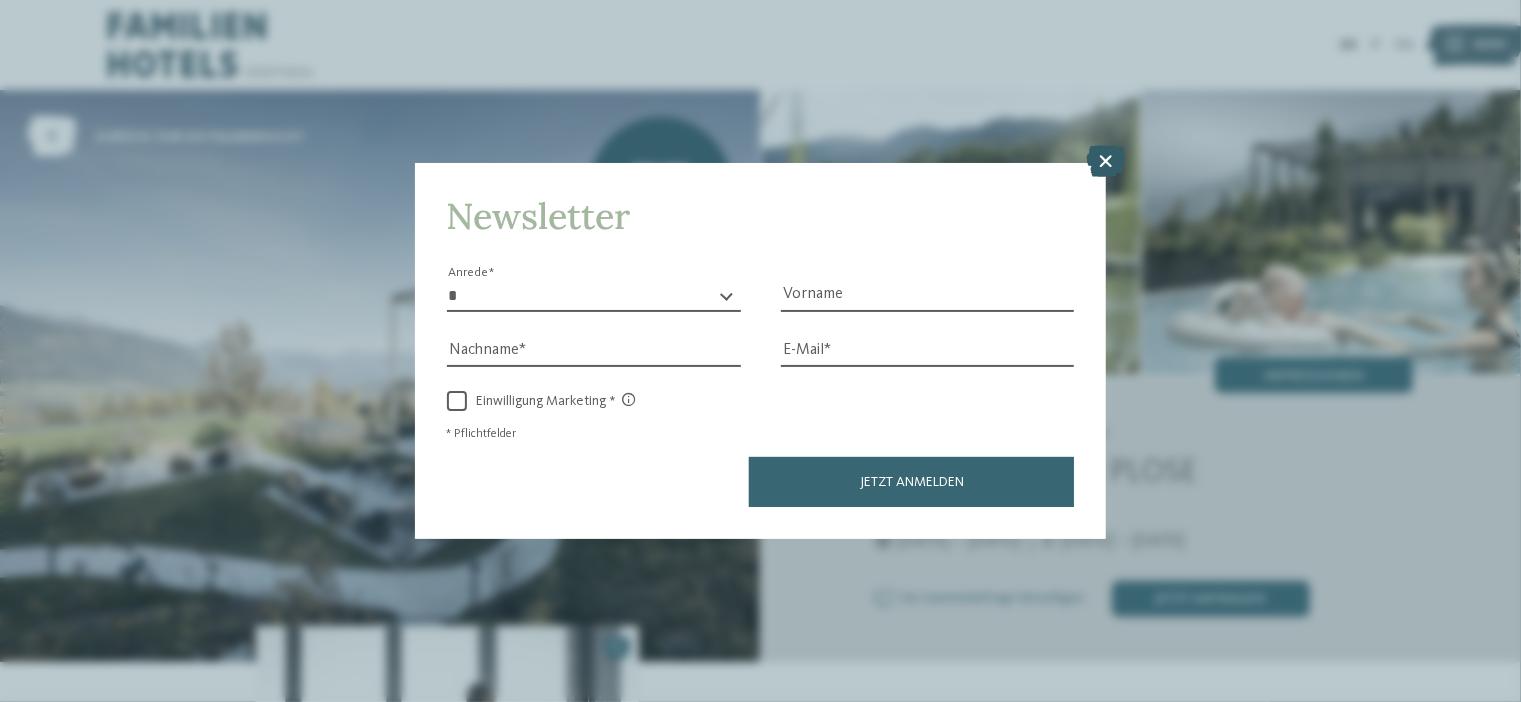 click at bounding box center [1105, 162] 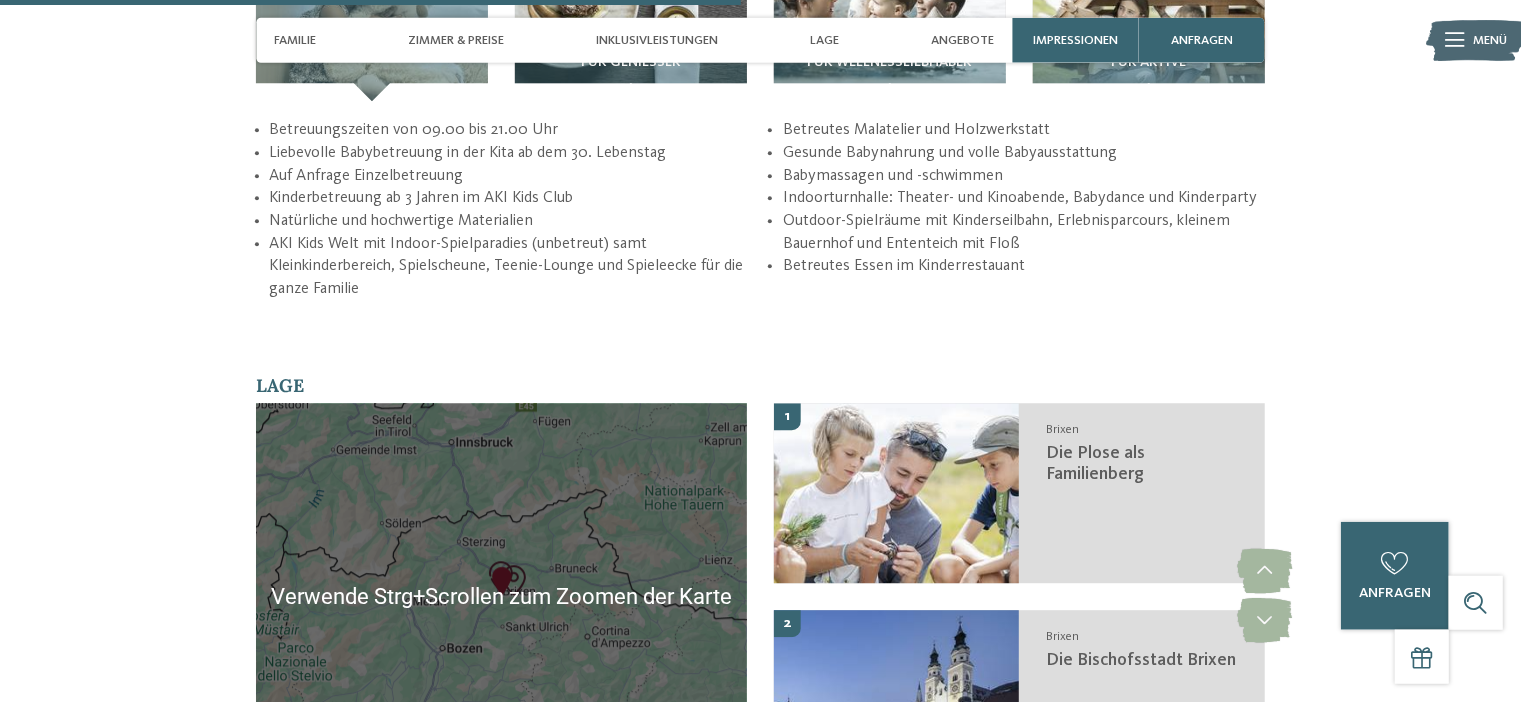 scroll, scrollTop: 3120, scrollLeft: 0, axis: vertical 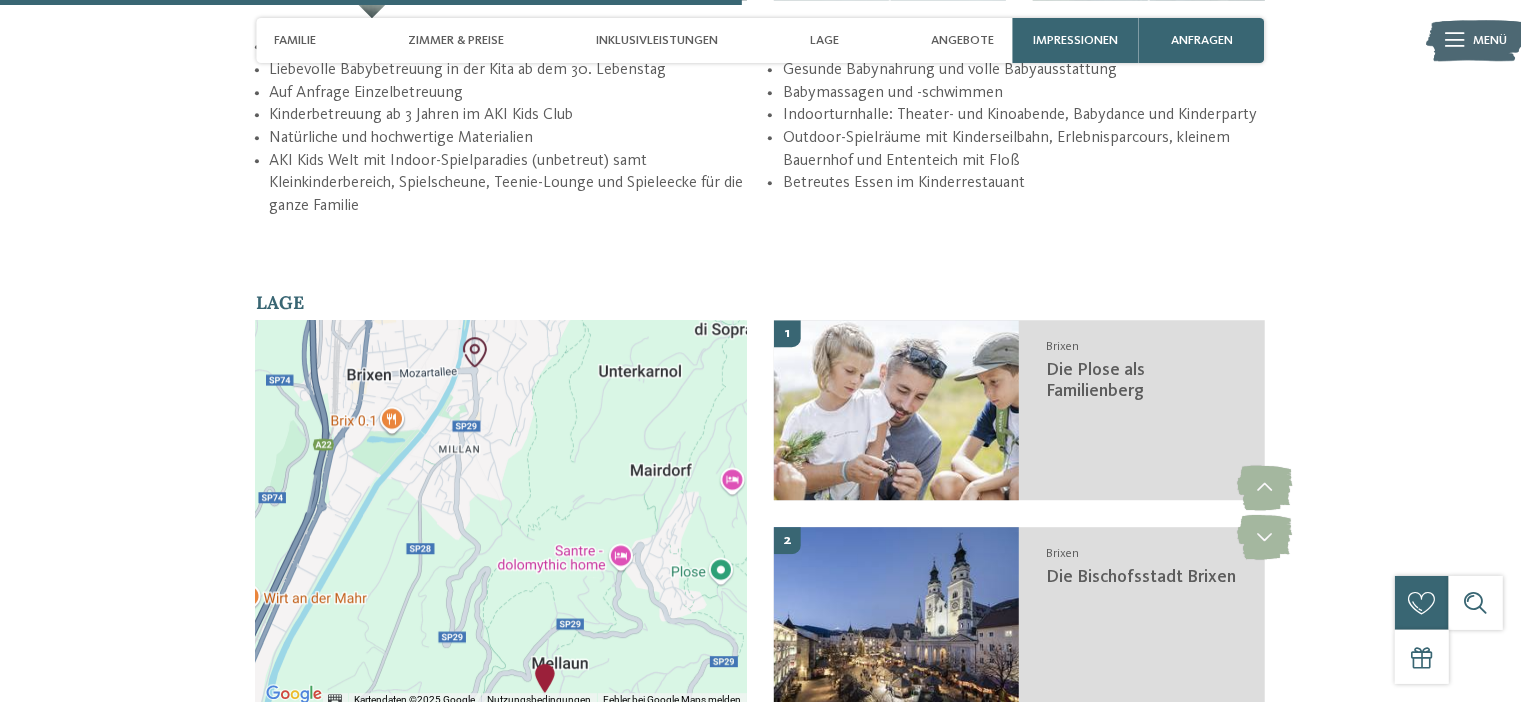 drag, startPoint x: 419, startPoint y: 435, endPoint x: 497, endPoint y: 621, distance: 201.69284 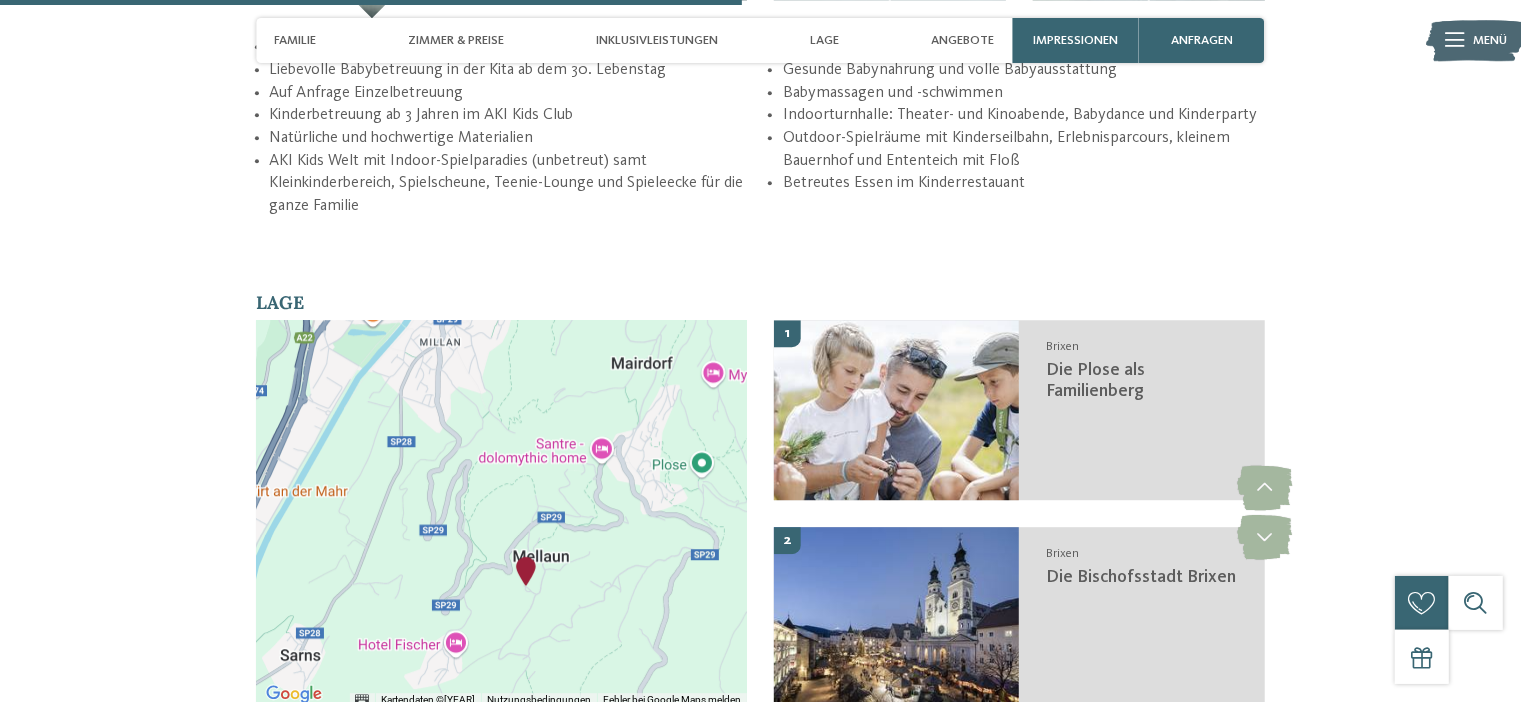 drag, startPoint x: 526, startPoint y: 563, endPoint x: 531, endPoint y: 428, distance: 135.09256 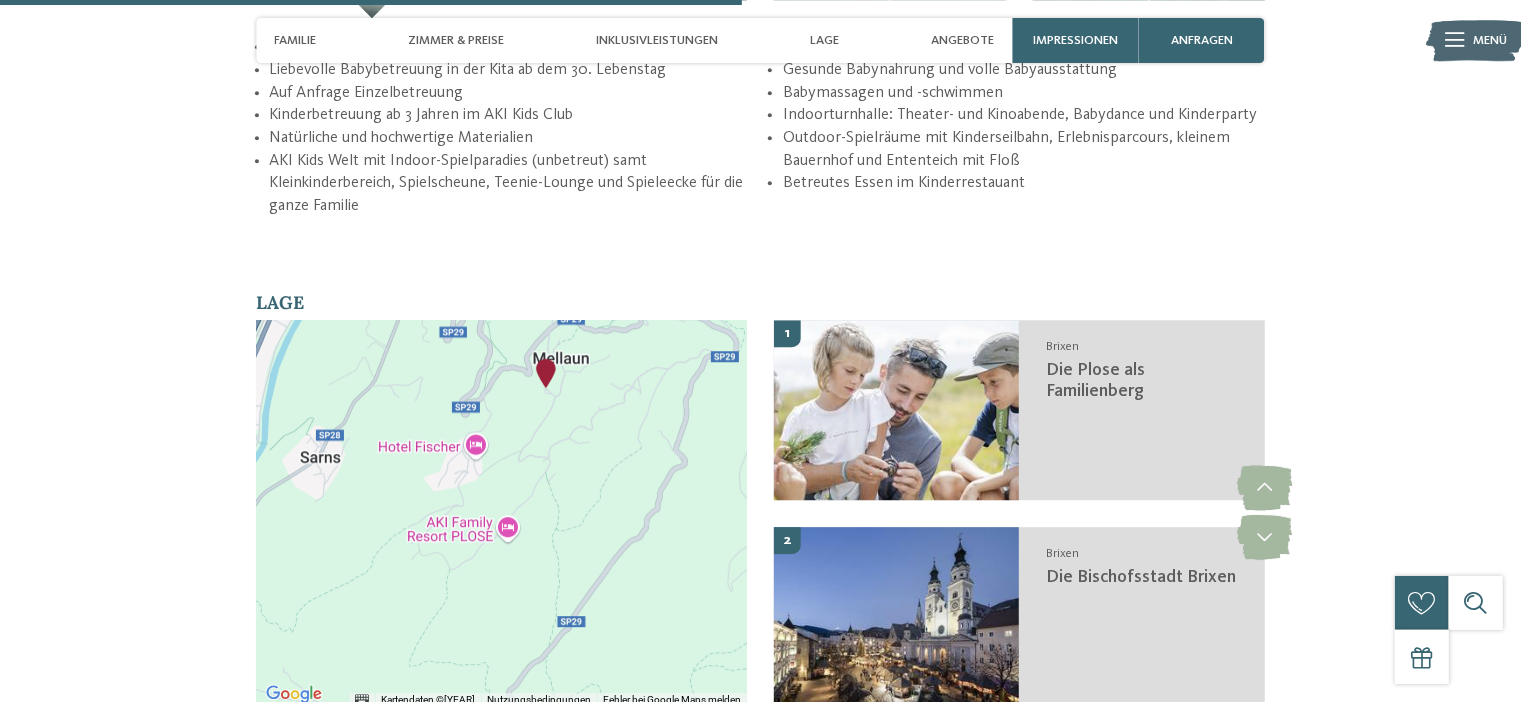 drag, startPoint x: 517, startPoint y: 609, endPoint x: 537, endPoint y: 430, distance: 180.11385 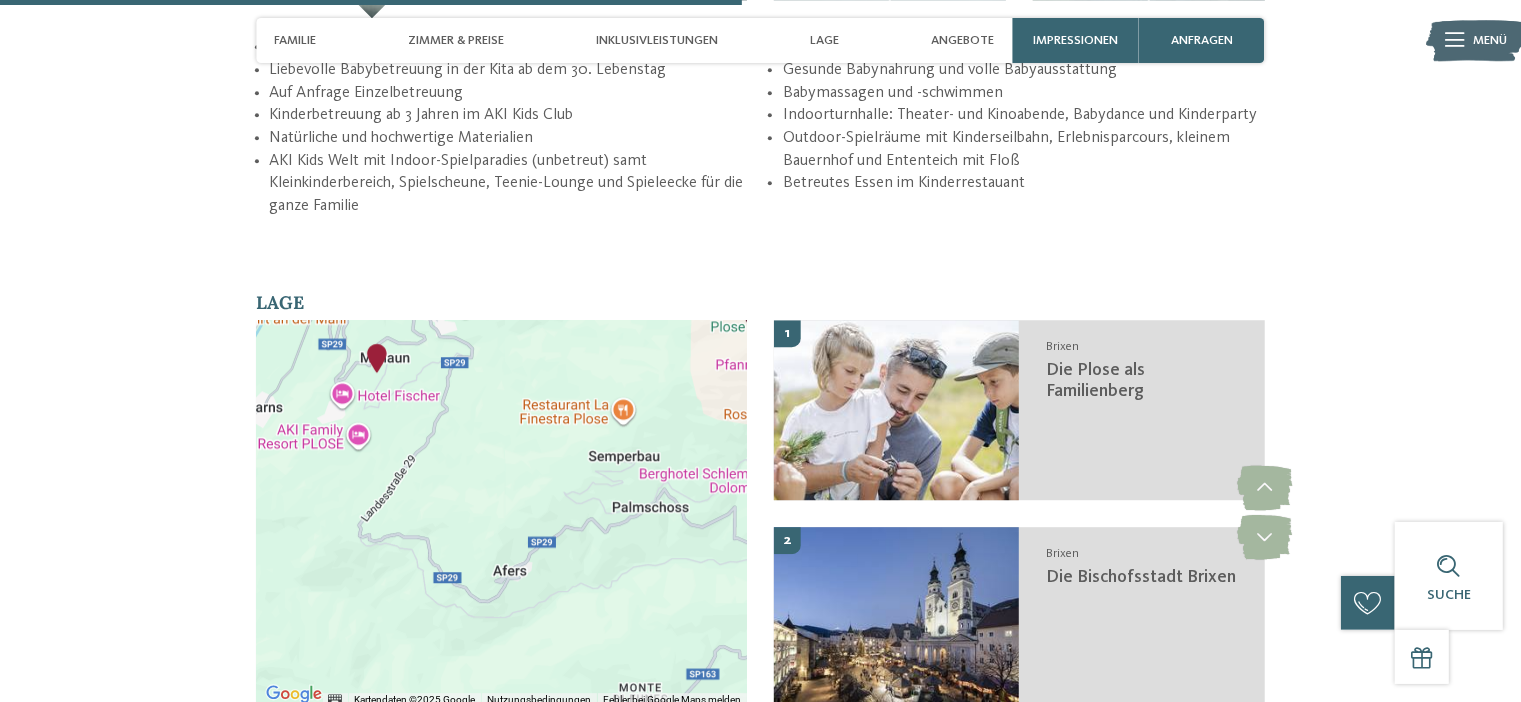 drag, startPoint x: 593, startPoint y: 549, endPoint x: 453, endPoint y: 453, distance: 169.75276 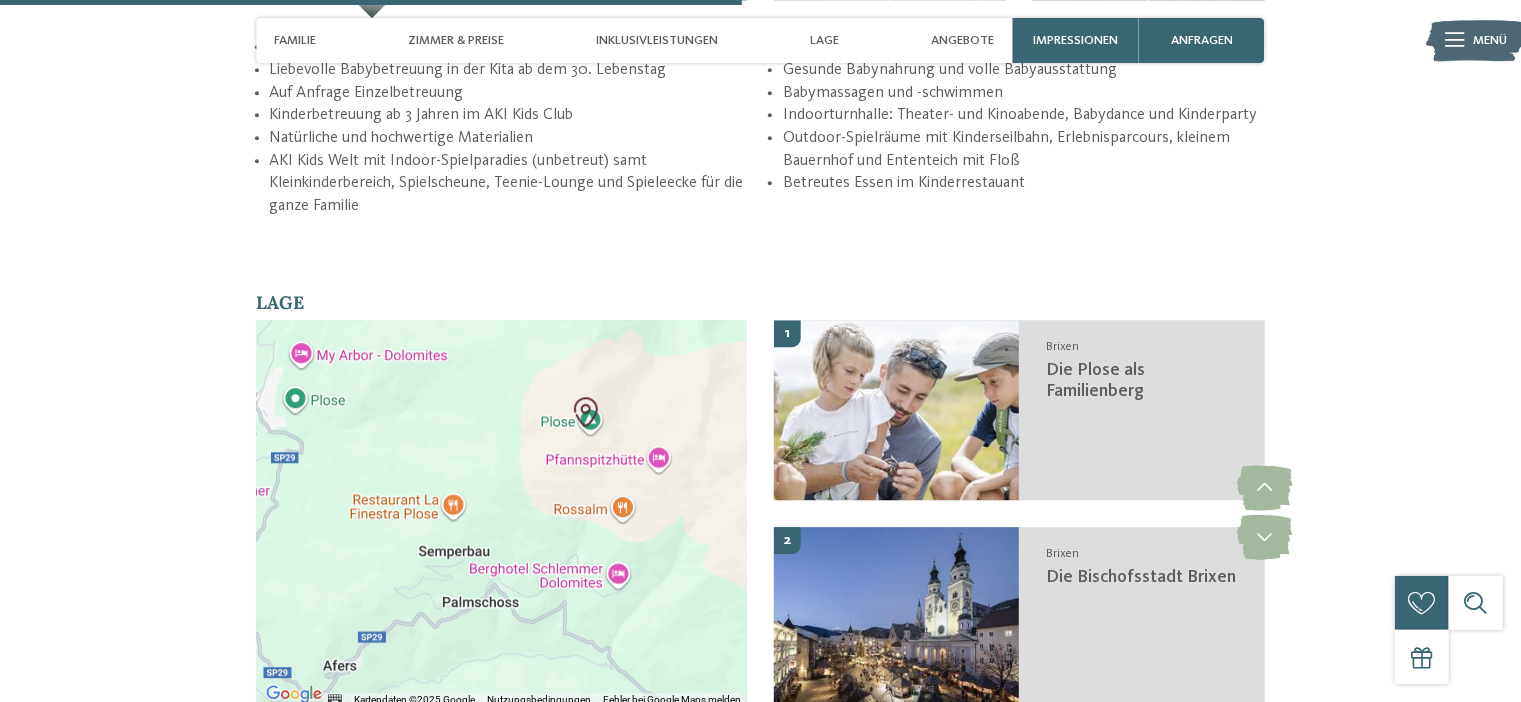 drag, startPoint x: 593, startPoint y: 480, endPoint x: 421, endPoint y: 574, distance: 196.01021 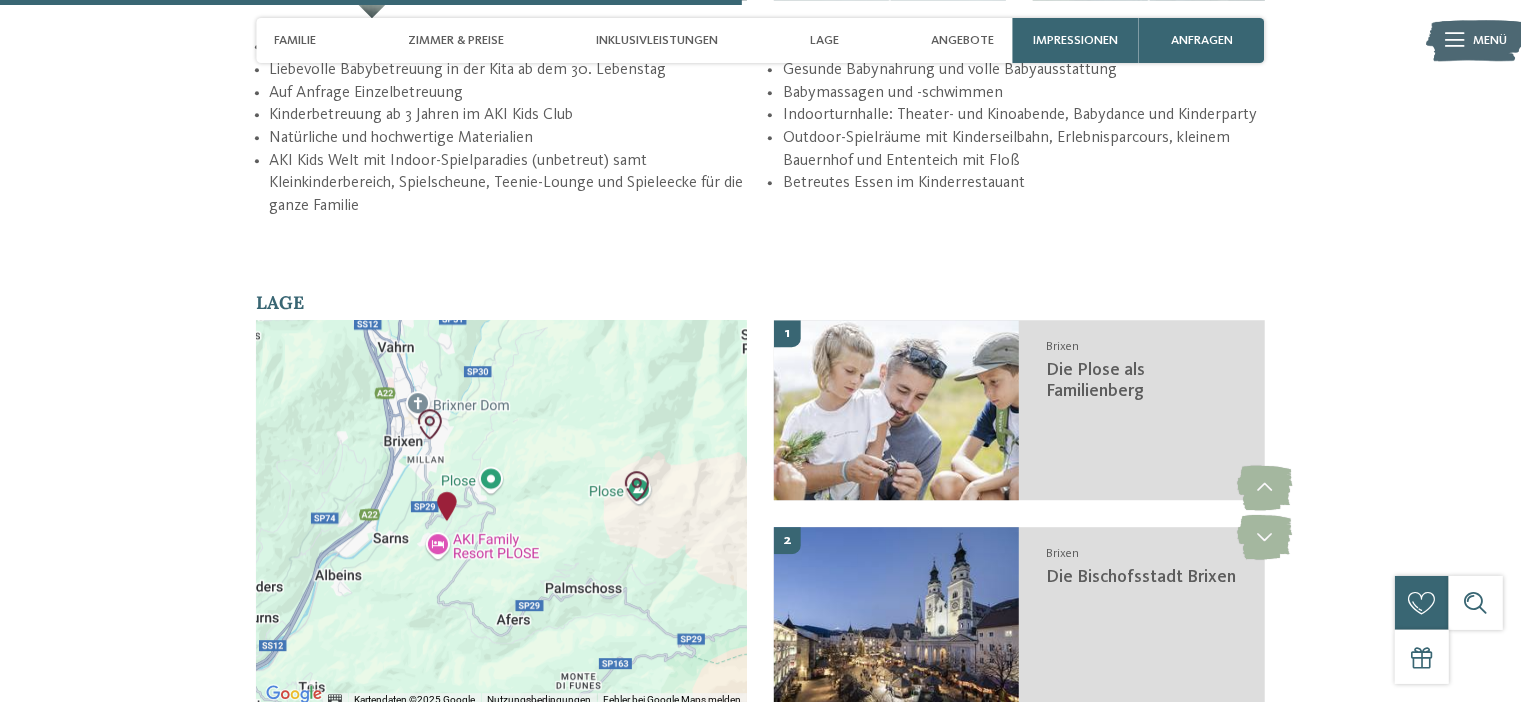 drag, startPoint x: 387, startPoint y: 496, endPoint x: 526, endPoint y: 523, distance: 141.59802 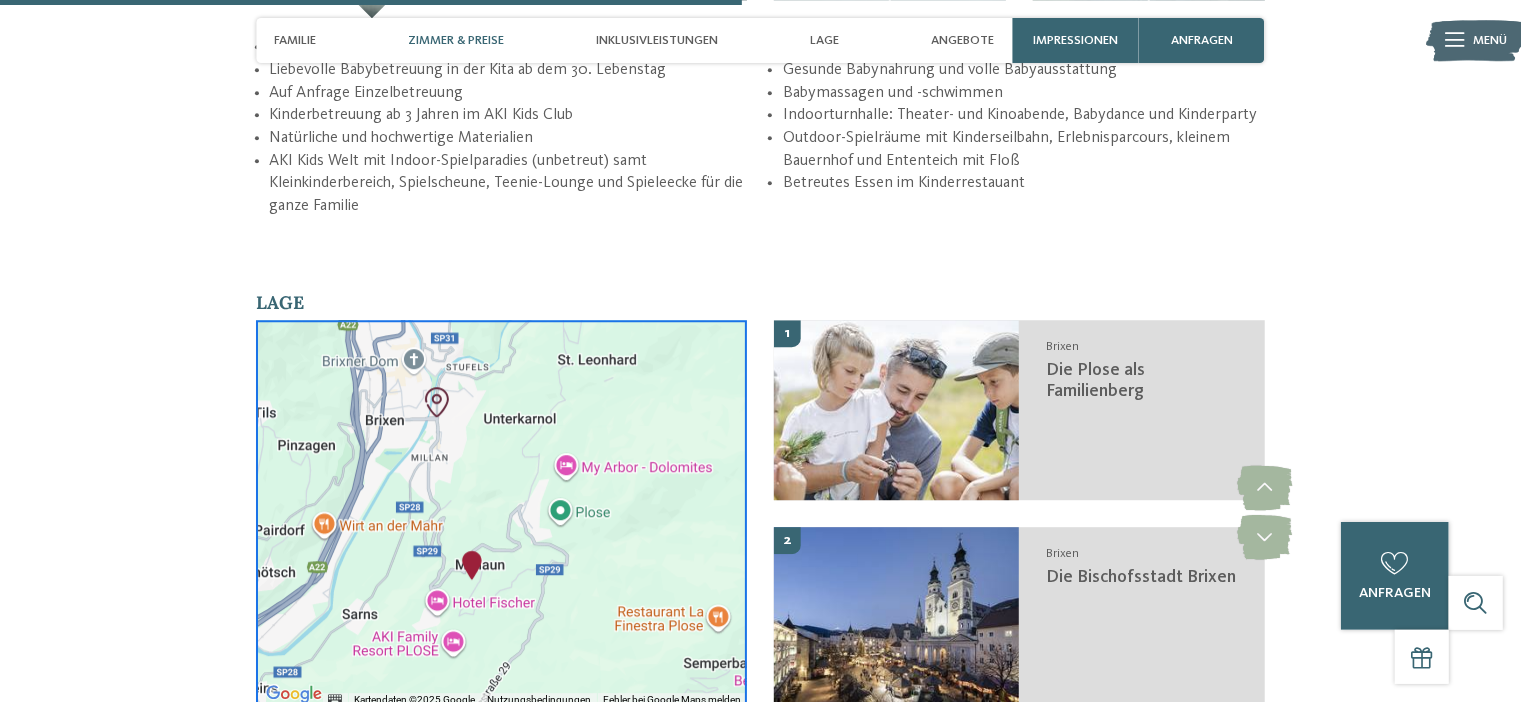 click on "Zimmer & Preise" at bounding box center [456, 40] 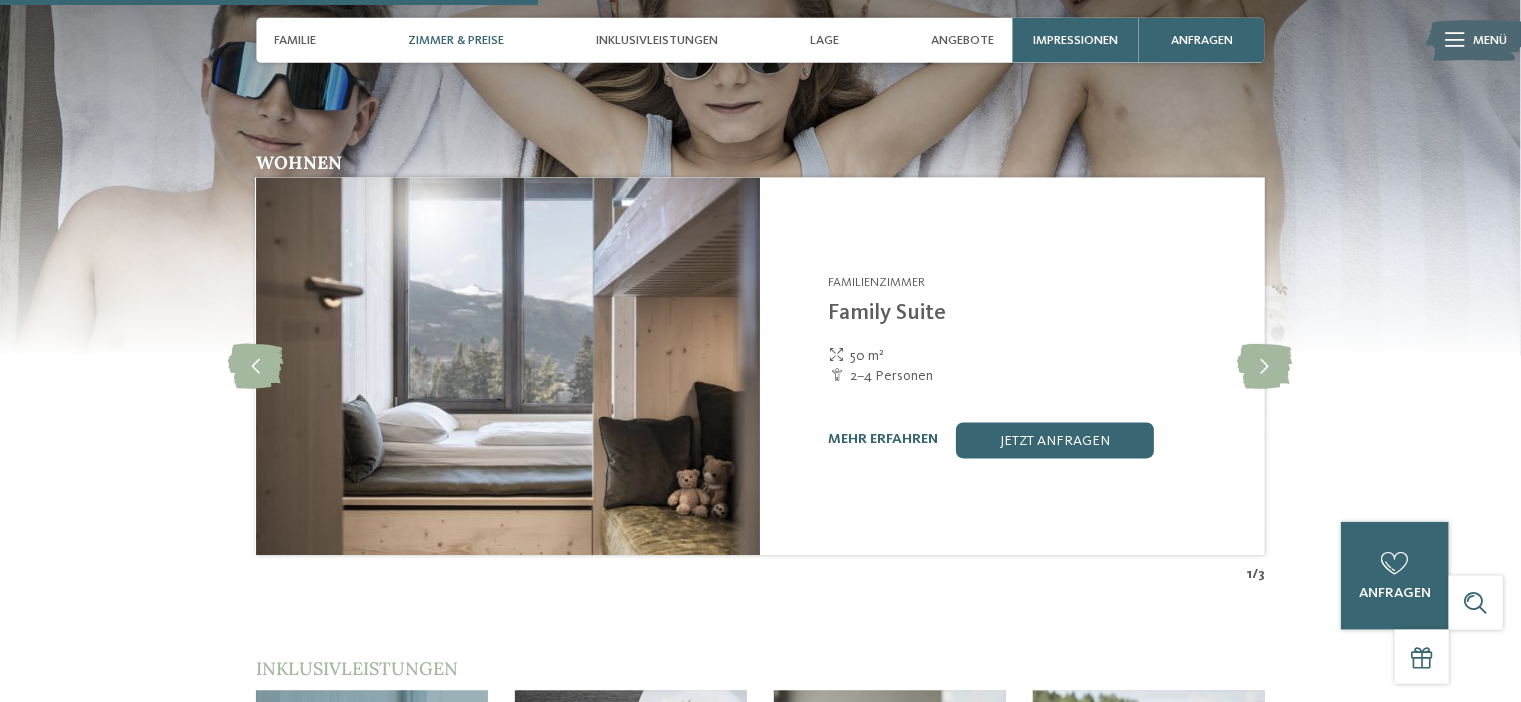 scroll, scrollTop: 2264, scrollLeft: 0, axis: vertical 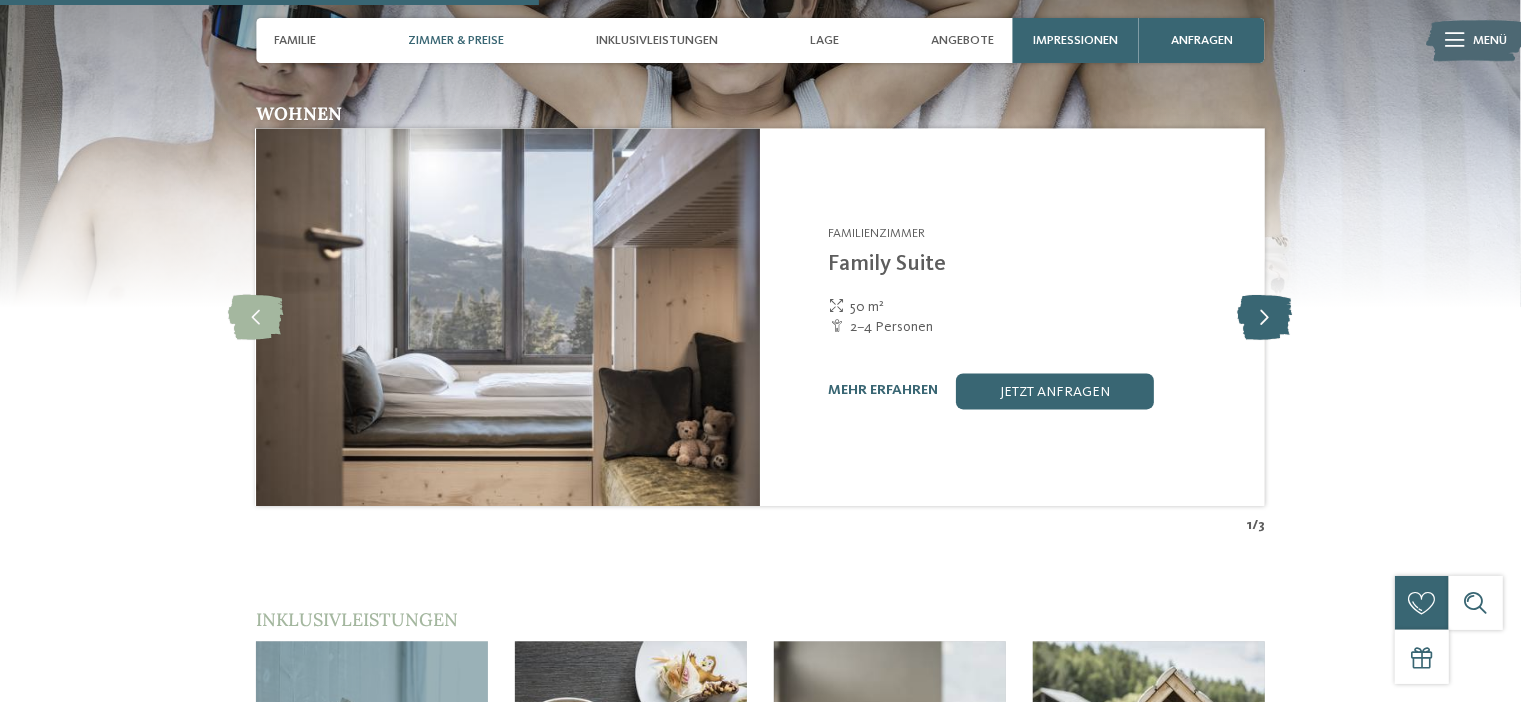 click at bounding box center (1264, 317) 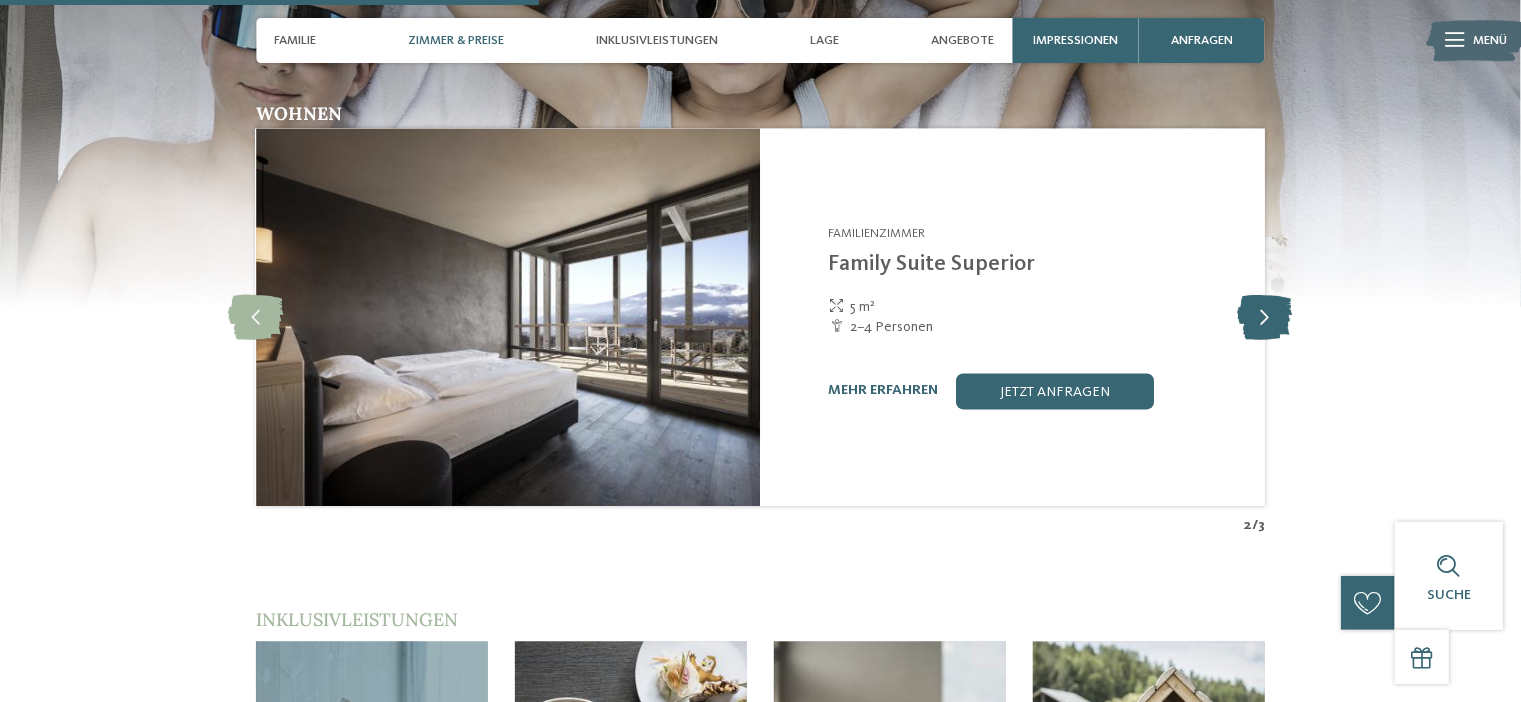 click at bounding box center [1264, 317] 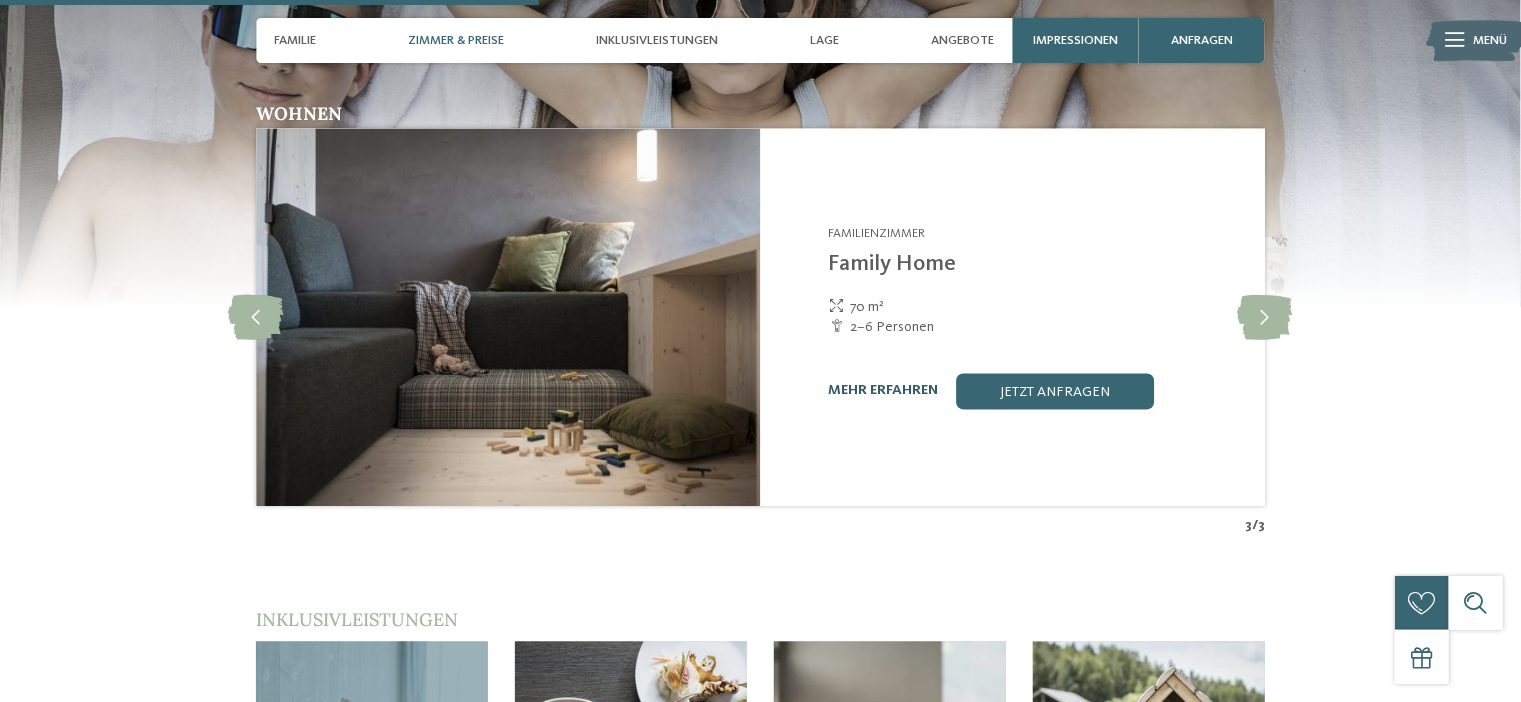 click on "mehr erfahren" at bounding box center [883, 391] 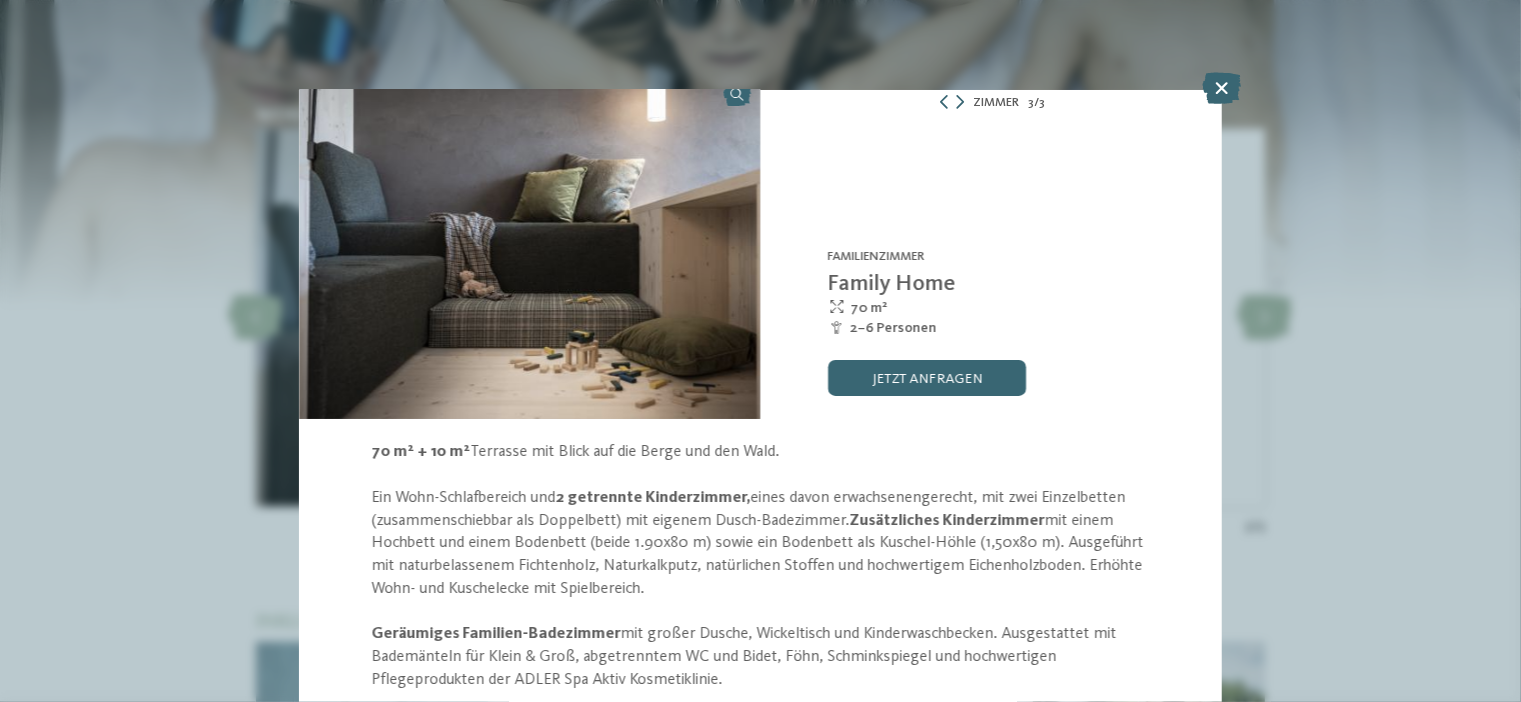 scroll, scrollTop: 0, scrollLeft: 0, axis: both 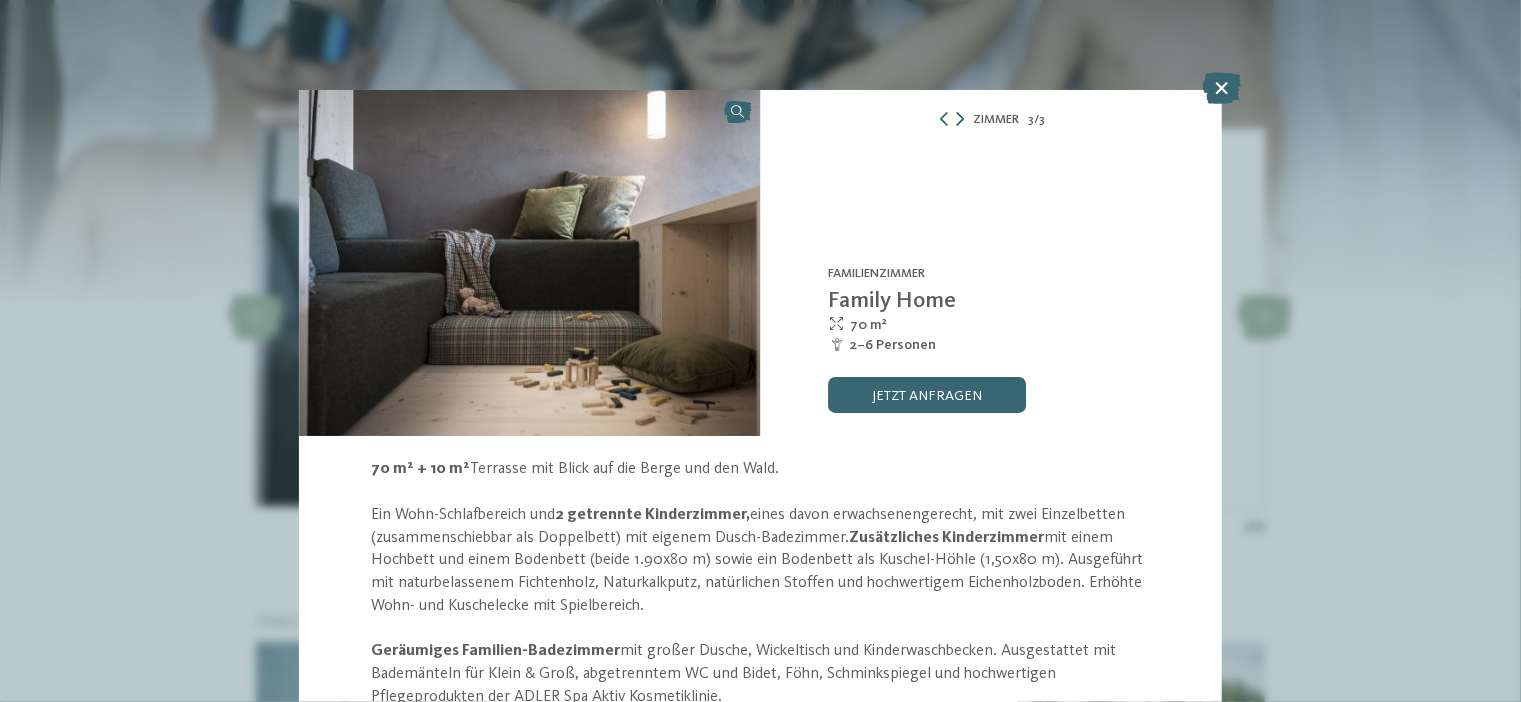 click at bounding box center [960, 119] 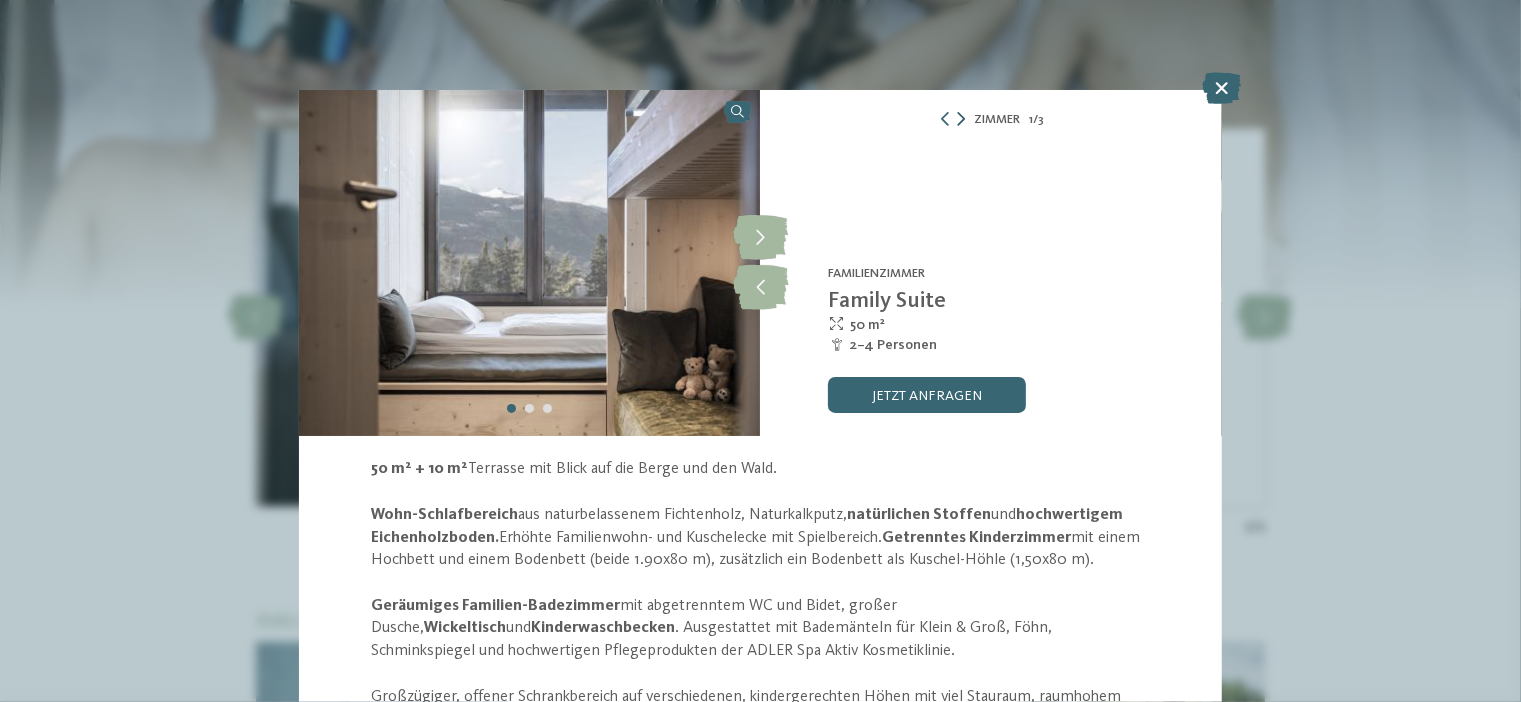 click at bounding box center [961, 119] 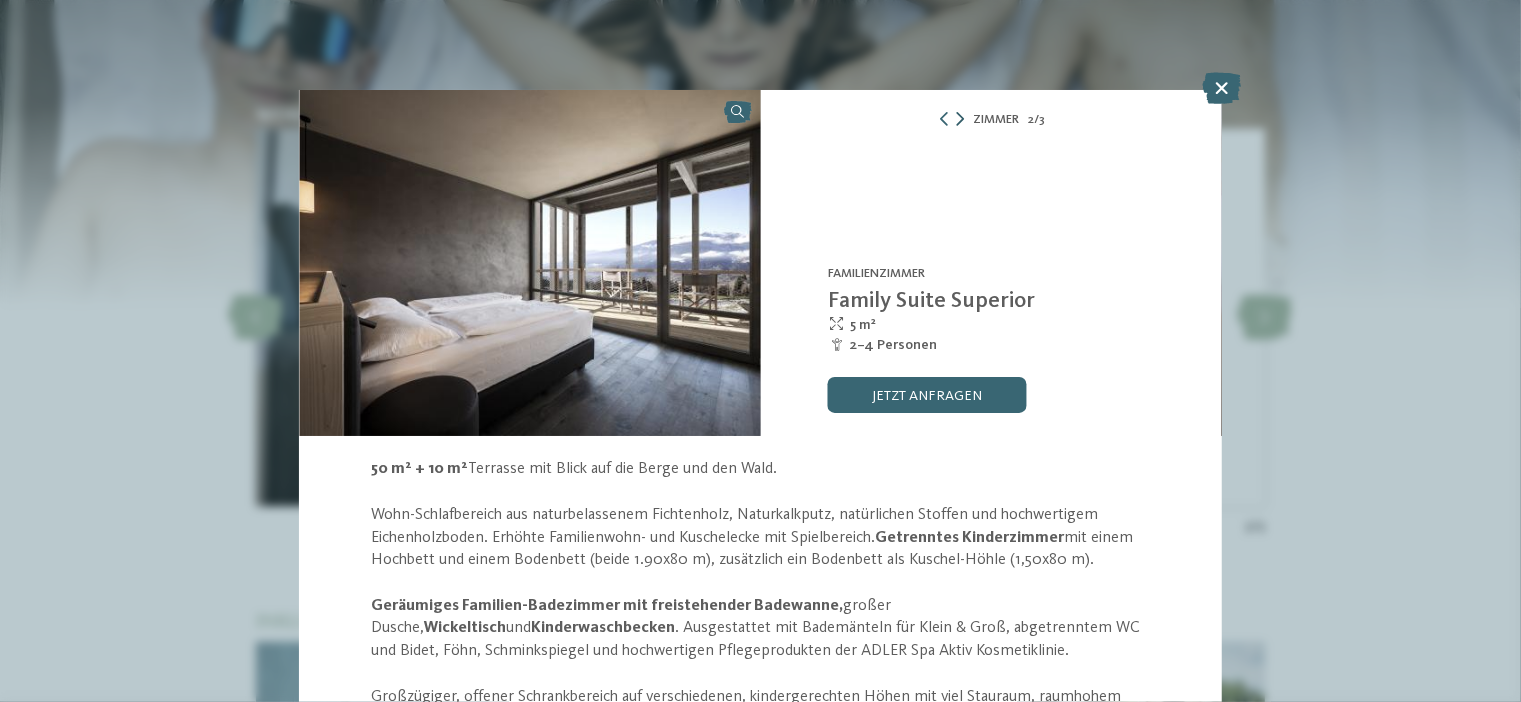click at bounding box center (960, 119) 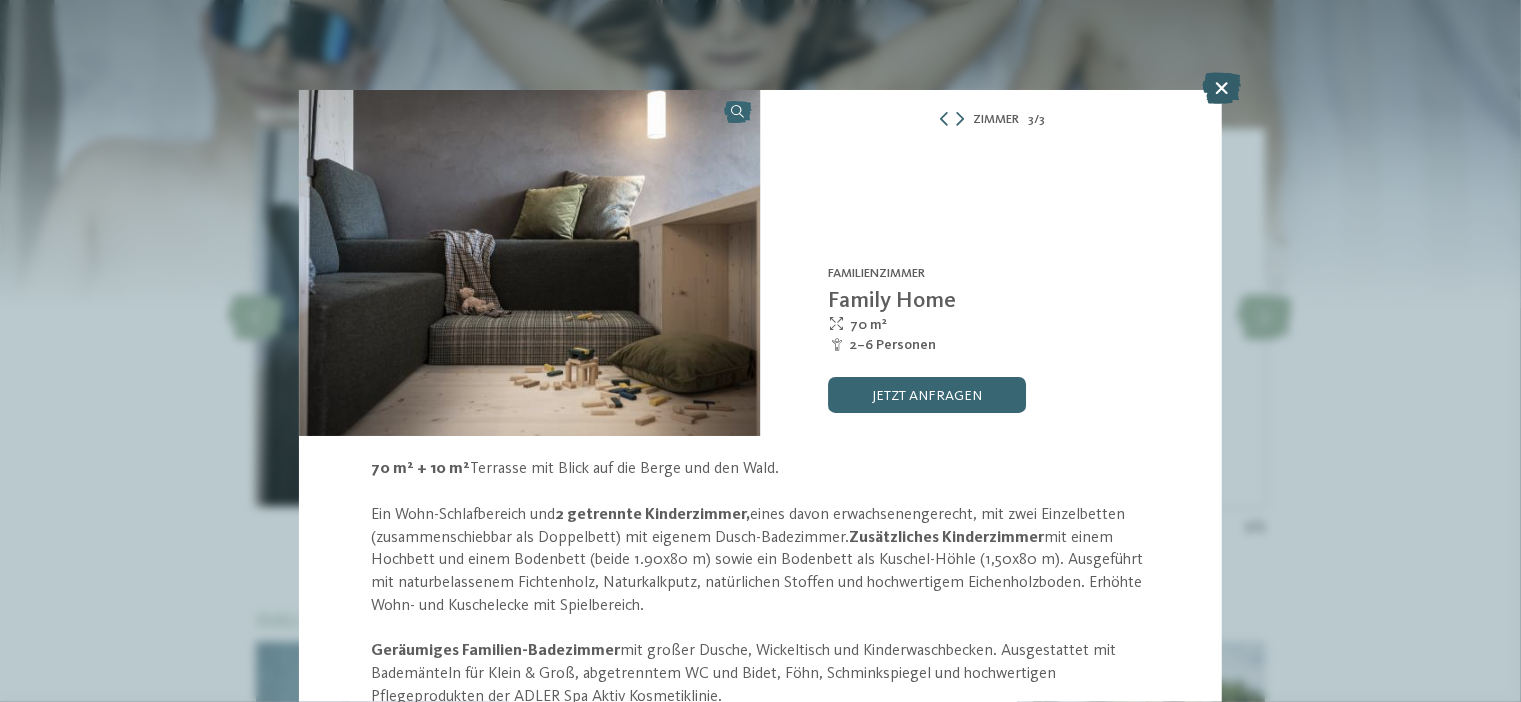 click at bounding box center [1221, 88] 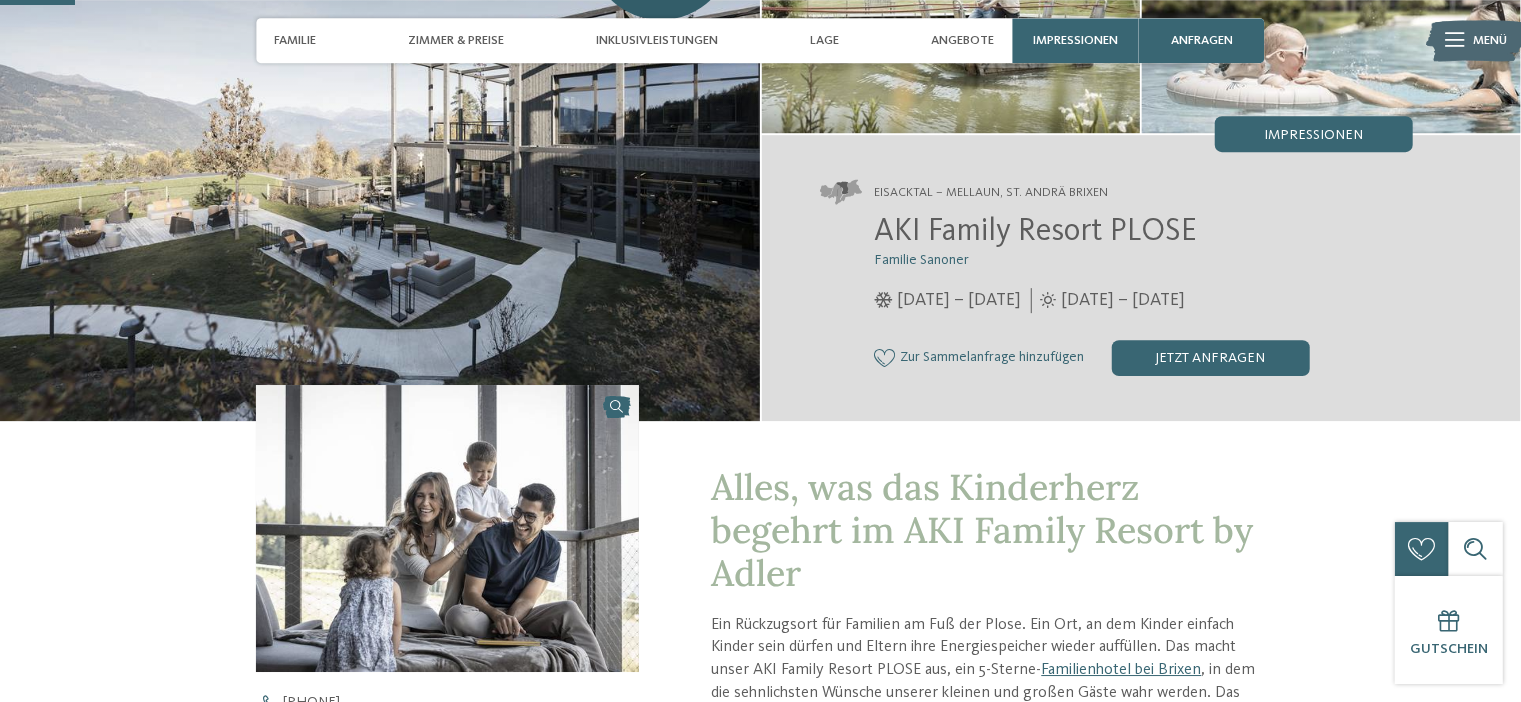 scroll, scrollTop: 184, scrollLeft: 0, axis: vertical 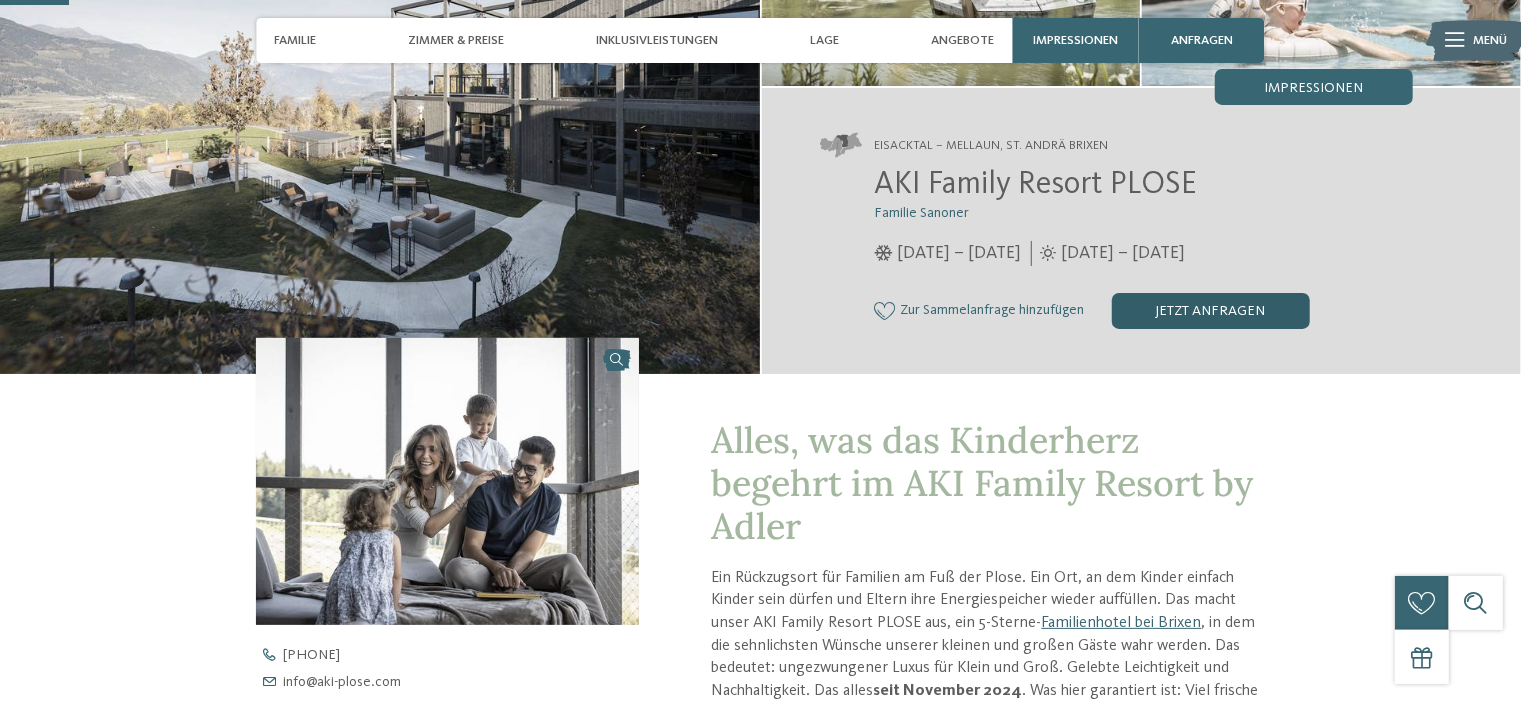 click on "jetzt anfragen" at bounding box center [1211, 311] 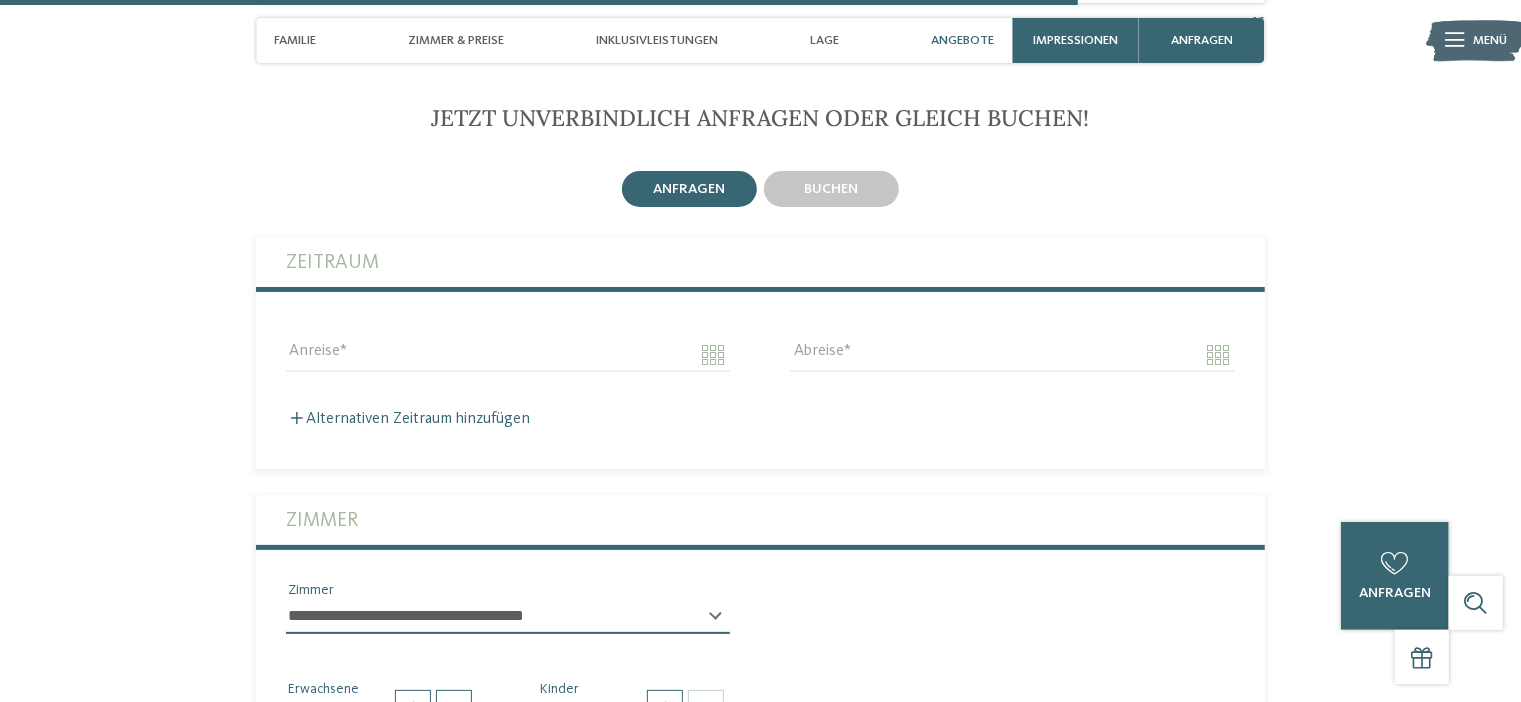 scroll, scrollTop: 4537, scrollLeft: 0, axis: vertical 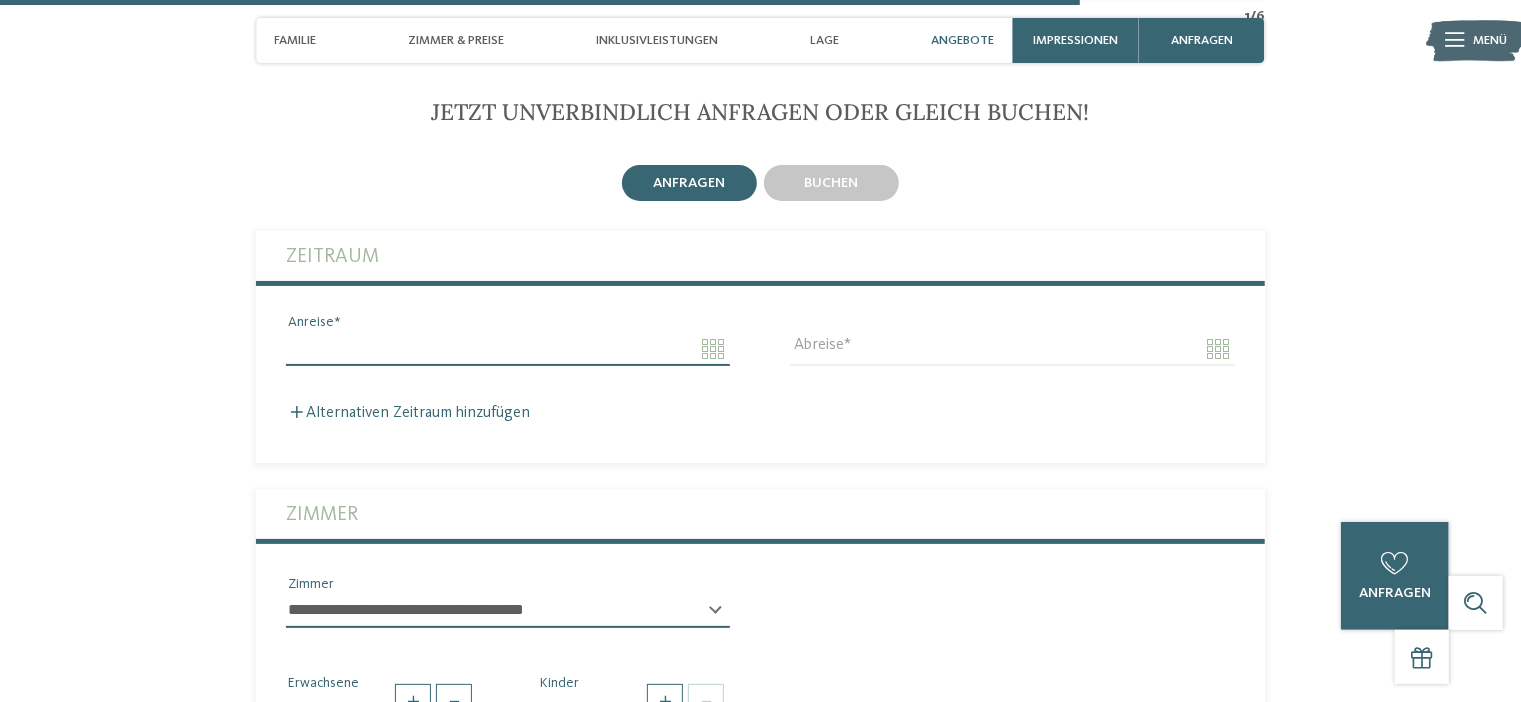 click on "Anreise" at bounding box center [508, 349] 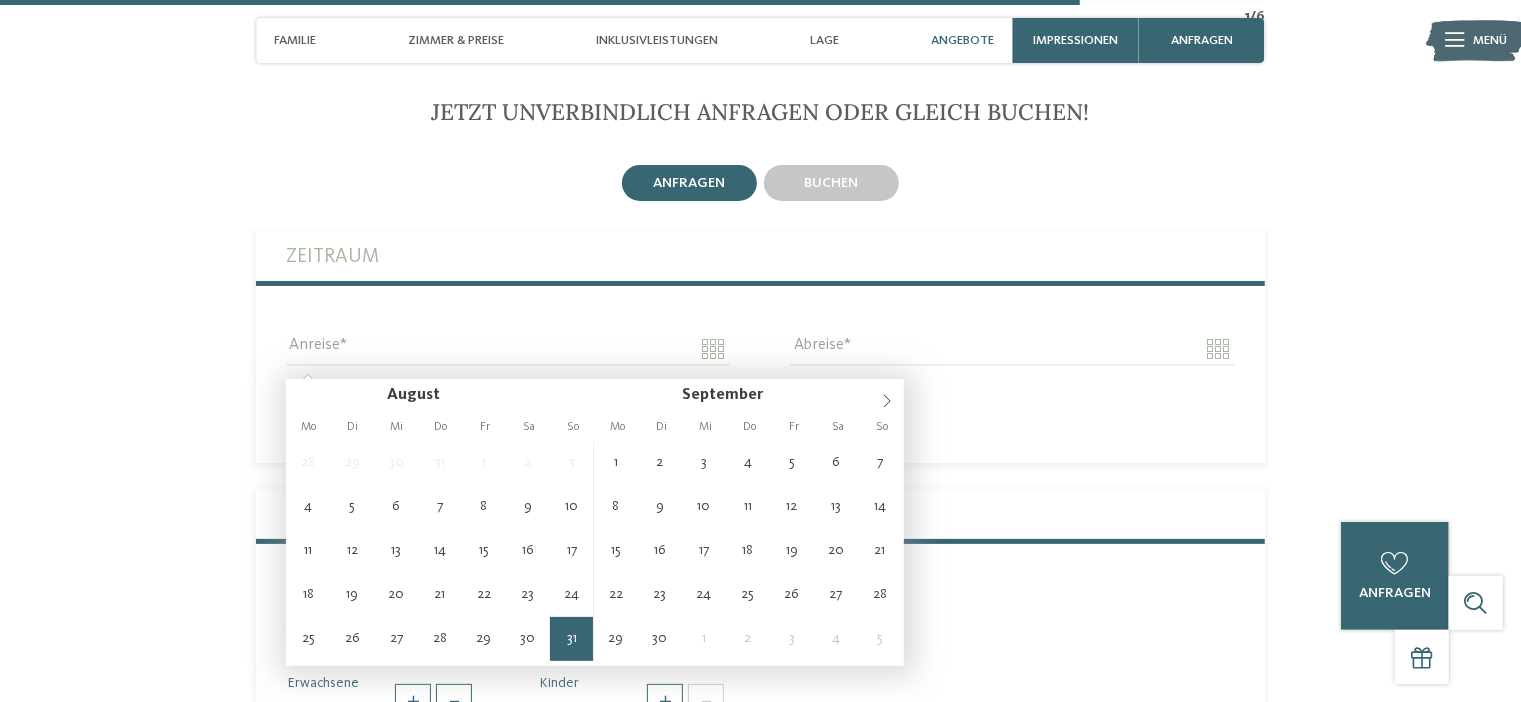 type on "**********" 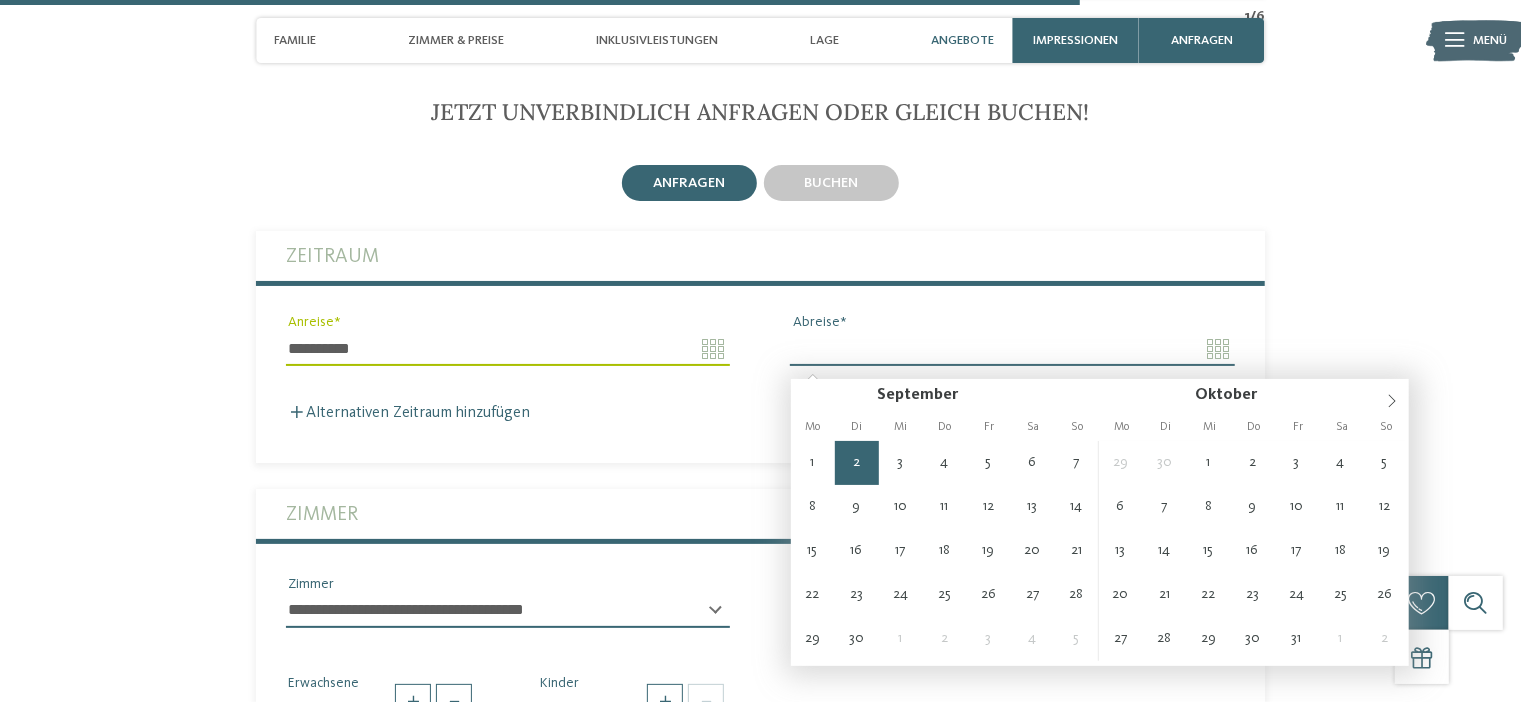 type on "**********" 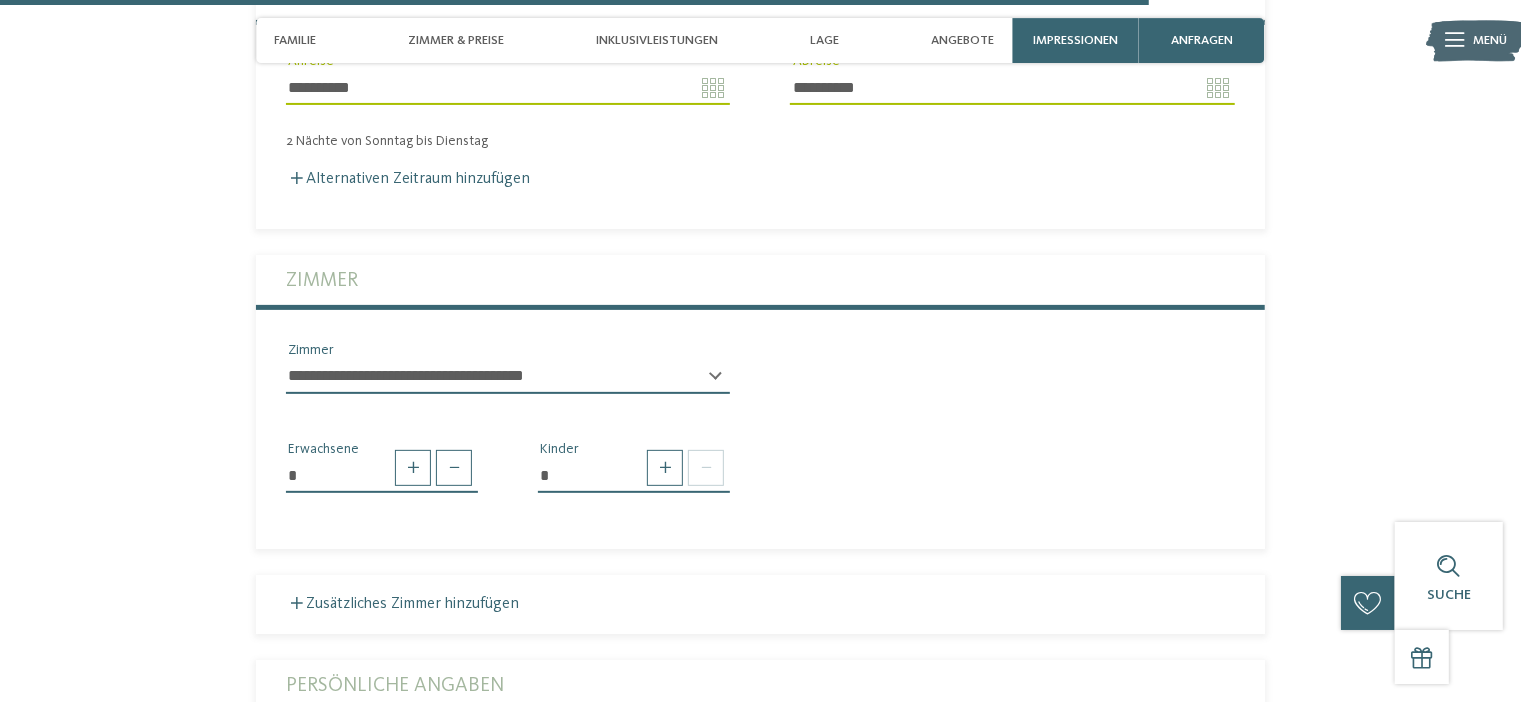 scroll, scrollTop: 4849, scrollLeft: 0, axis: vertical 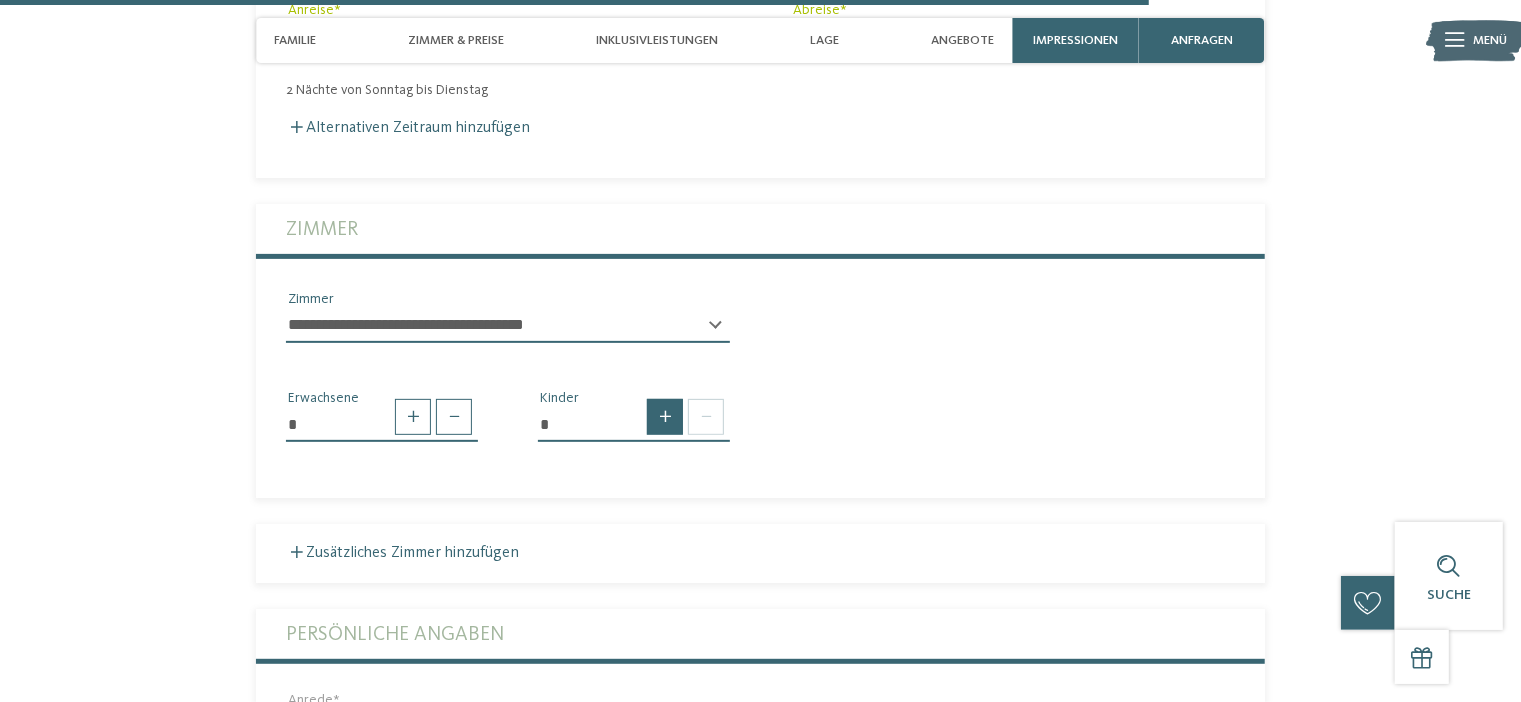 click at bounding box center [665, 417] 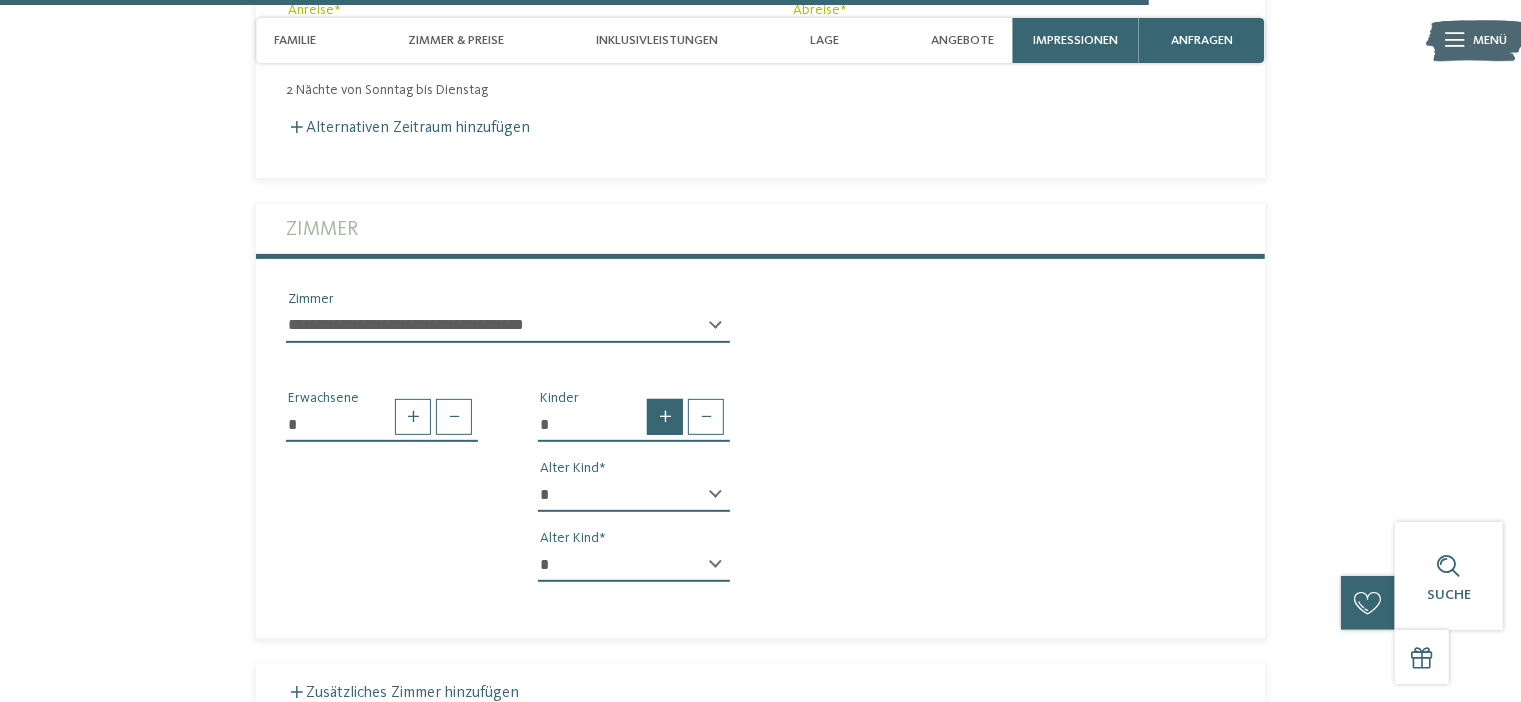 click at bounding box center (665, 417) 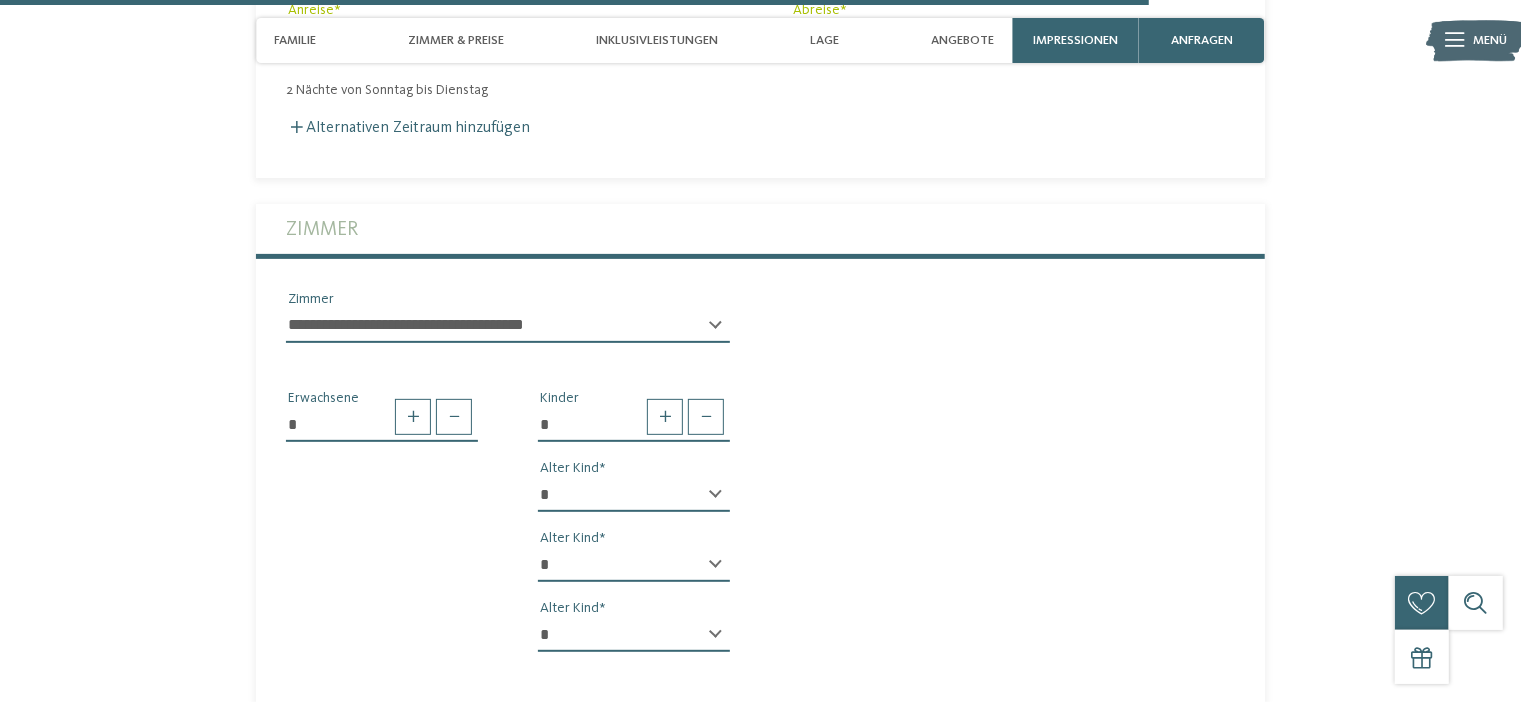 click on "* * * * * * * * * * * ** ** ** ** ** ** ** **" at bounding box center [634, 495] 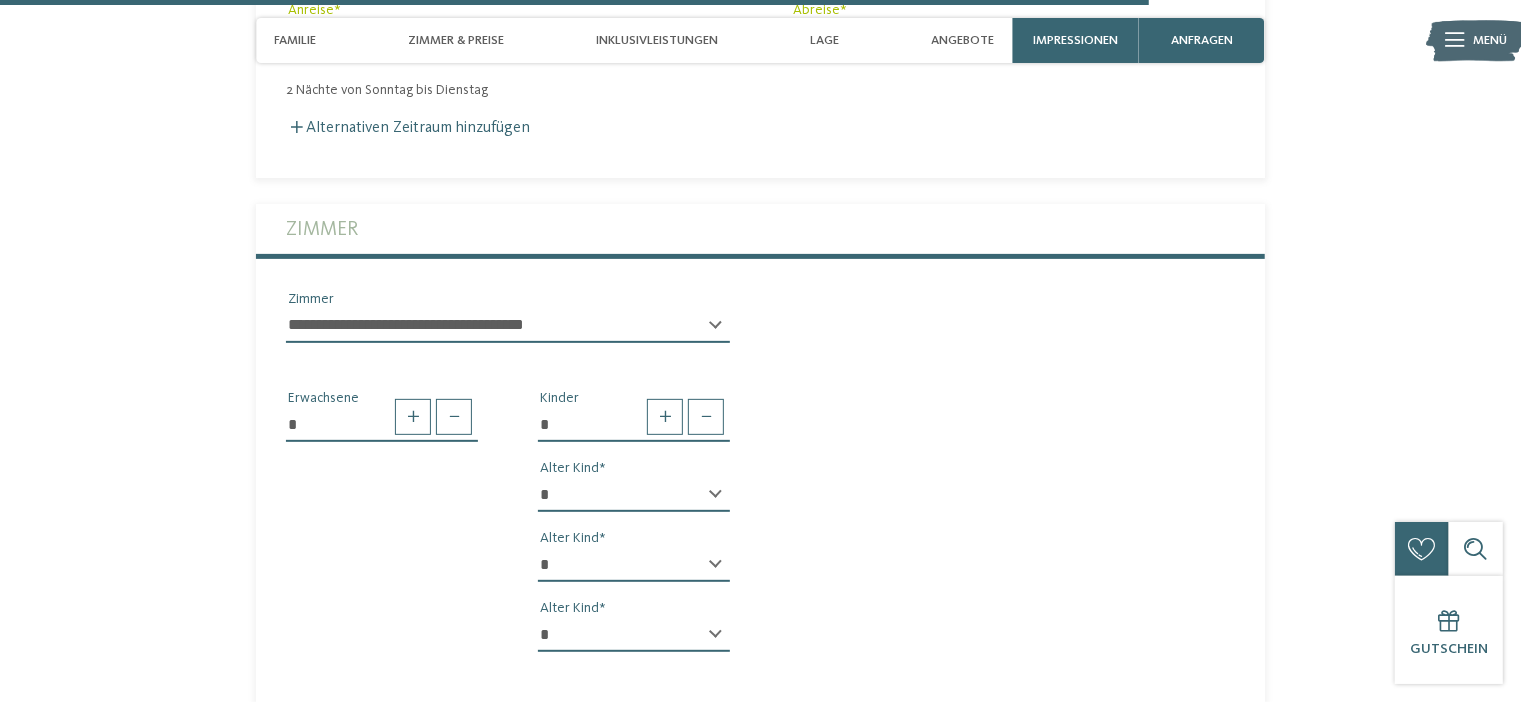 select on "*" 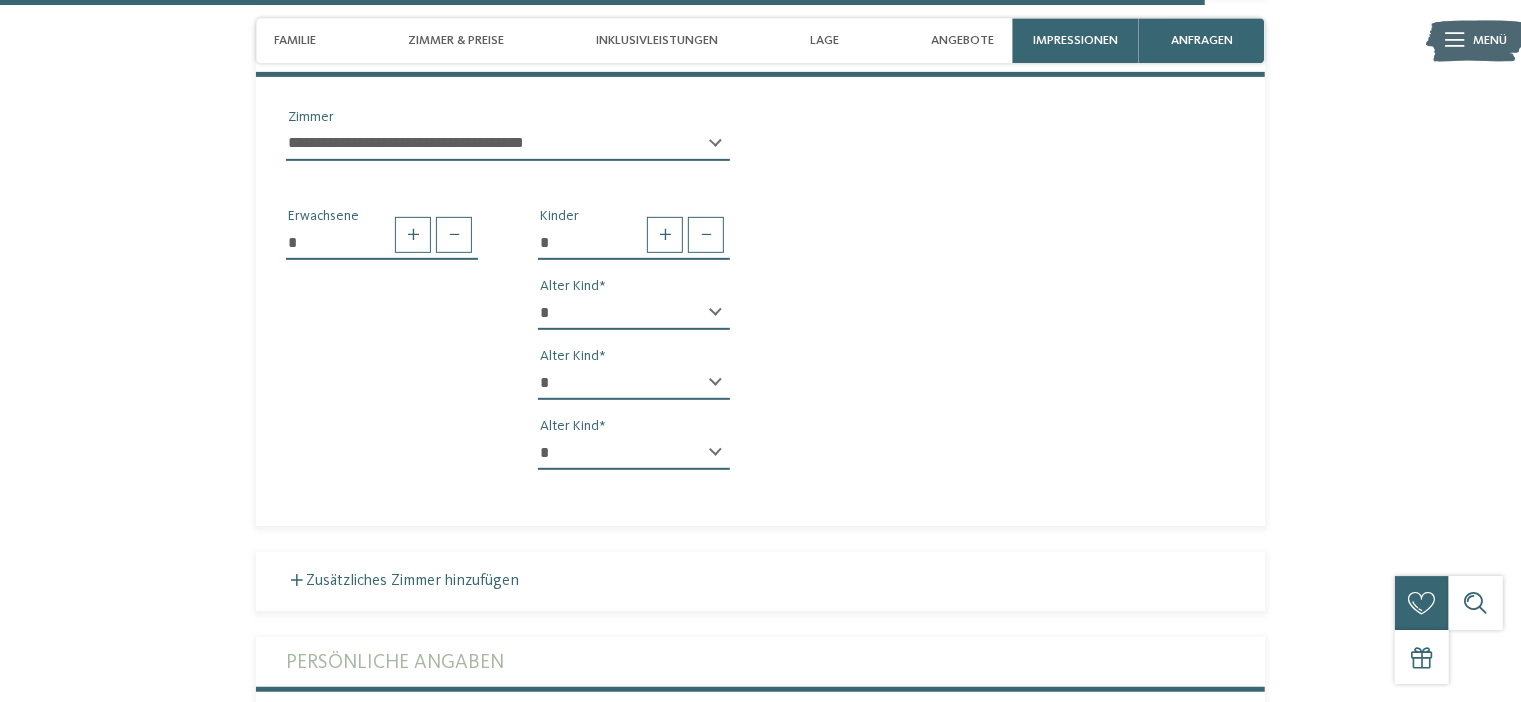 scroll, scrollTop: 5265, scrollLeft: 0, axis: vertical 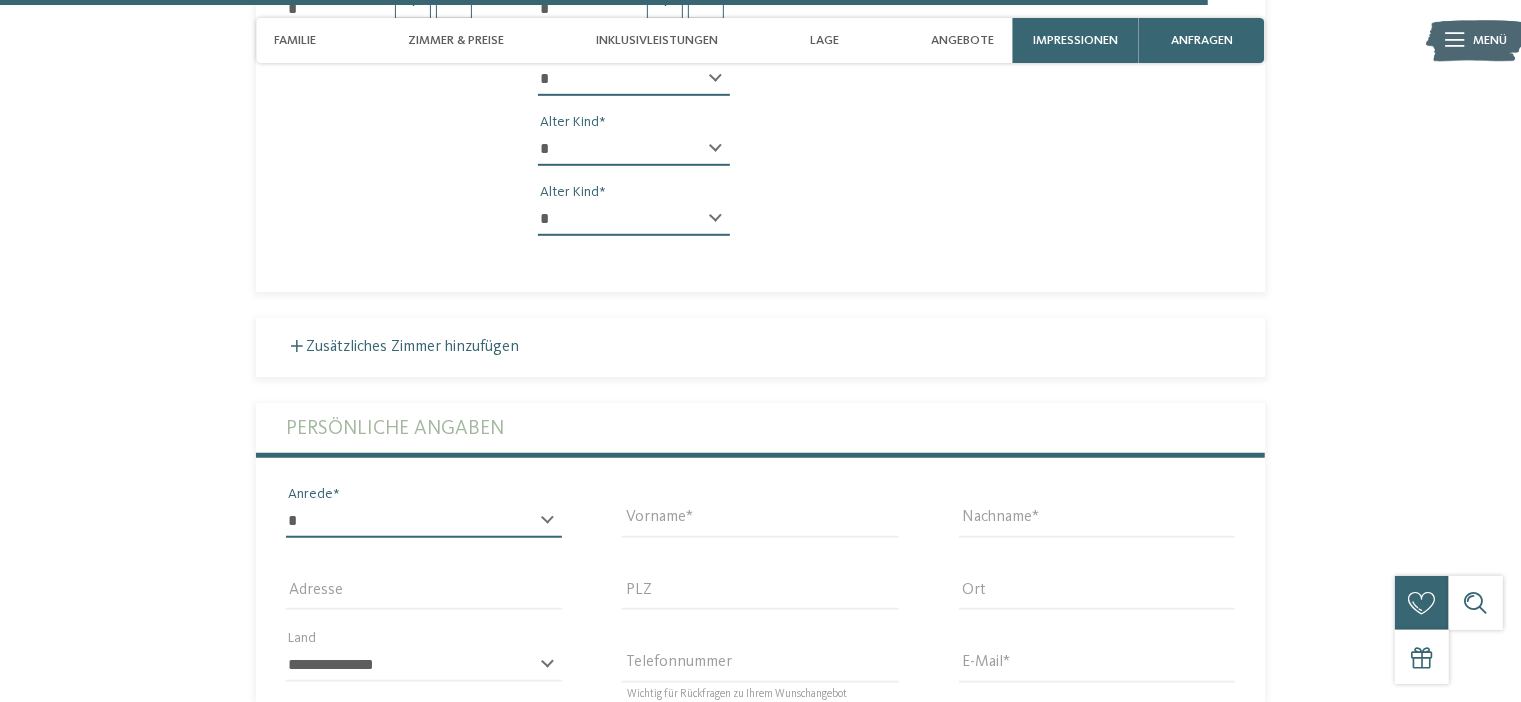 click on "* **** **** ******* ******" at bounding box center [424, 521] 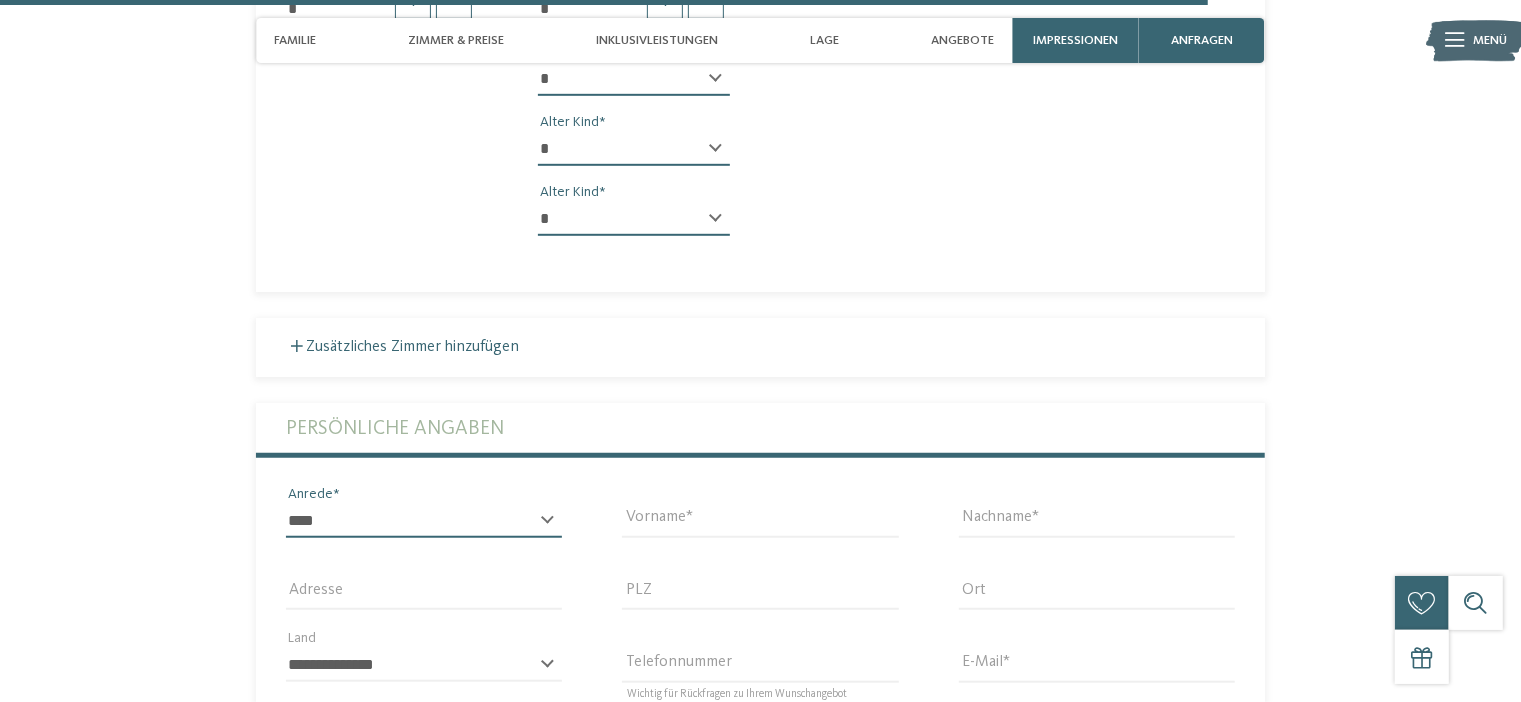 click on "*******" at bounding box center (0, 0) 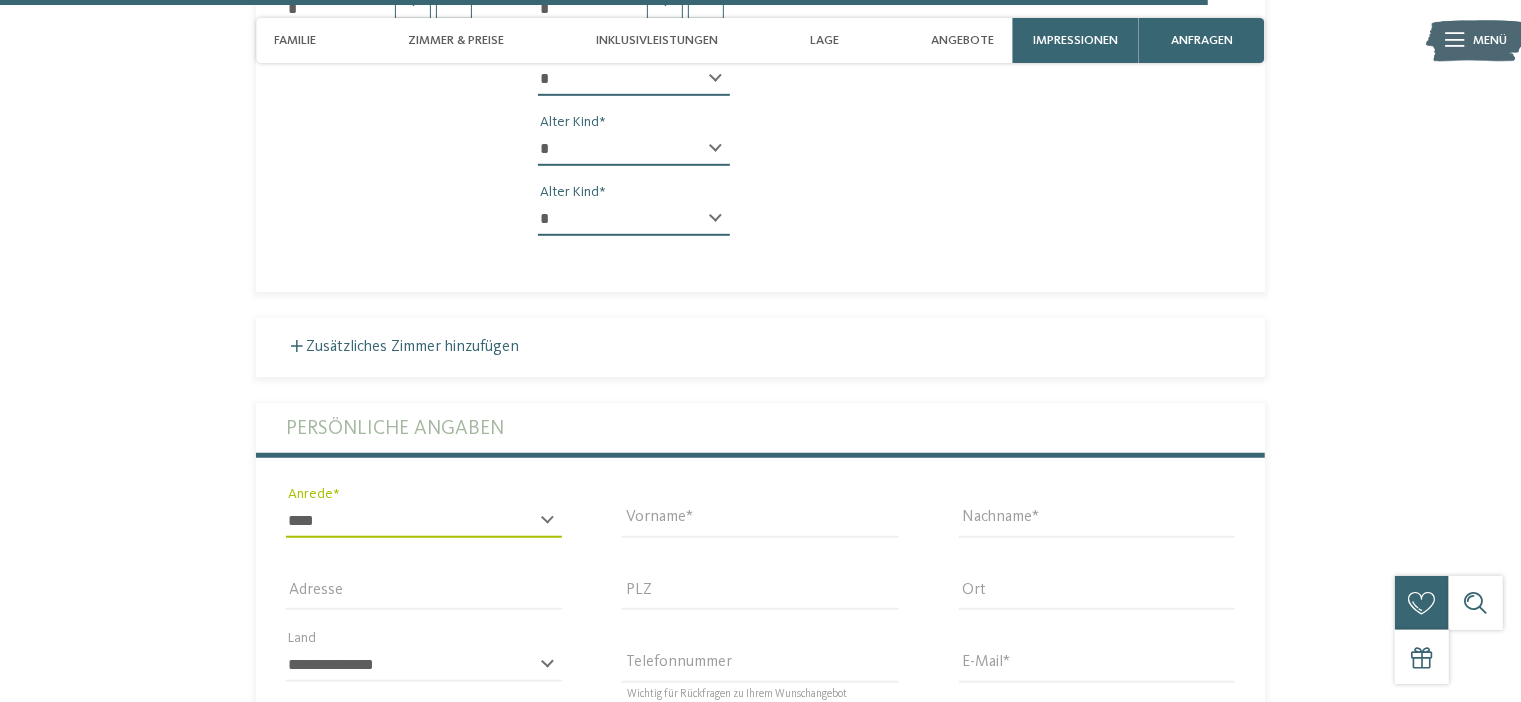 click on "Vorname" at bounding box center [760, 520] 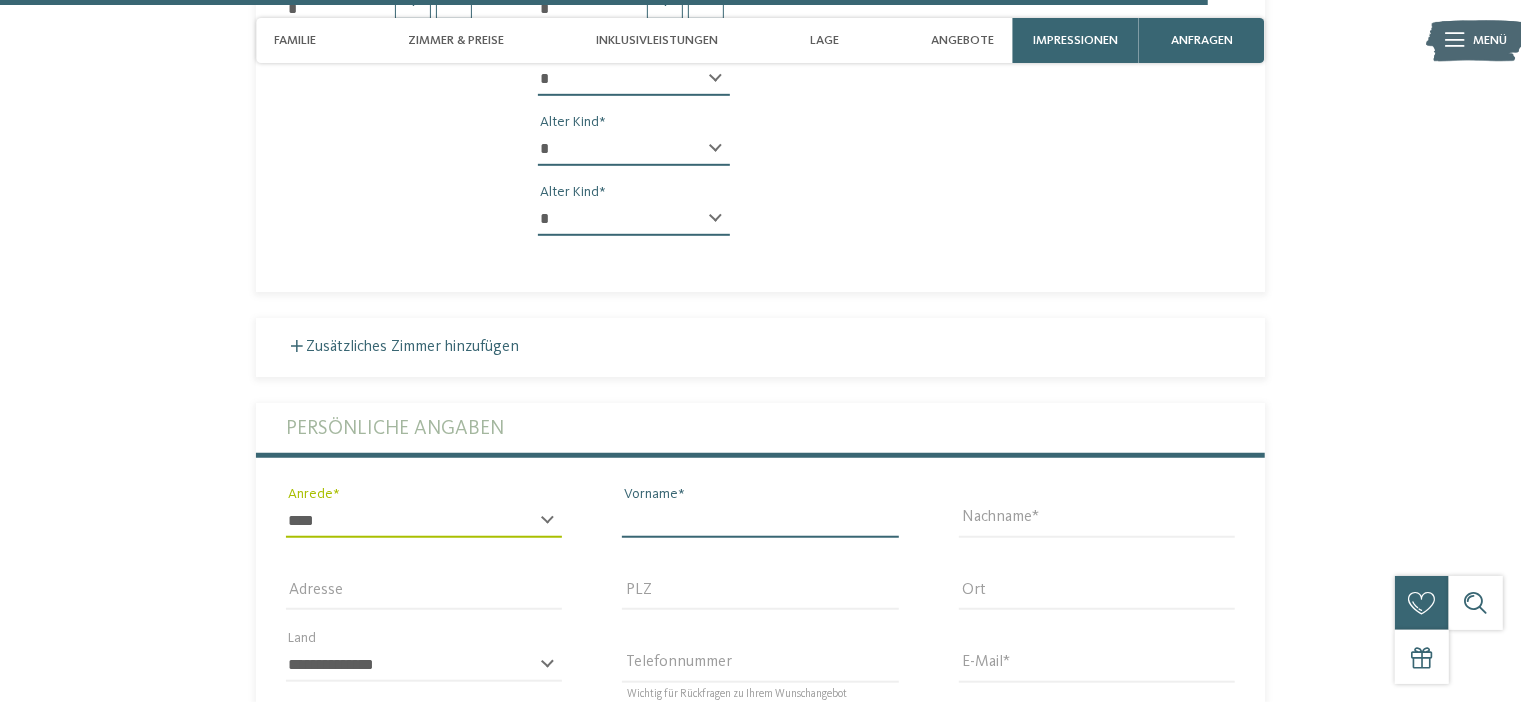 click on "Vorname" at bounding box center [760, 521] 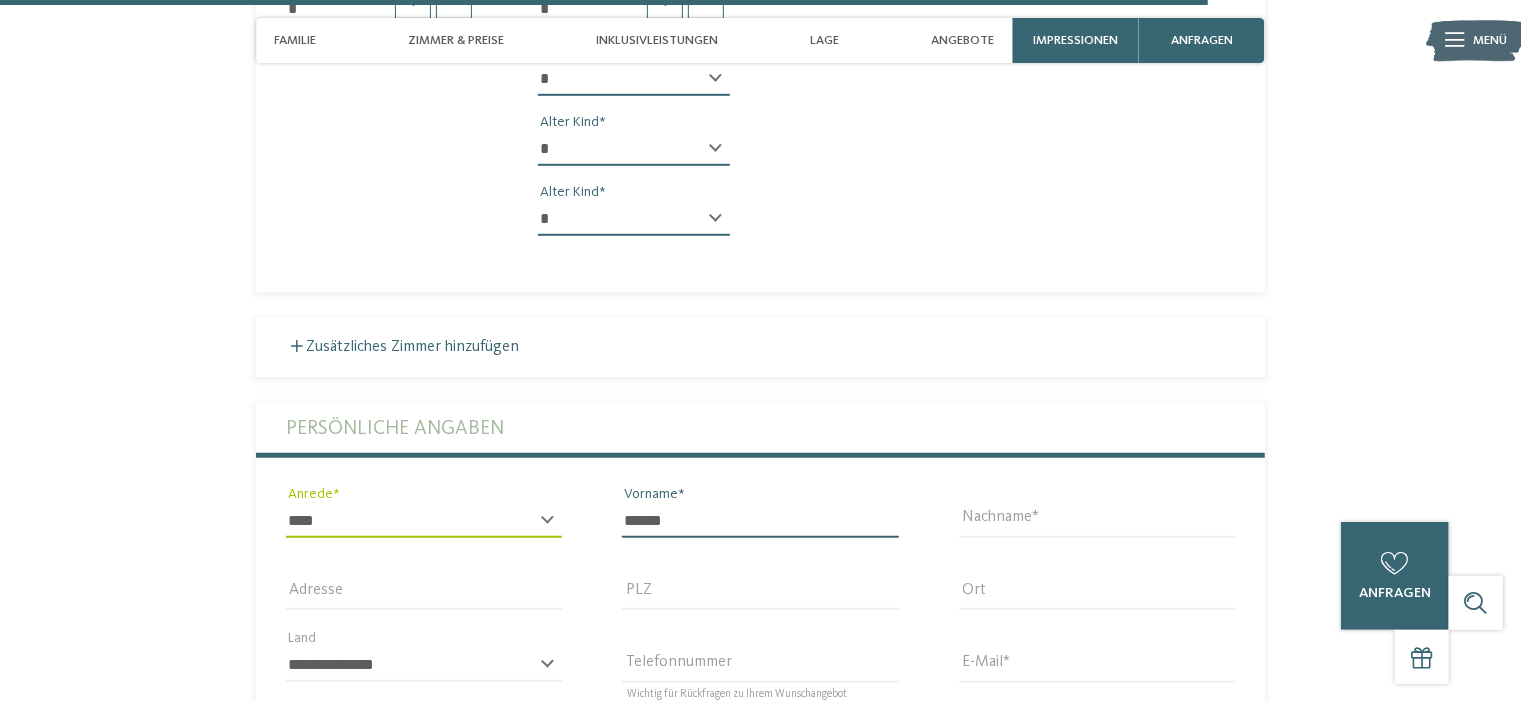 type on "******" 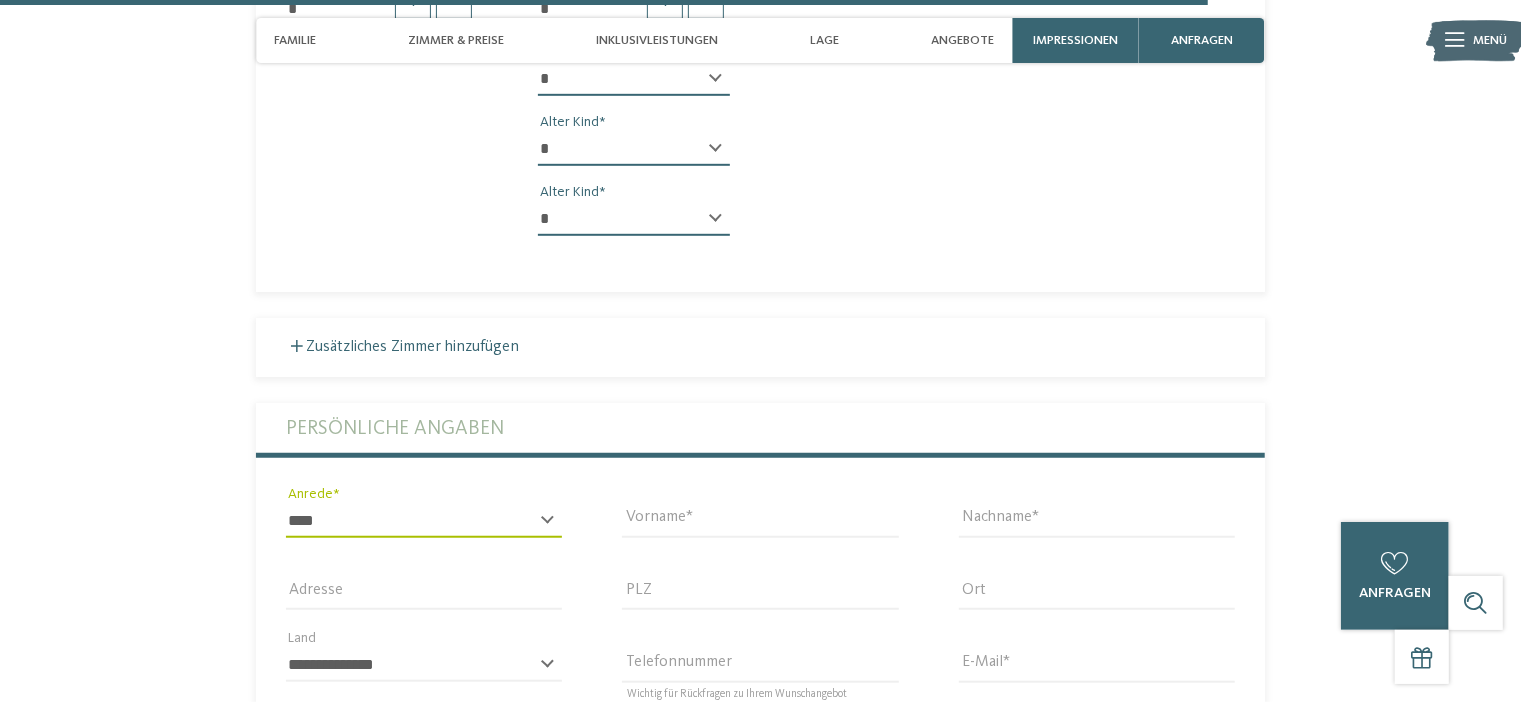 drag, startPoint x: 925, startPoint y: 531, endPoint x: 989, endPoint y: 533, distance: 64.03124 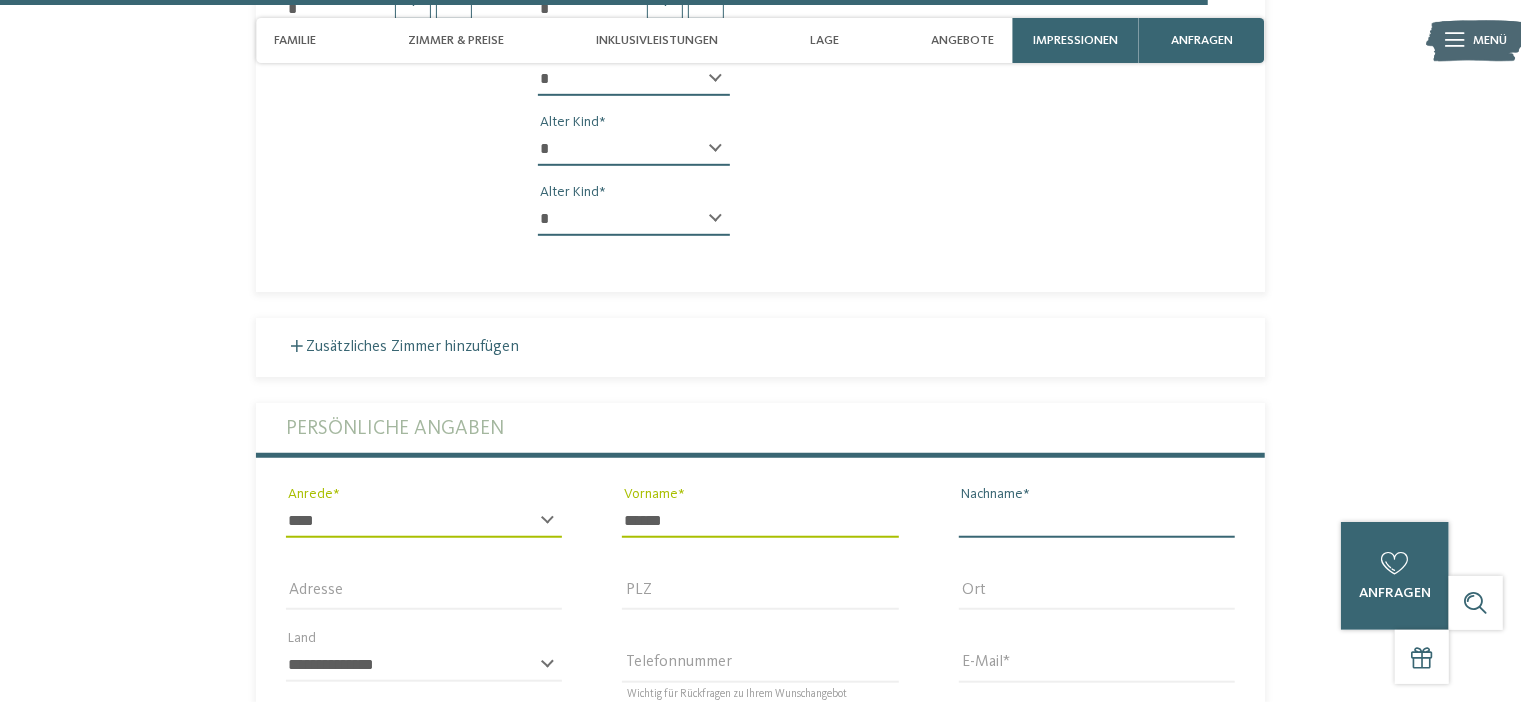 click on "Nachname" at bounding box center (1097, 521) 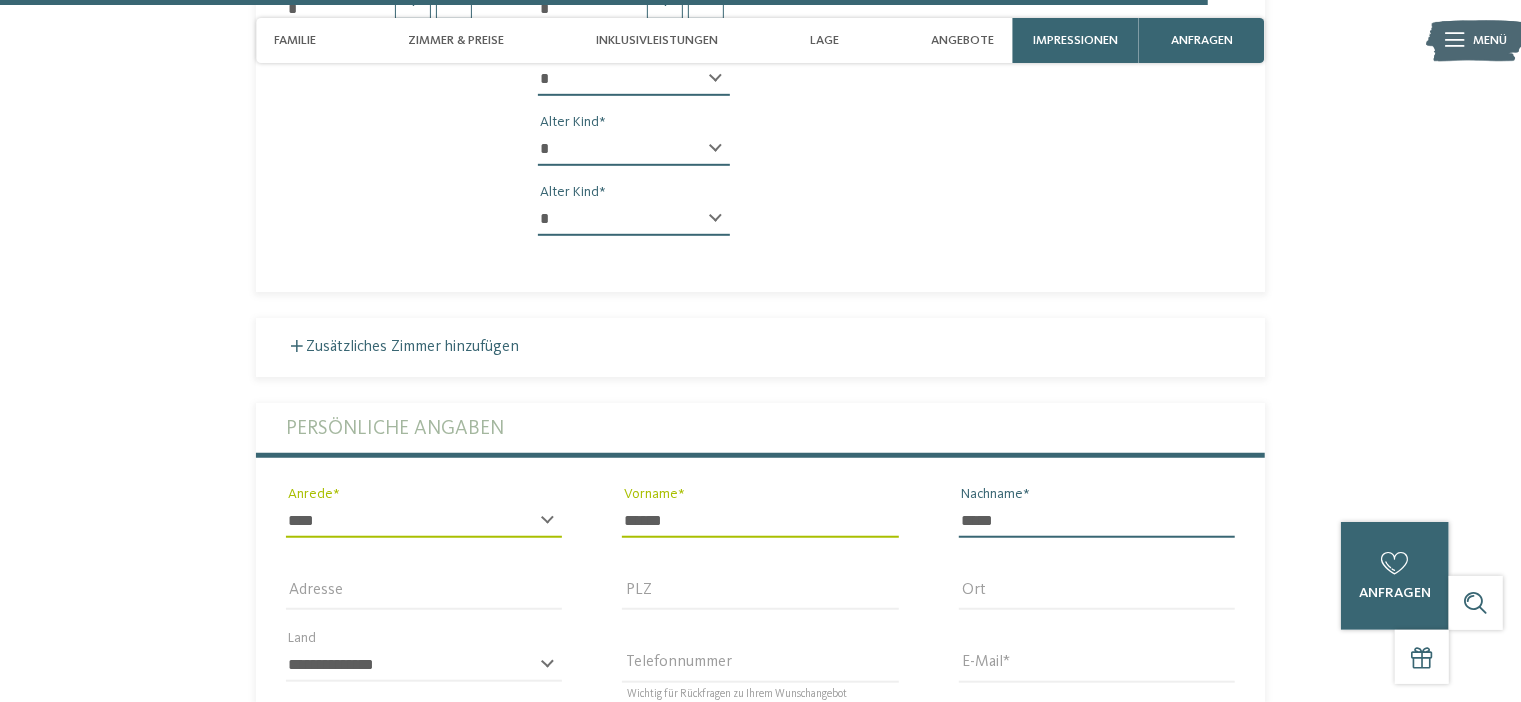type on "*****" 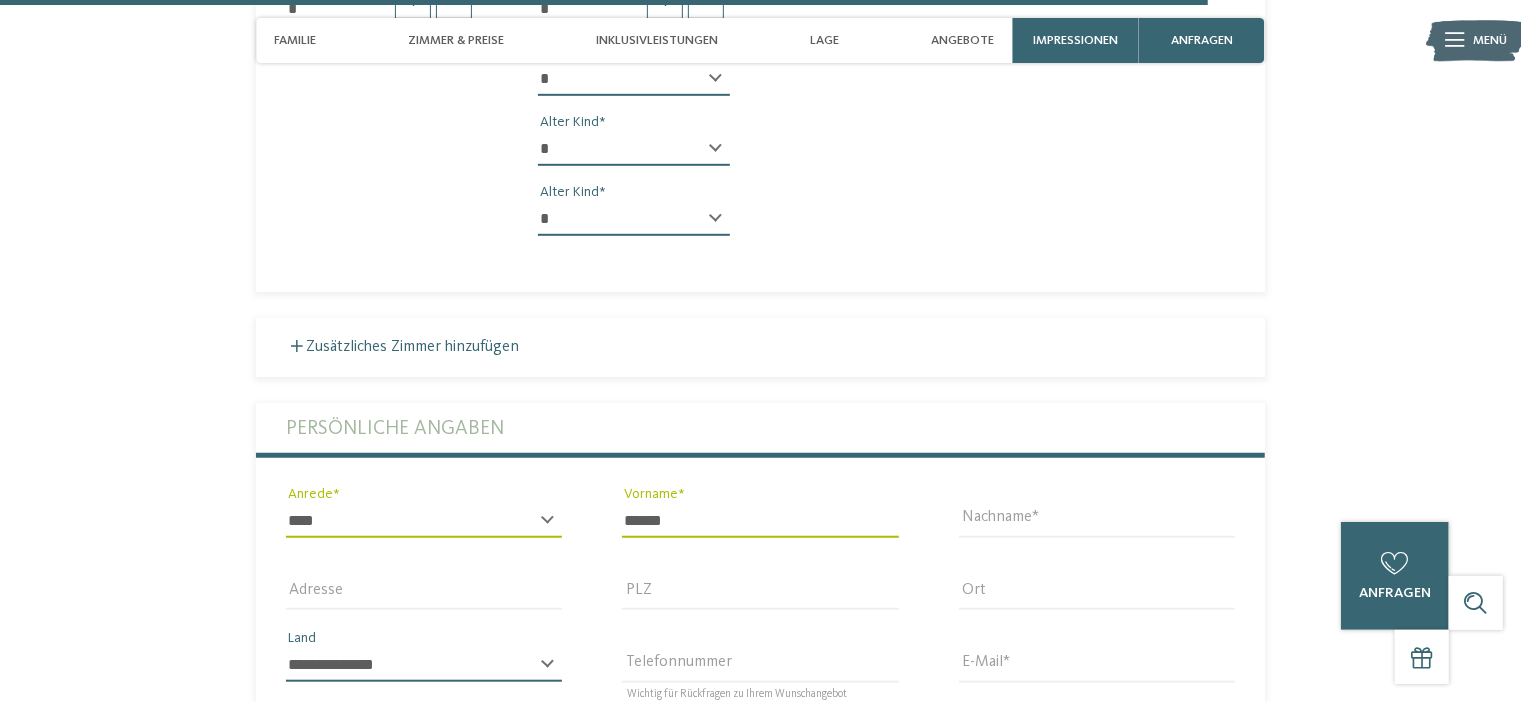 click on "**********" at bounding box center (424, 665) 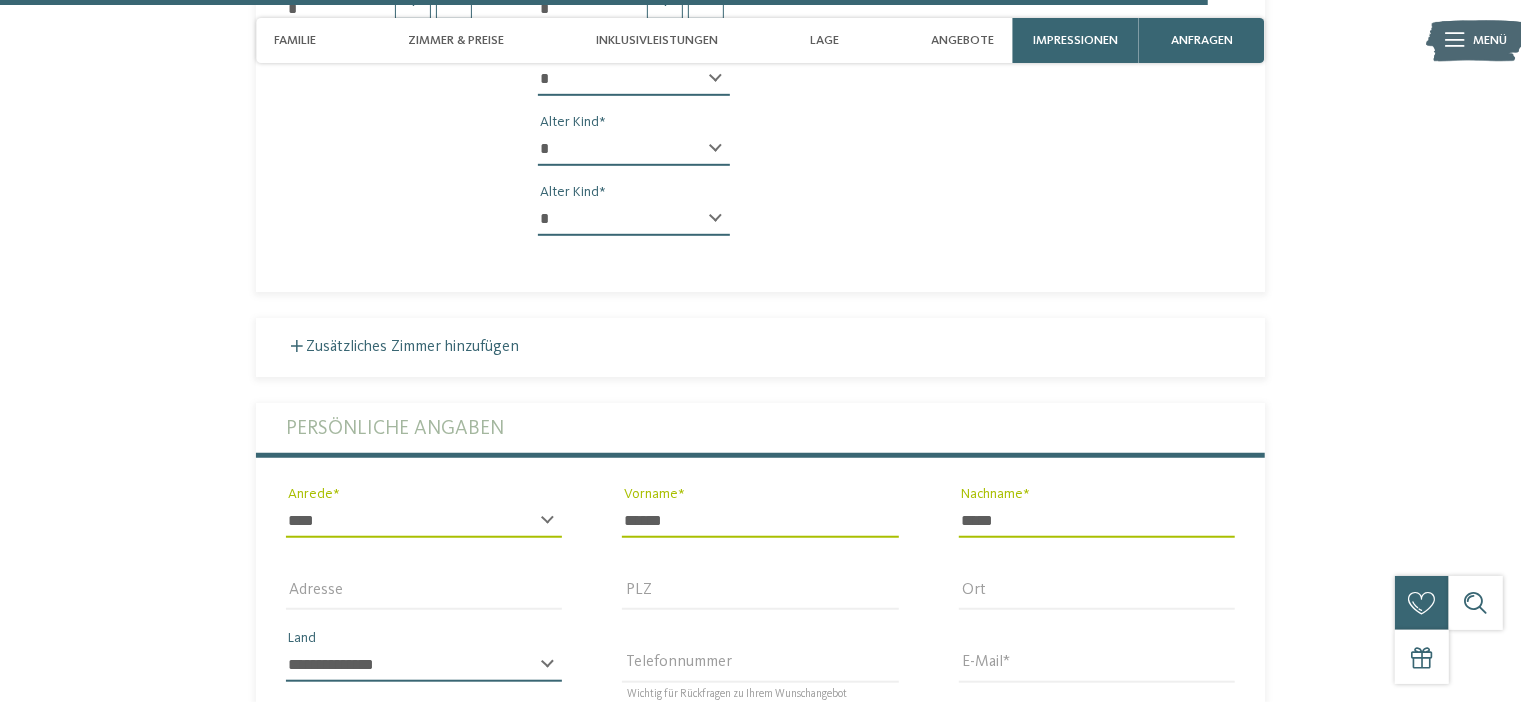 select on "**" 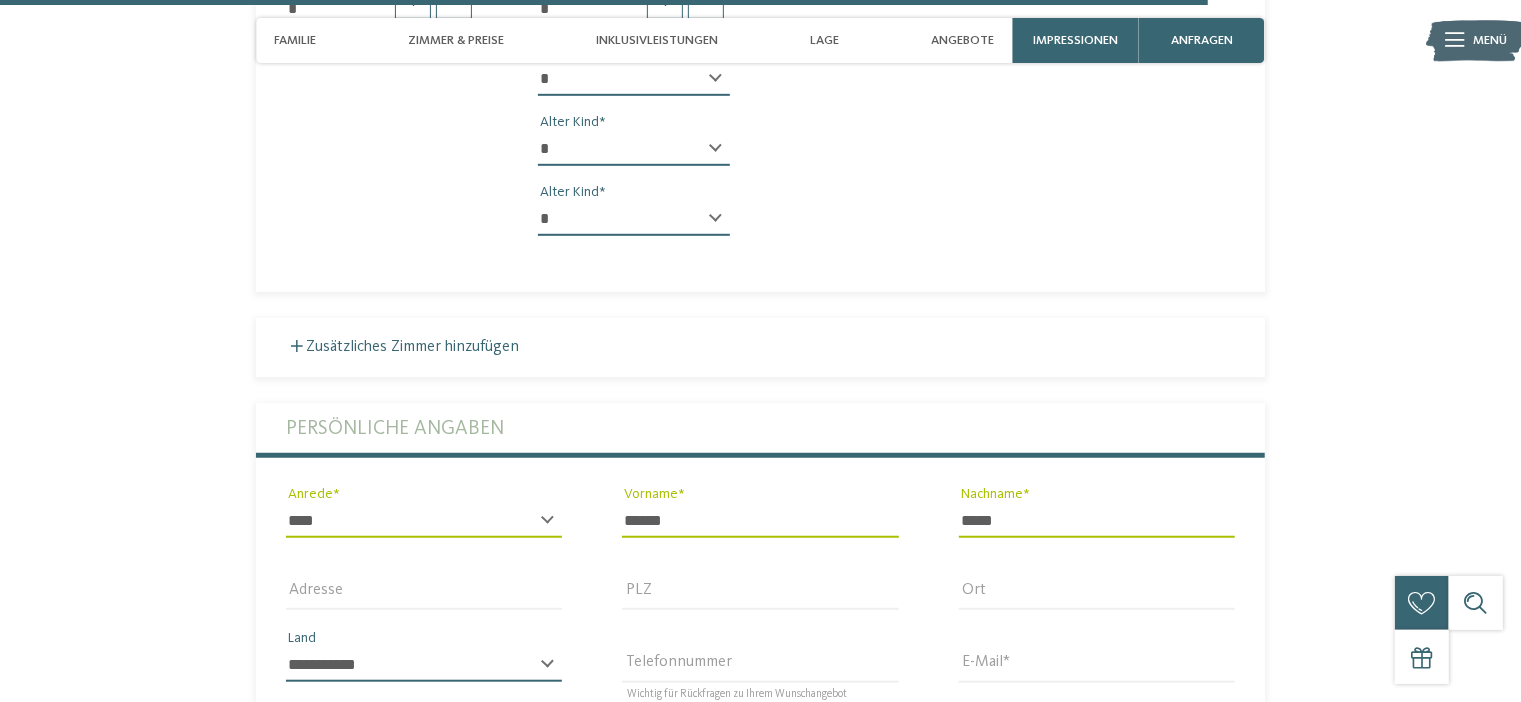 click on "*******" at bounding box center [0, 0] 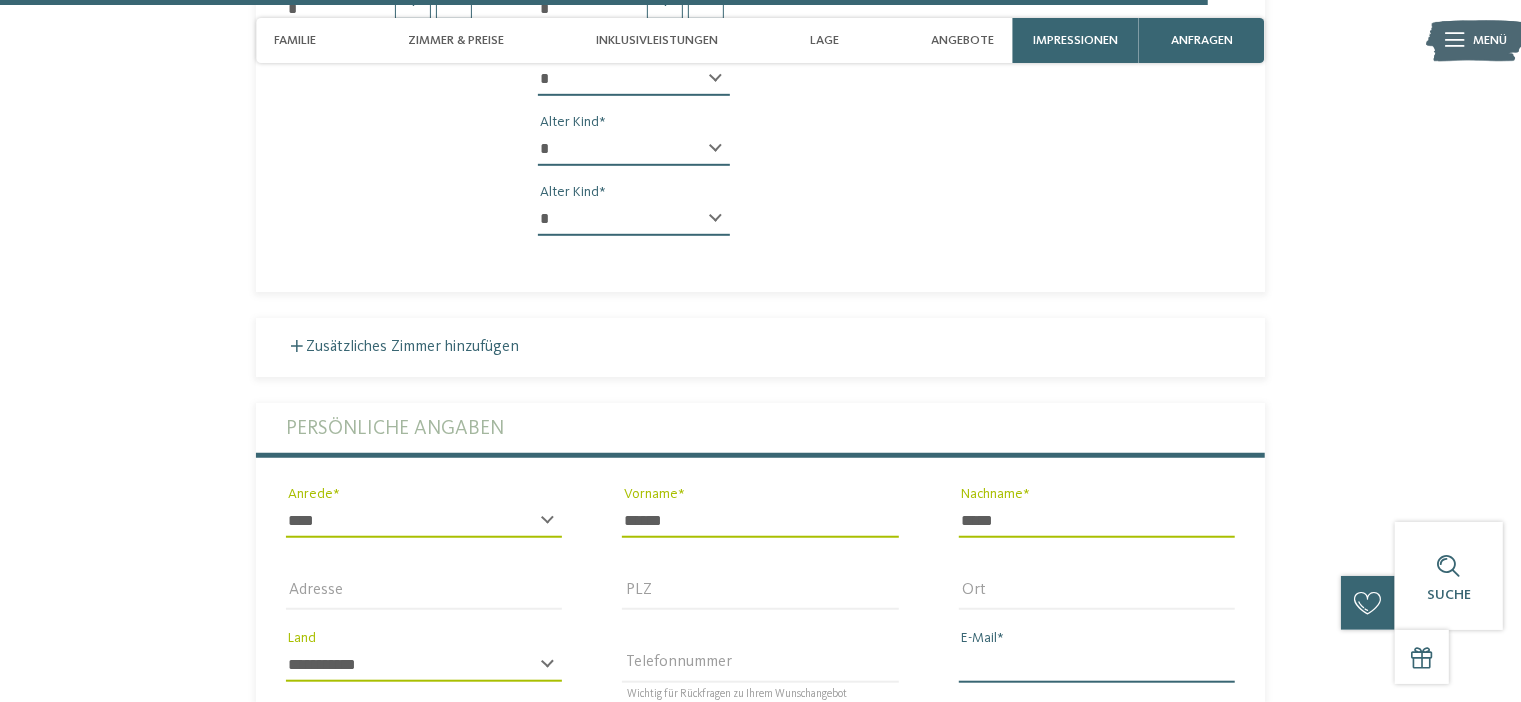 click on "E-Mail" at bounding box center (1097, 665) 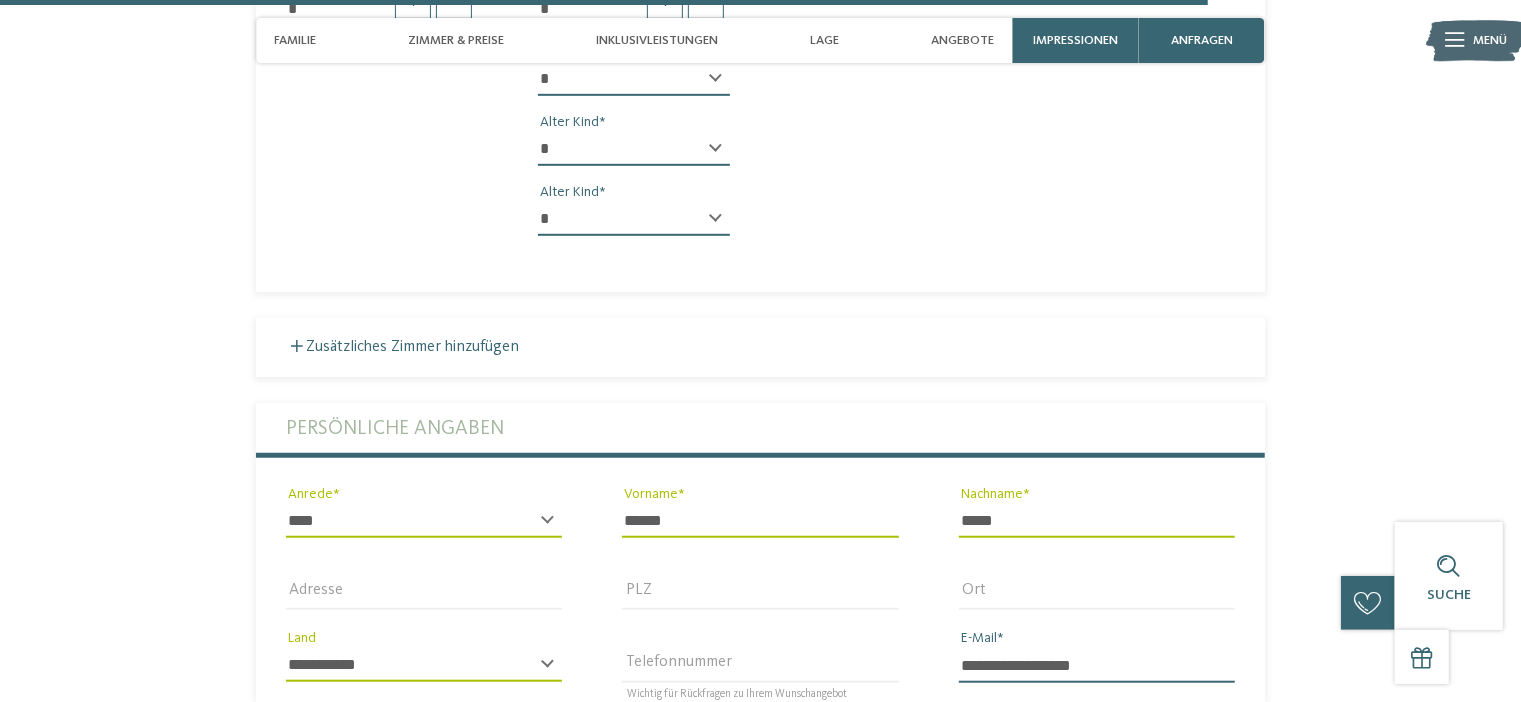 type on "**********" 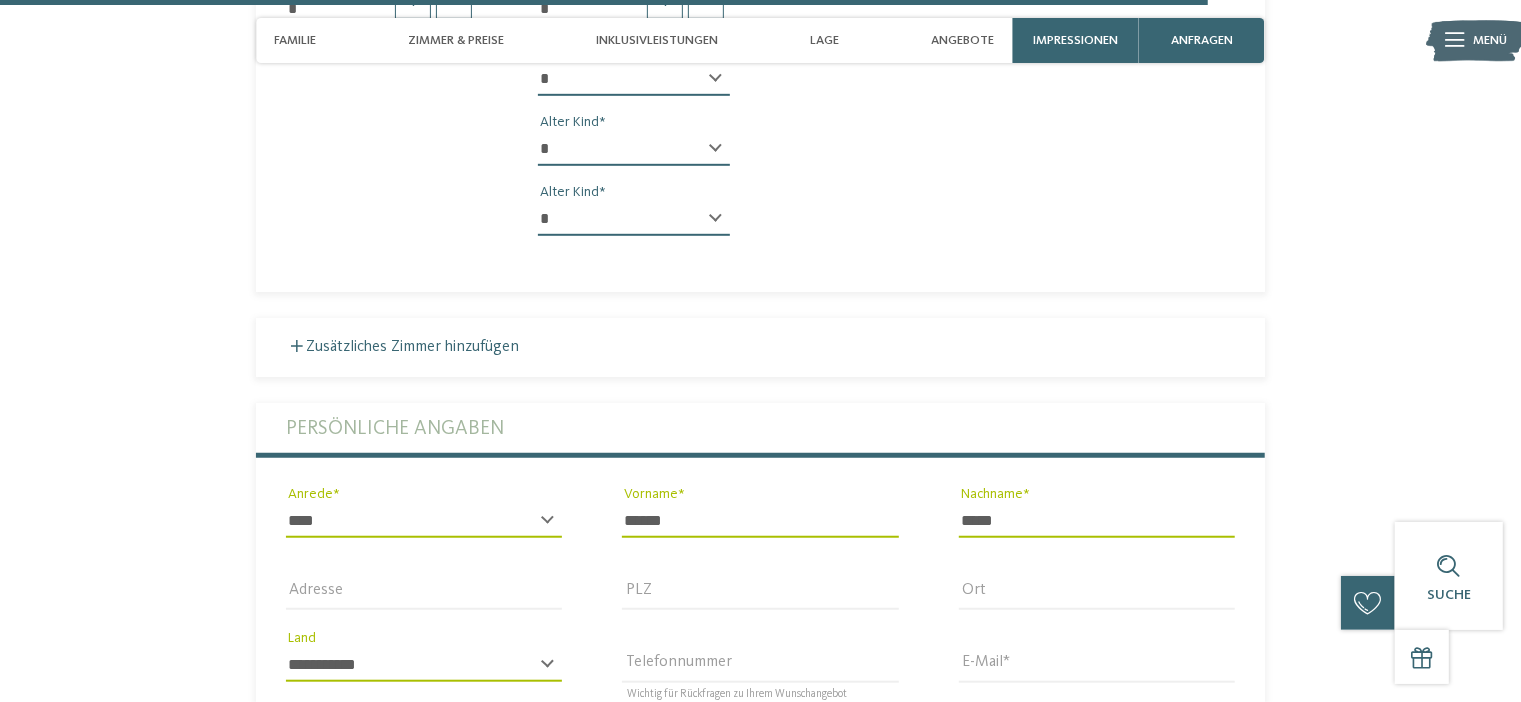click on "JETZT UNVERBINDLICH ANFRAGEN ODER GLEICH BUCHEN!
anfragen
buchen 2" at bounding box center [760, 196] 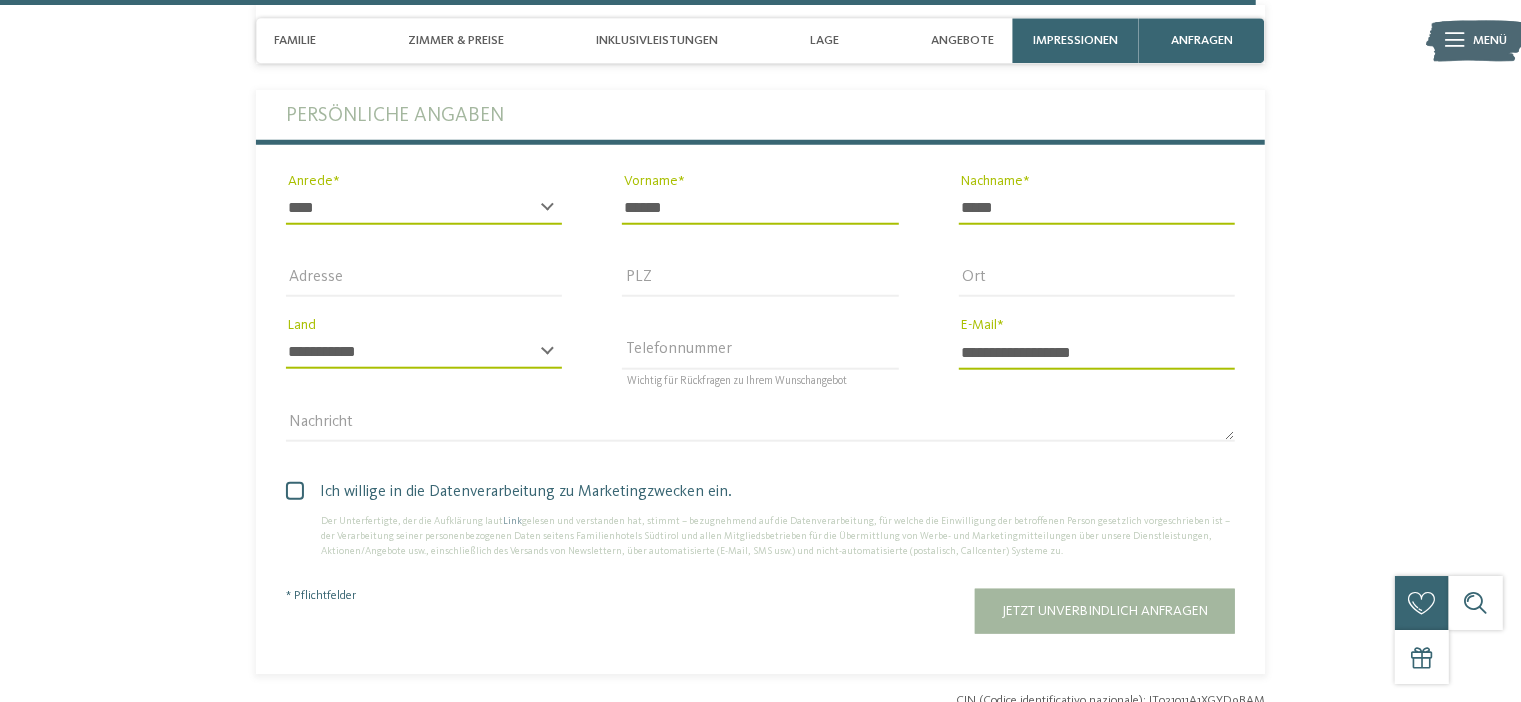scroll, scrollTop: 5681, scrollLeft: 0, axis: vertical 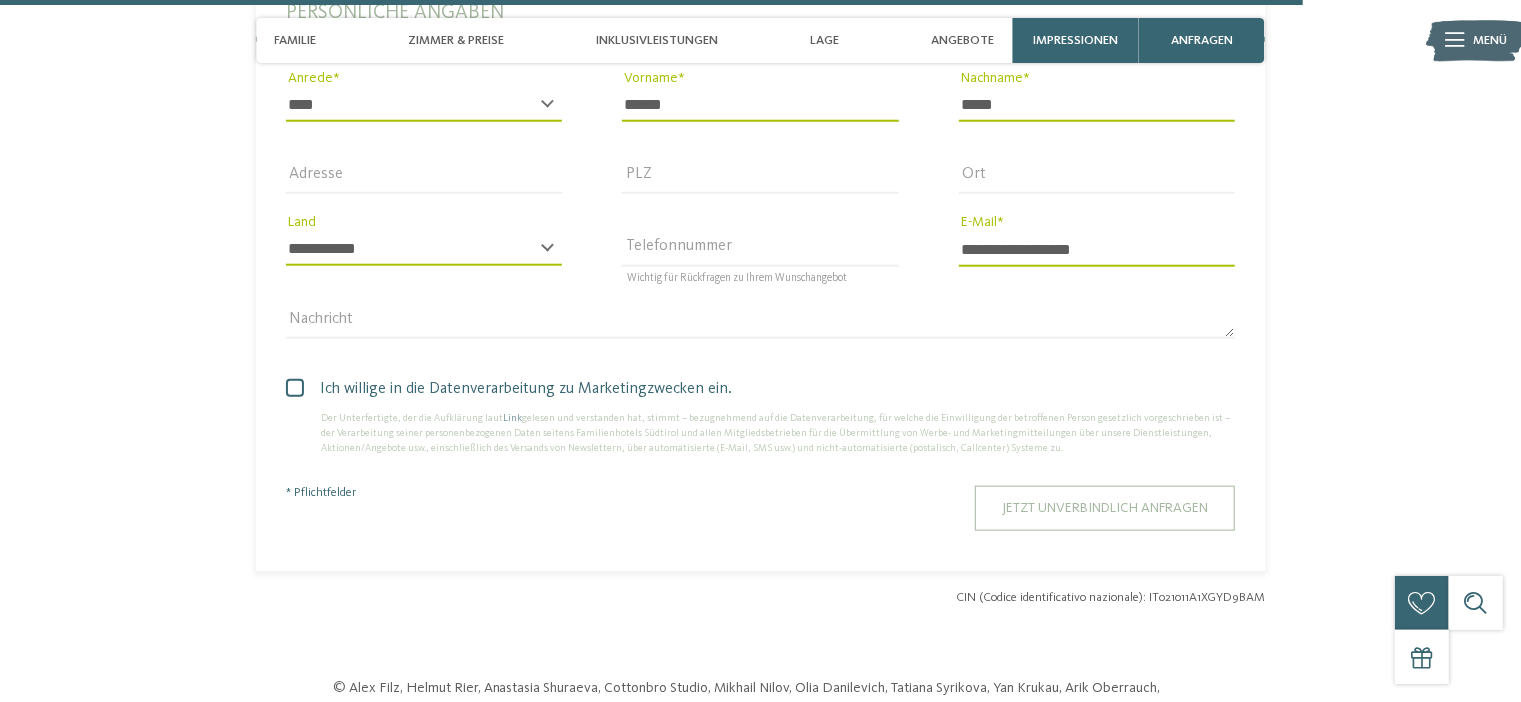 click on "Jetzt unverbindlich anfragen" at bounding box center [1105, 508] 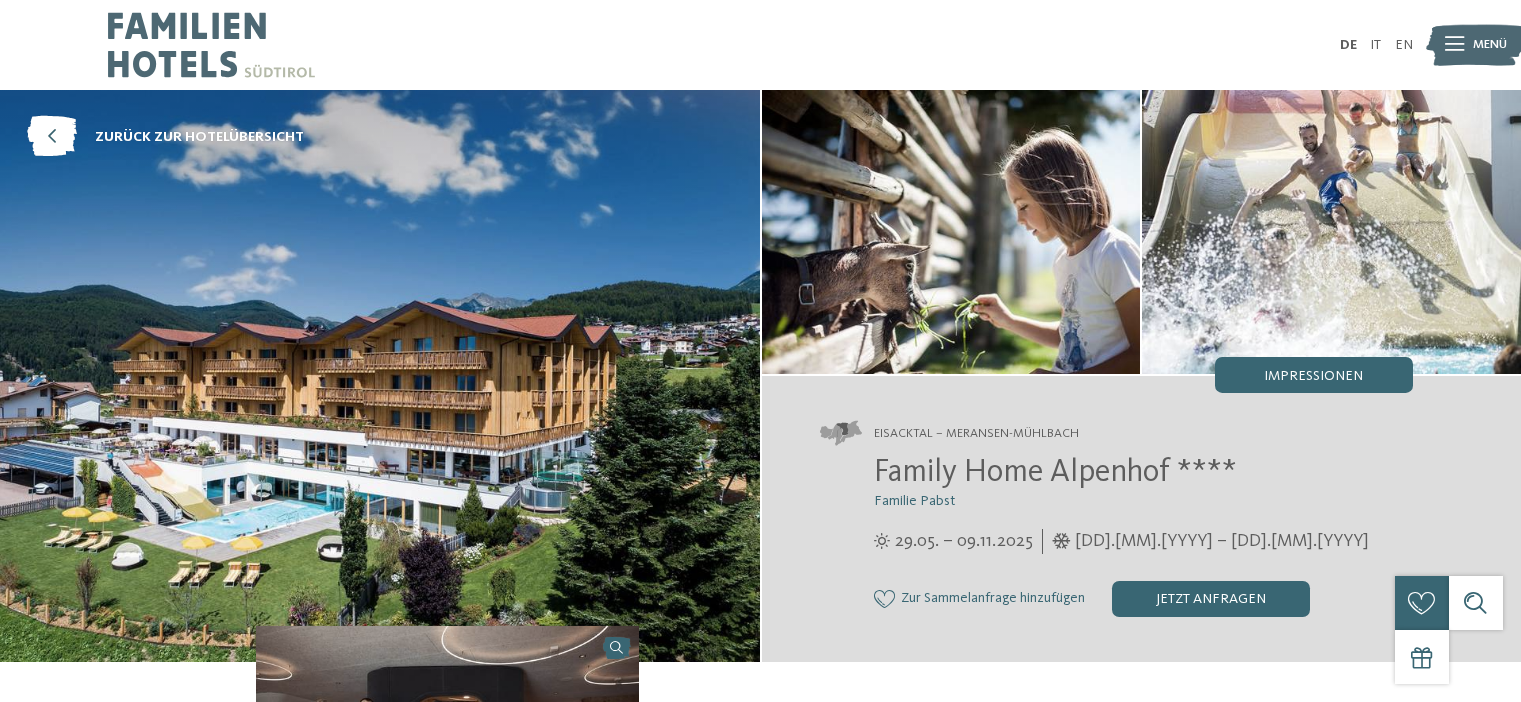 scroll, scrollTop: 0, scrollLeft: 0, axis: both 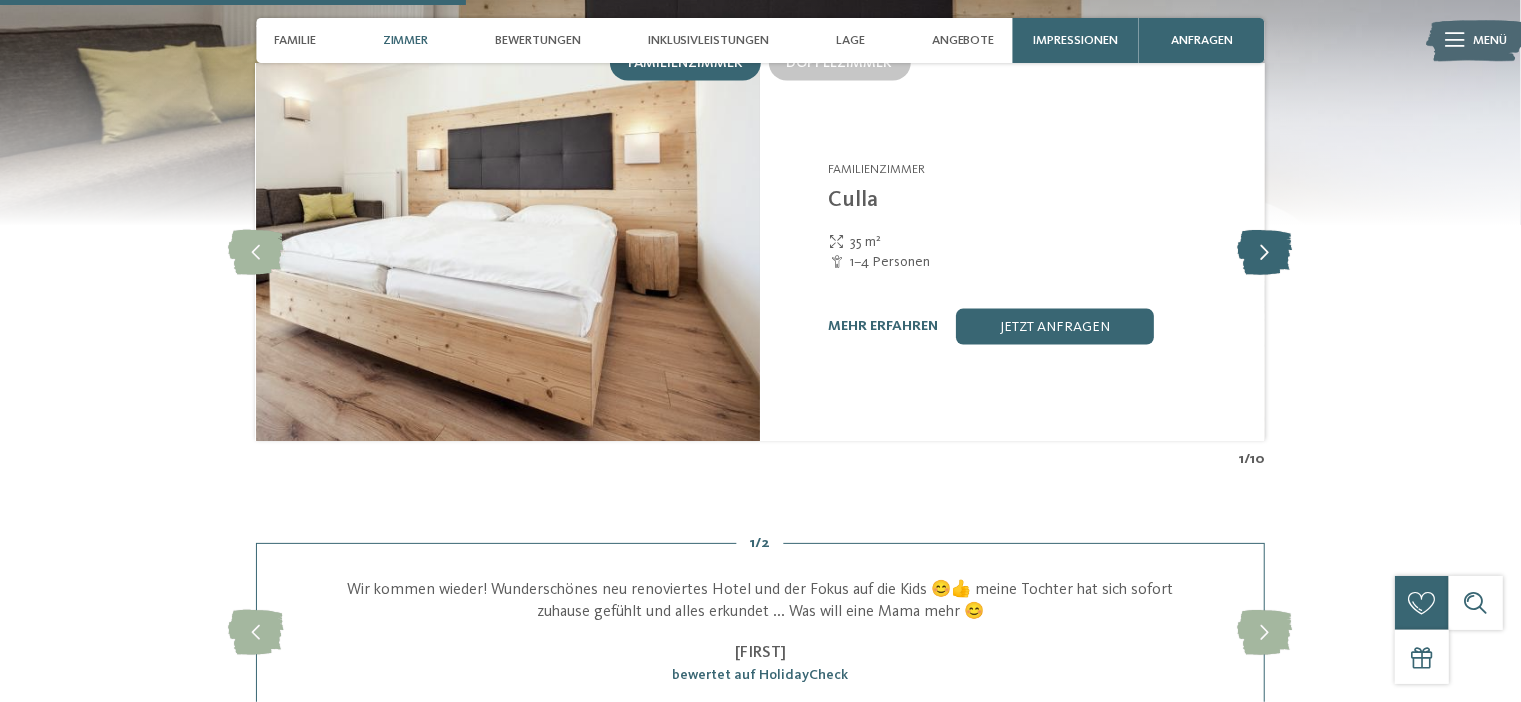 click at bounding box center (1264, 252) 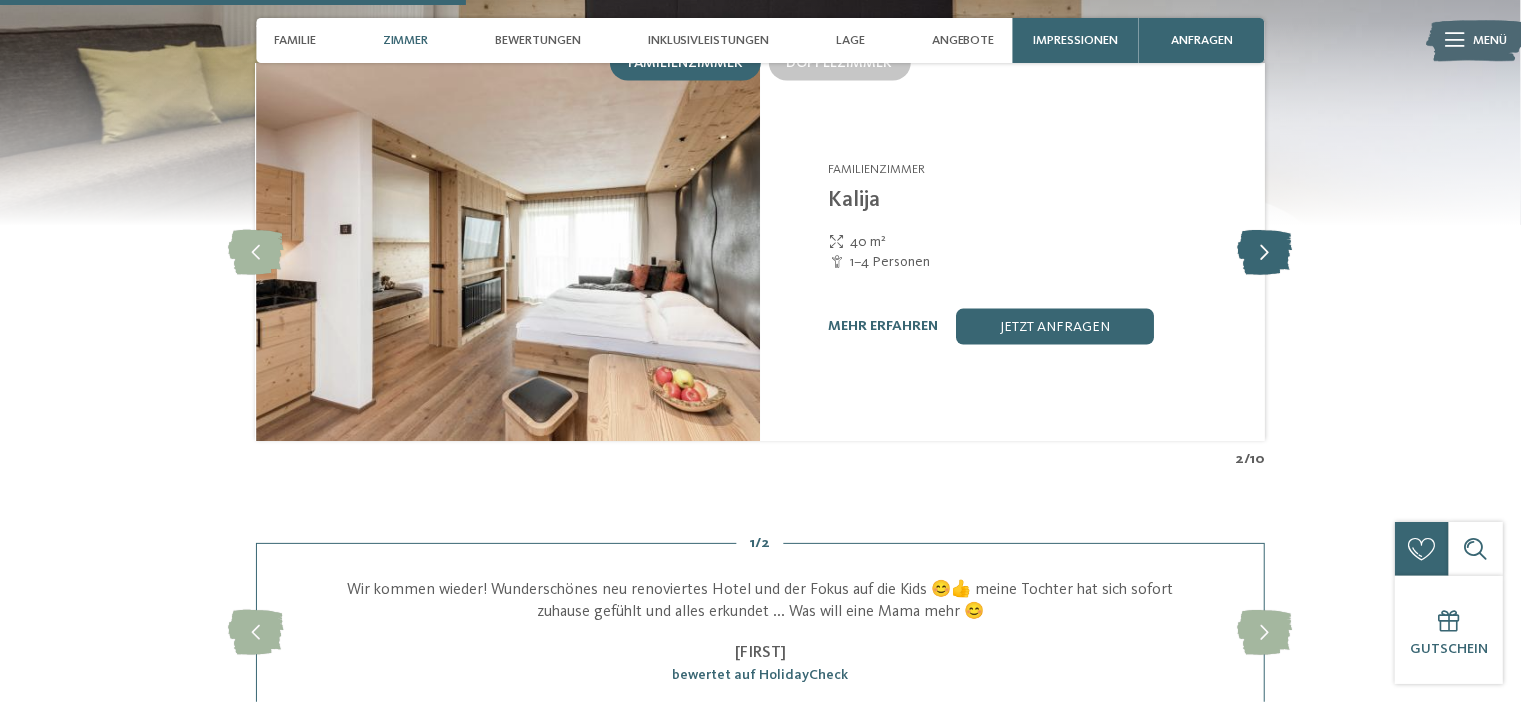 click at bounding box center [1264, 252] 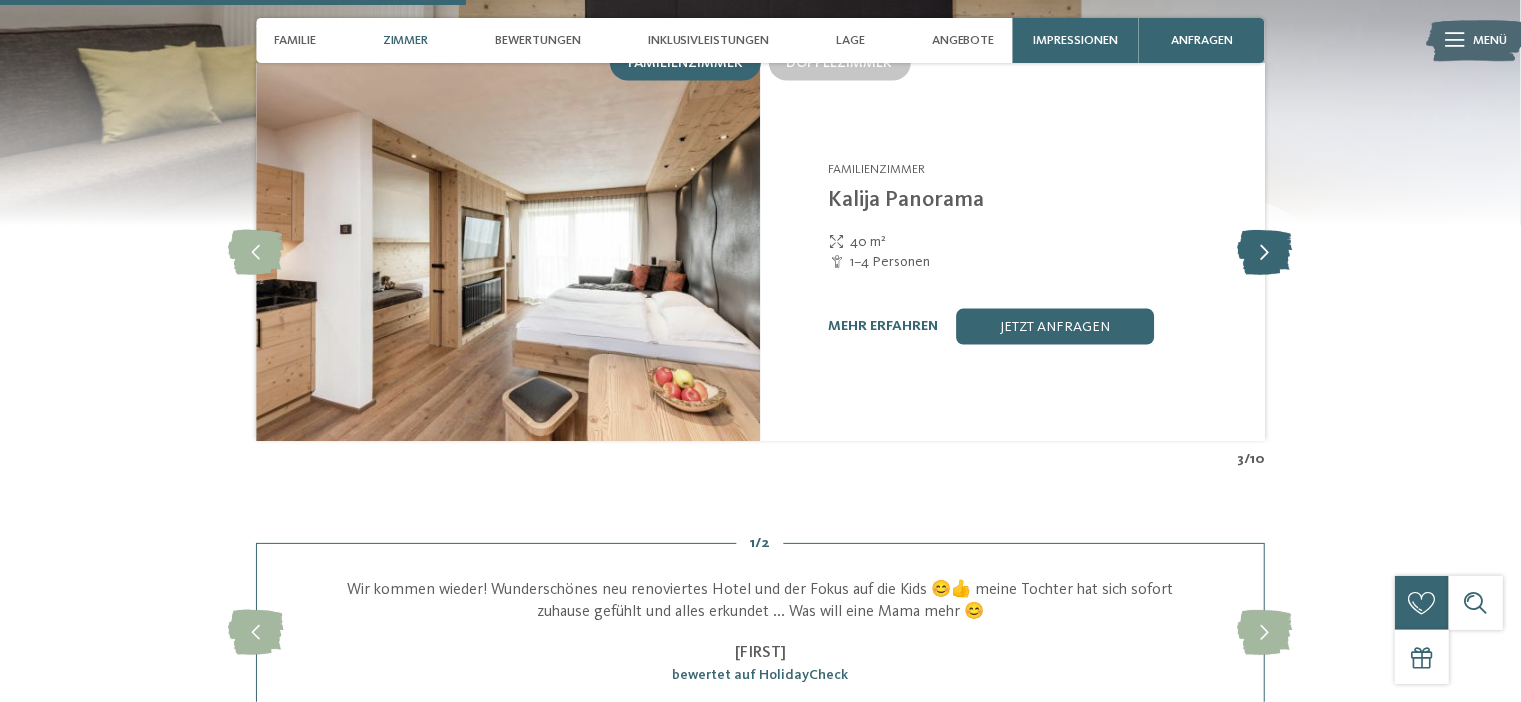 click at bounding box center (1264, 252) 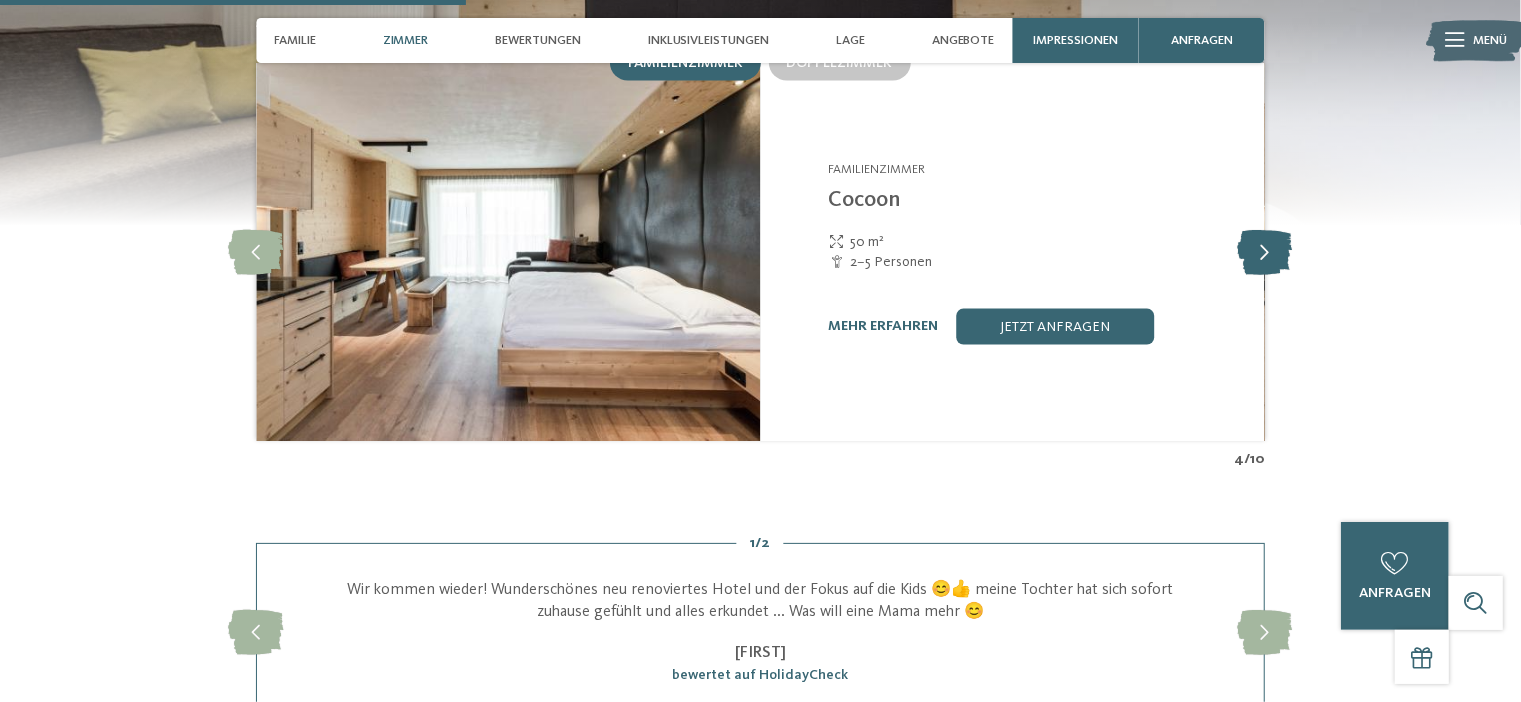 click at bounding box center (1264, 252) 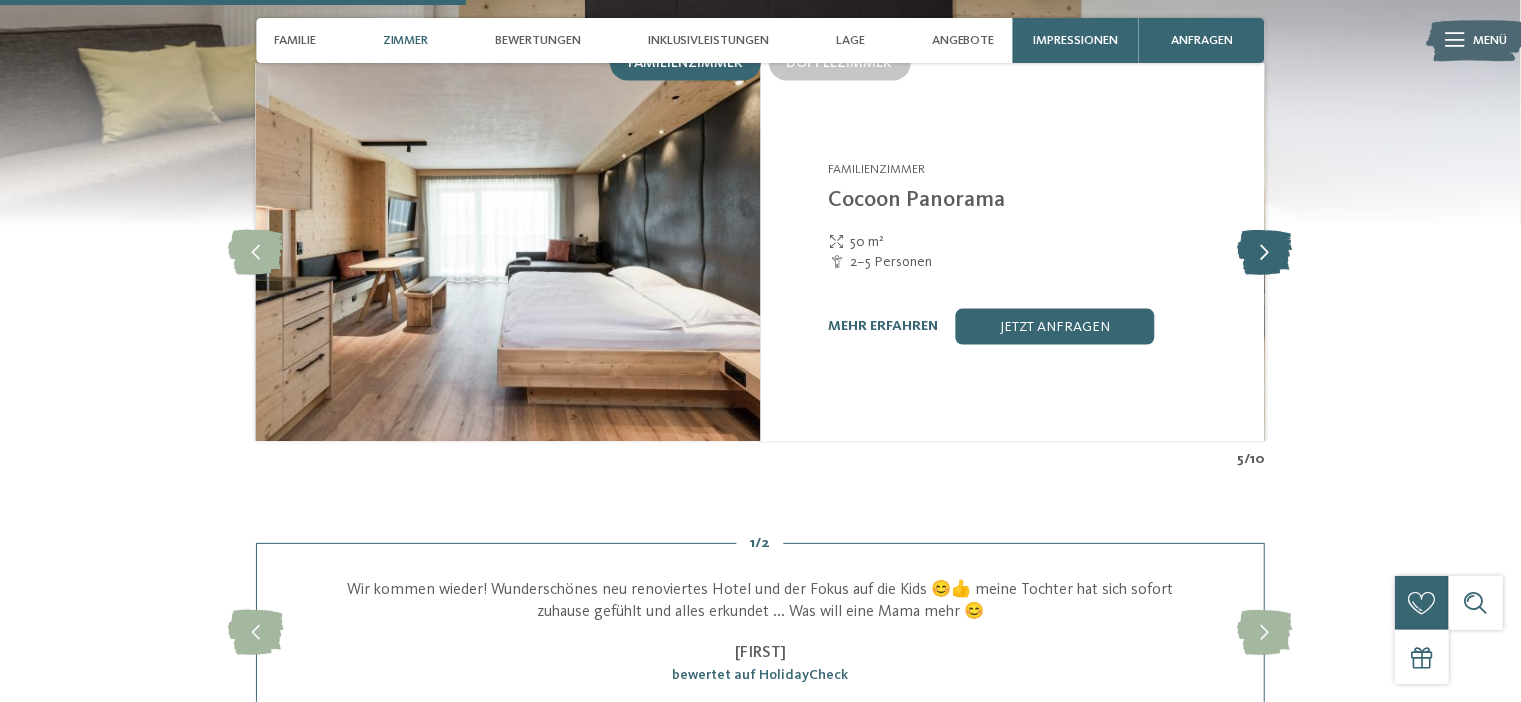 click at bounding box center (1264, 252) 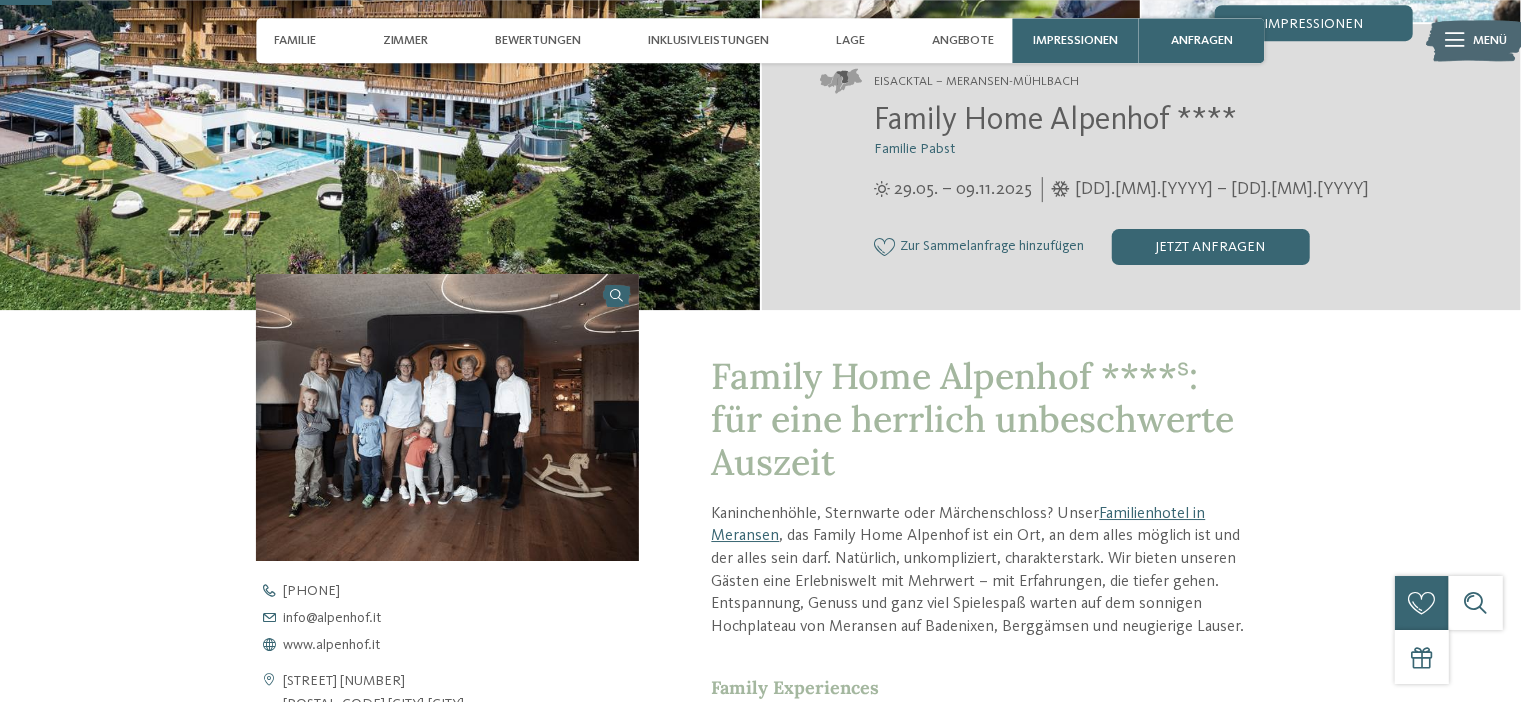 scroll, scrollTop: 208, scrollLeft: 0, axis: vertical 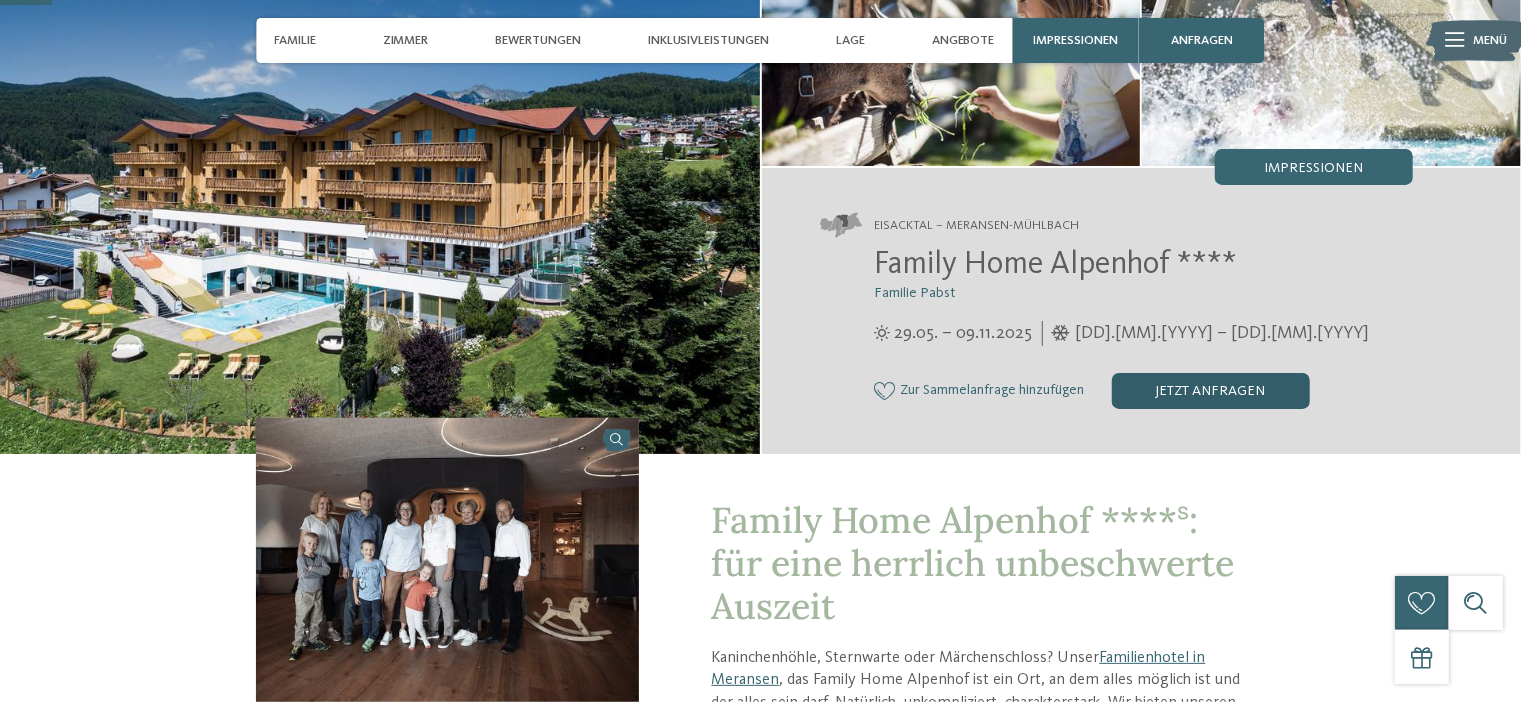 click on "jetzt anfragen" at bounding box center (1211, 391) 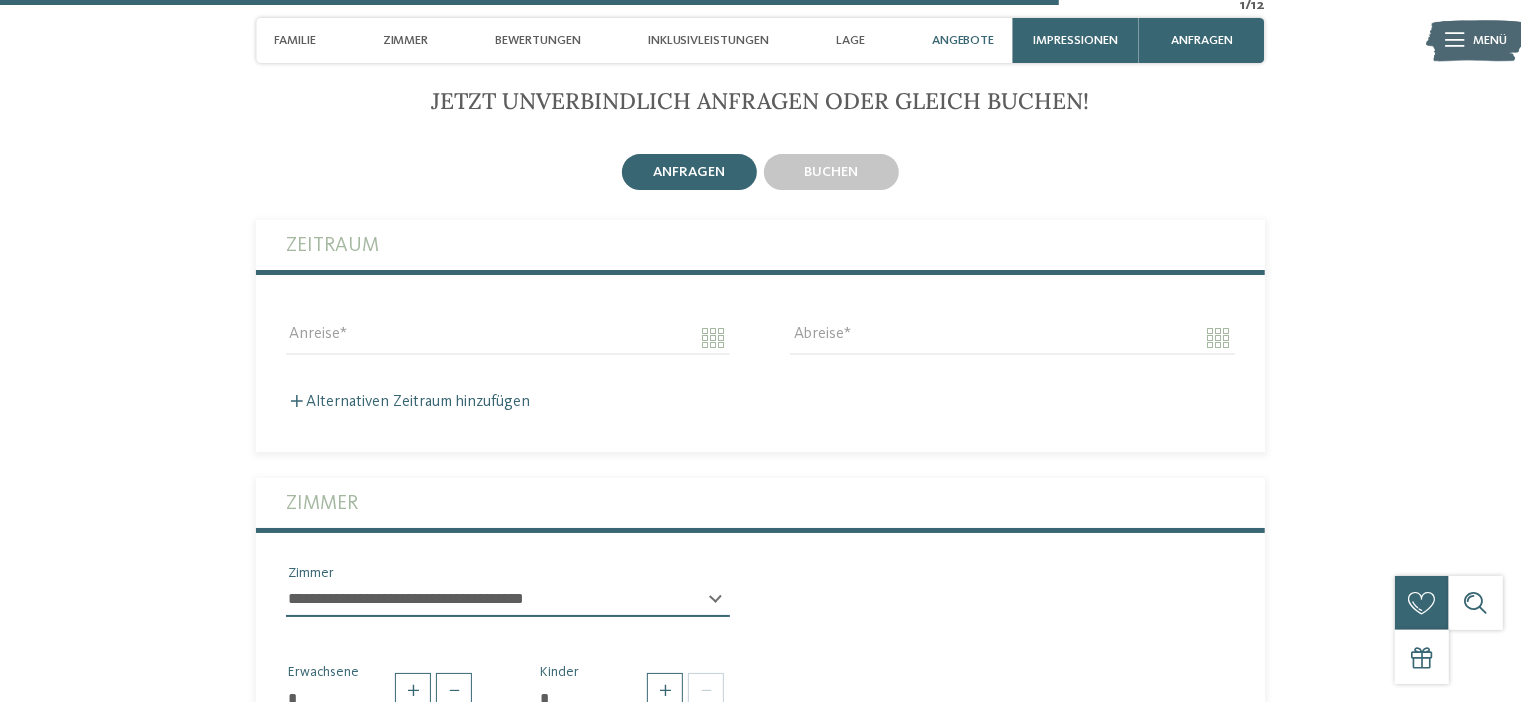 scroll, scrollTop: 4253, scrollLeft: 0, axis: vertical 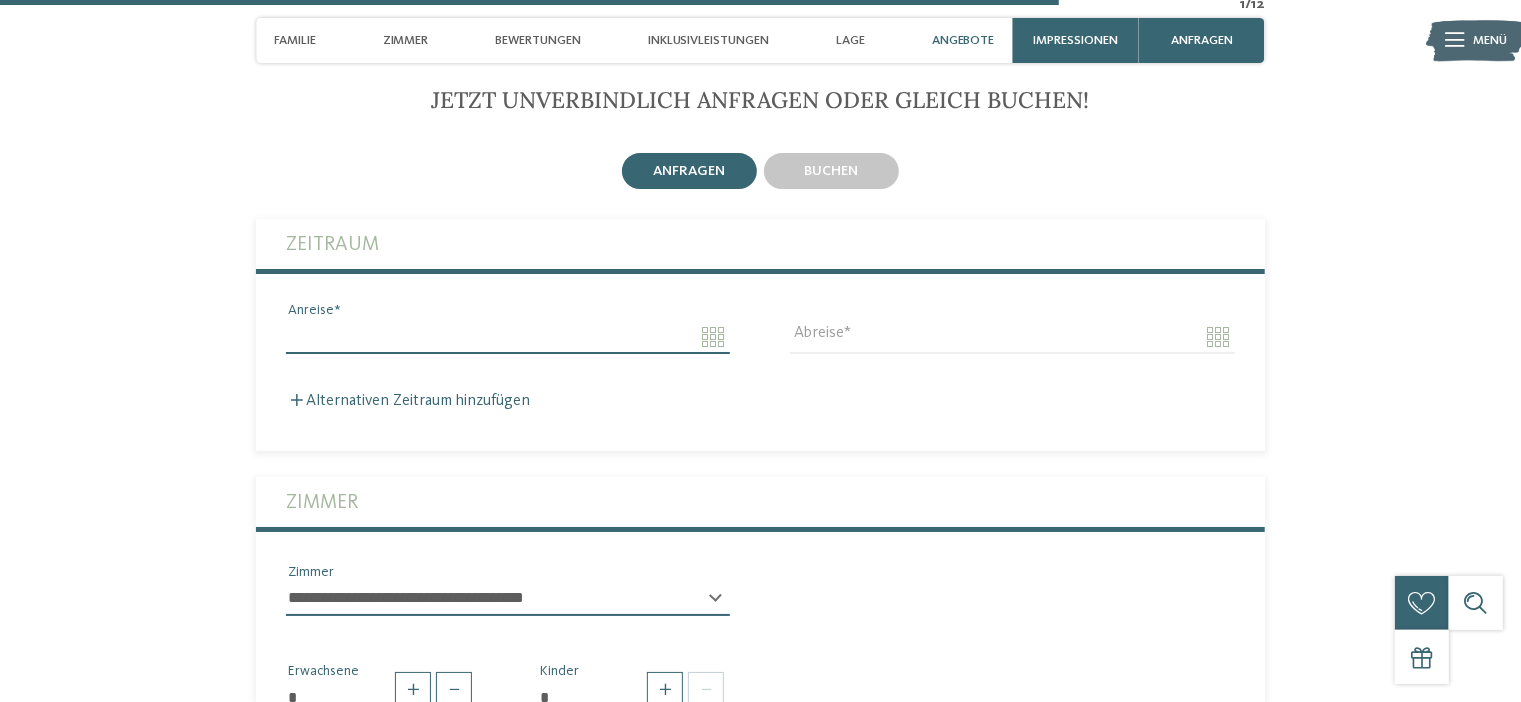 click on "Anreise" at bounding box center (508, 337) 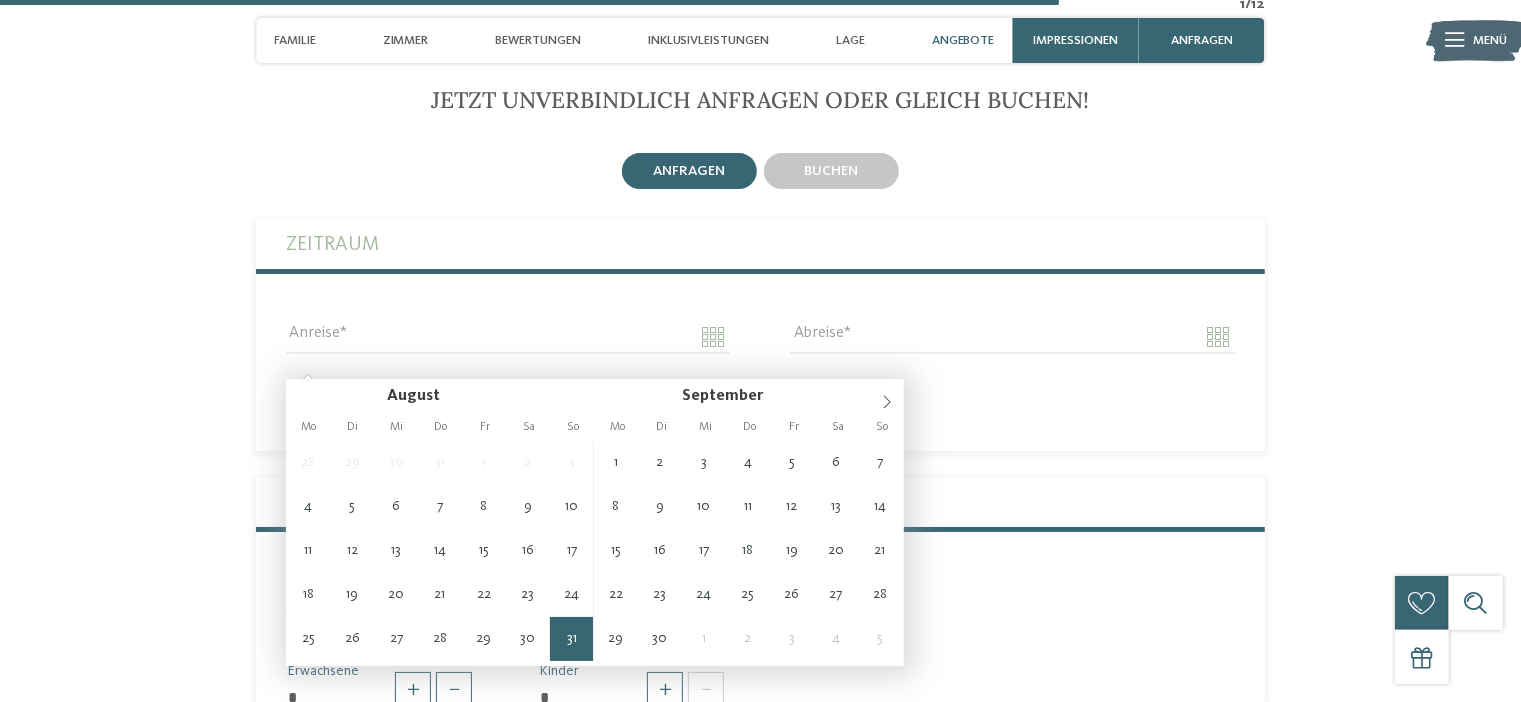 type on "**********" 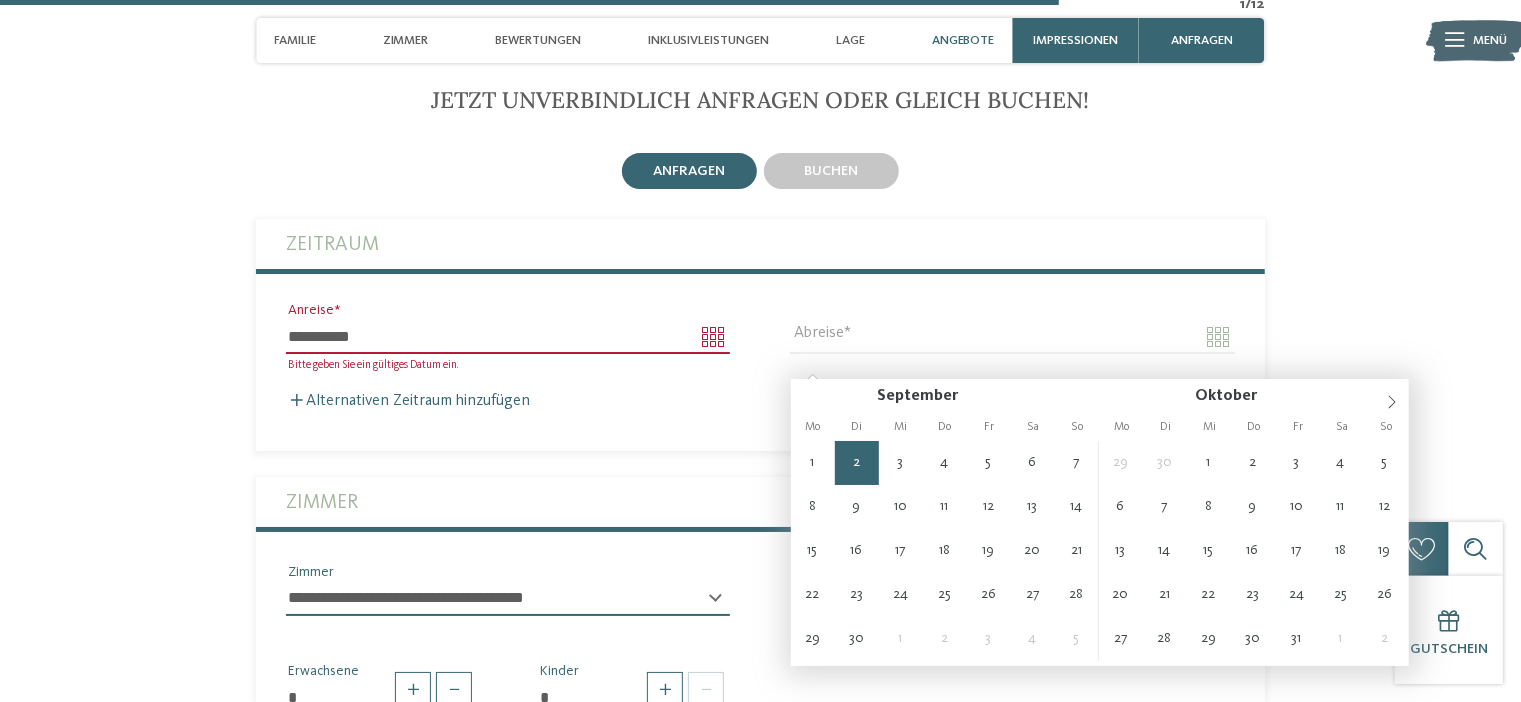 type on "**********" 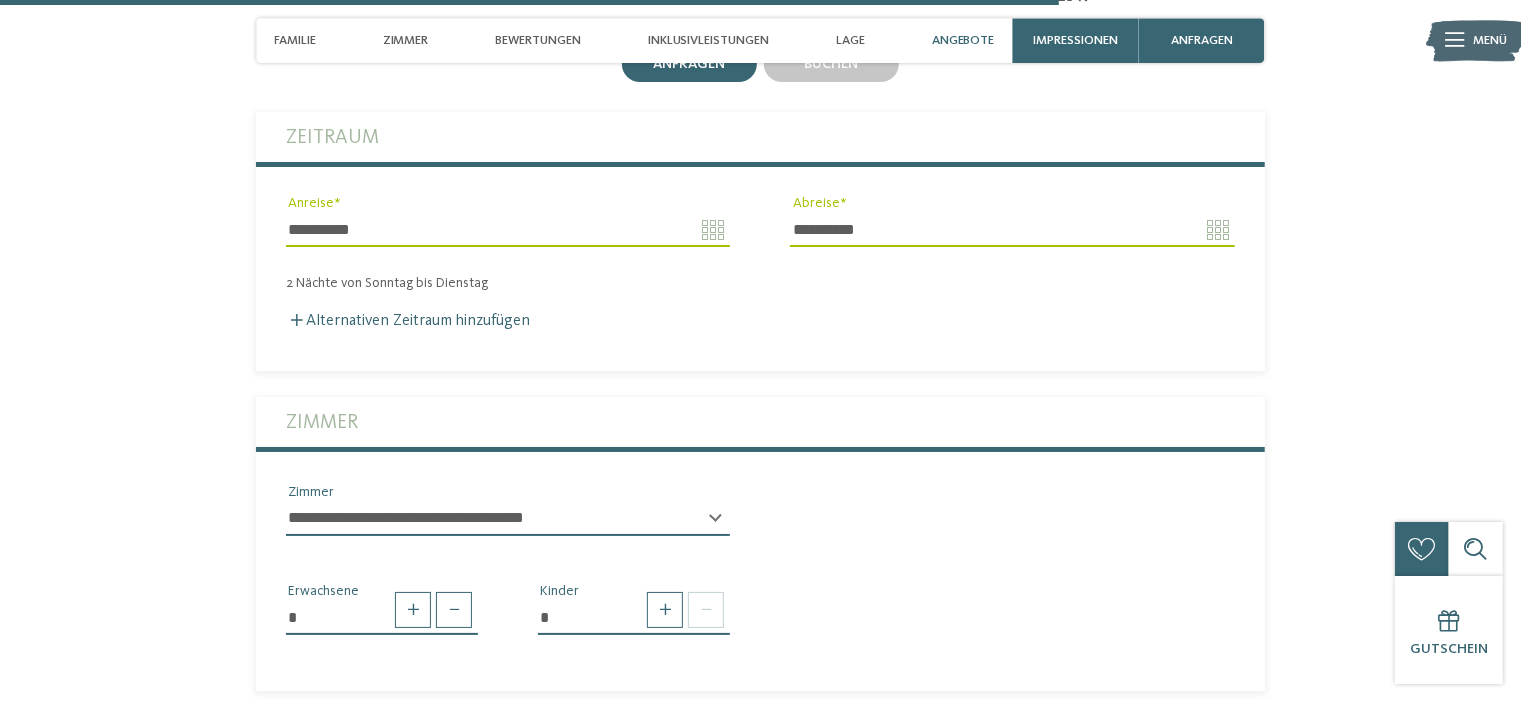 scroll, scrollTop: 4461, scrollLeft: 0, axis: vertical 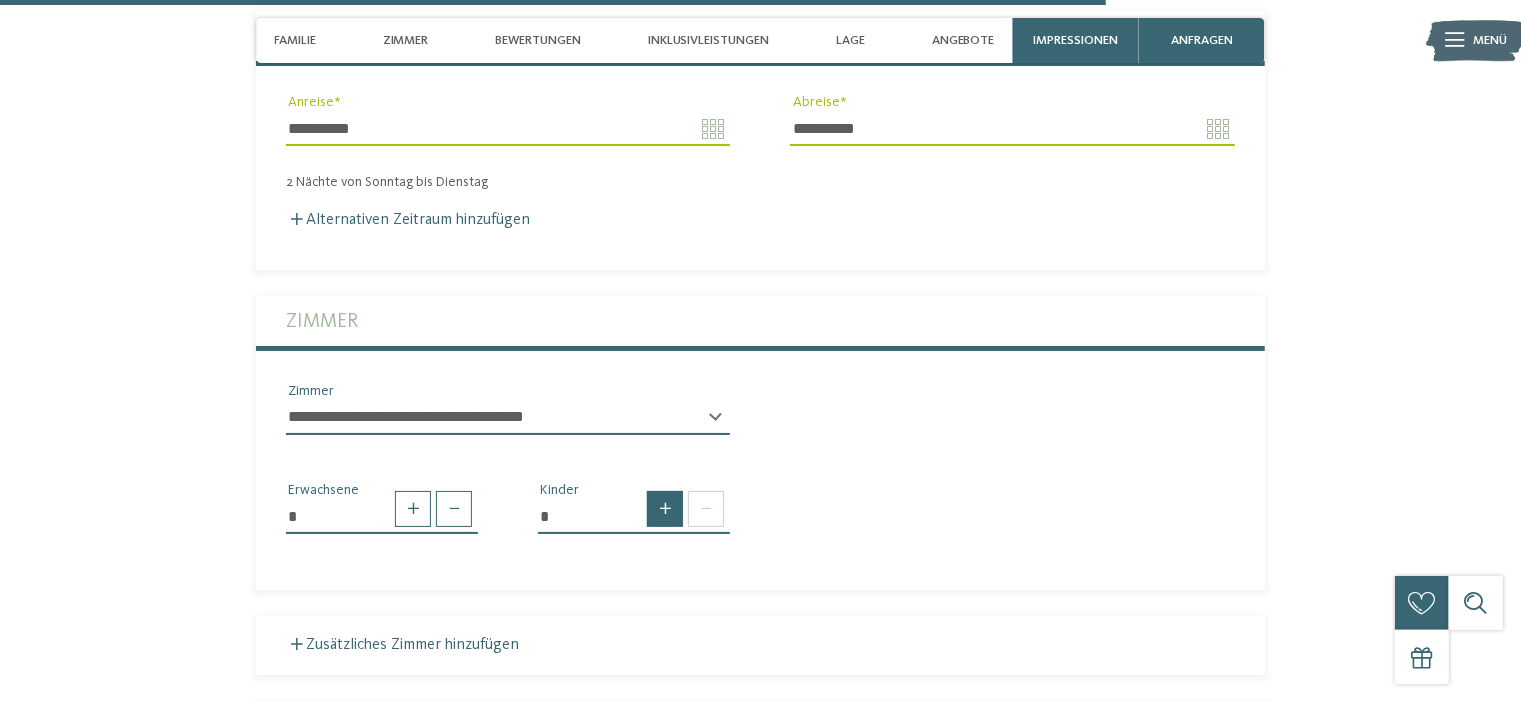 click at bounding box center (665, 509) 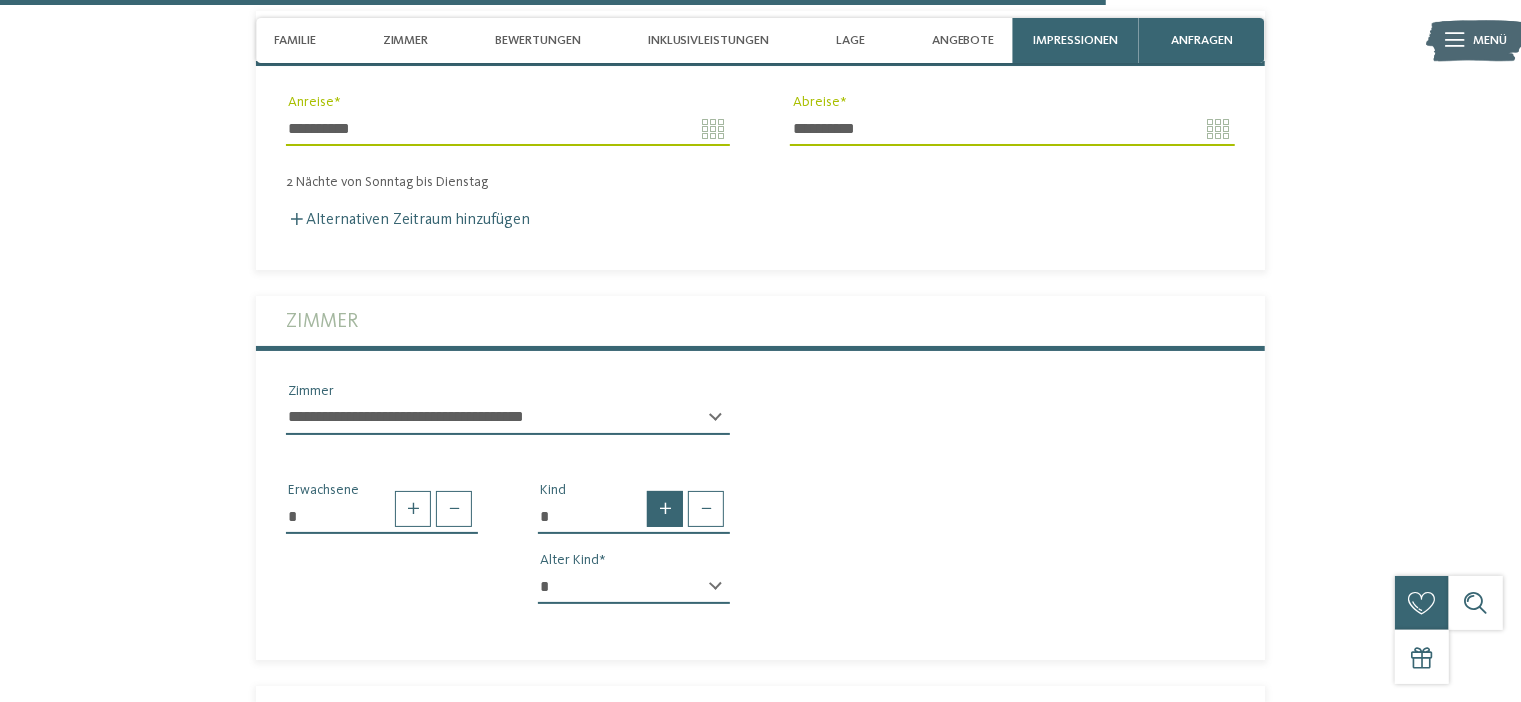 click at bounding box center [665, 509] 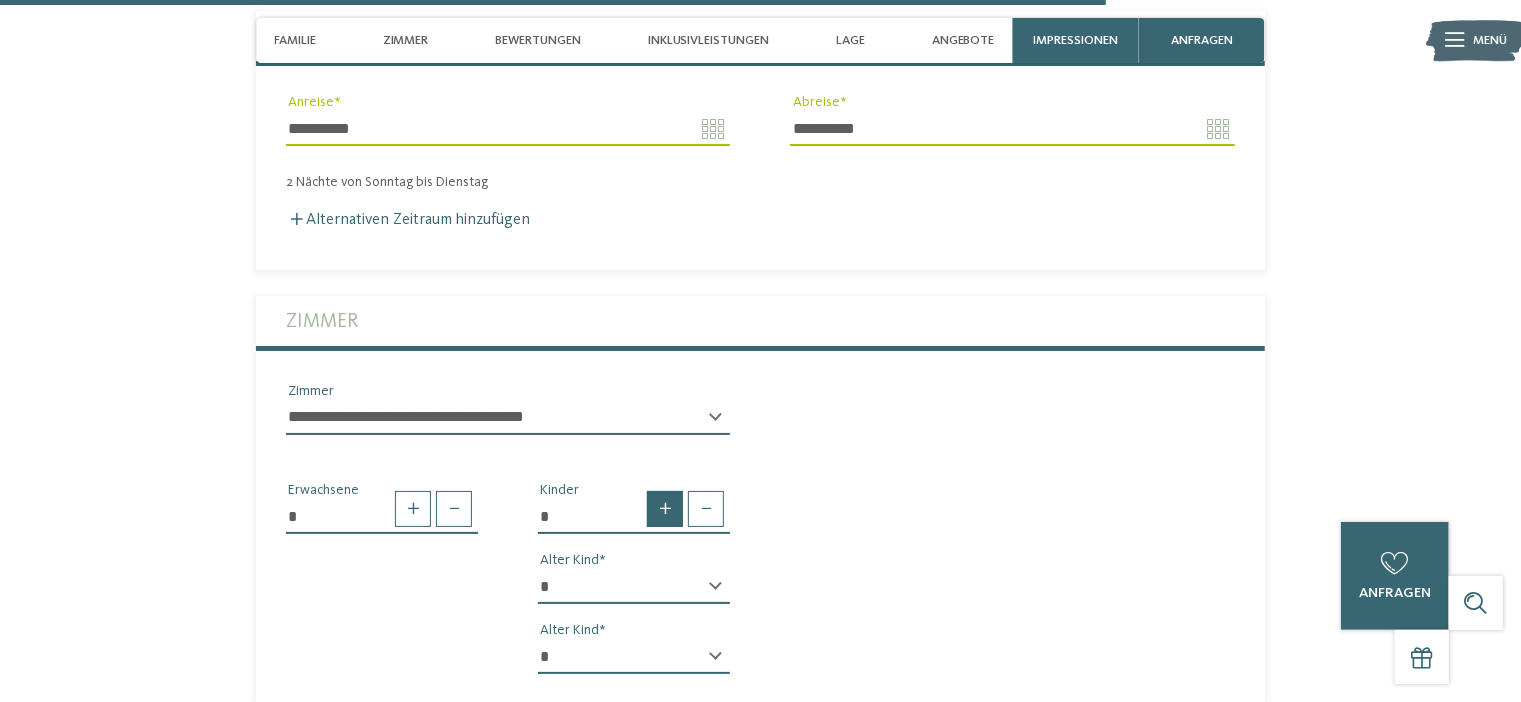 click at bounding box center [665, 509] 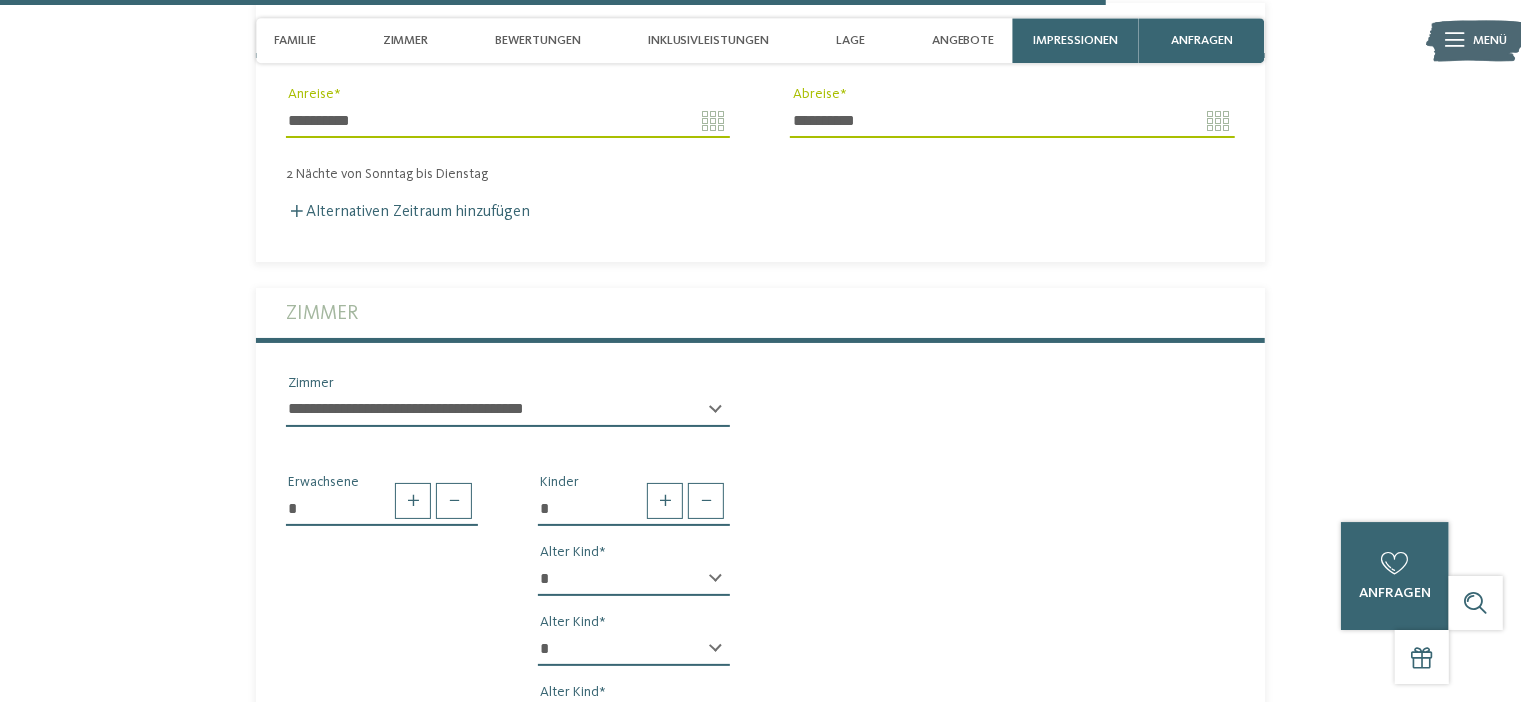 scroll, scrollTop: 4773, scrollLeft: 0, axis: vertical 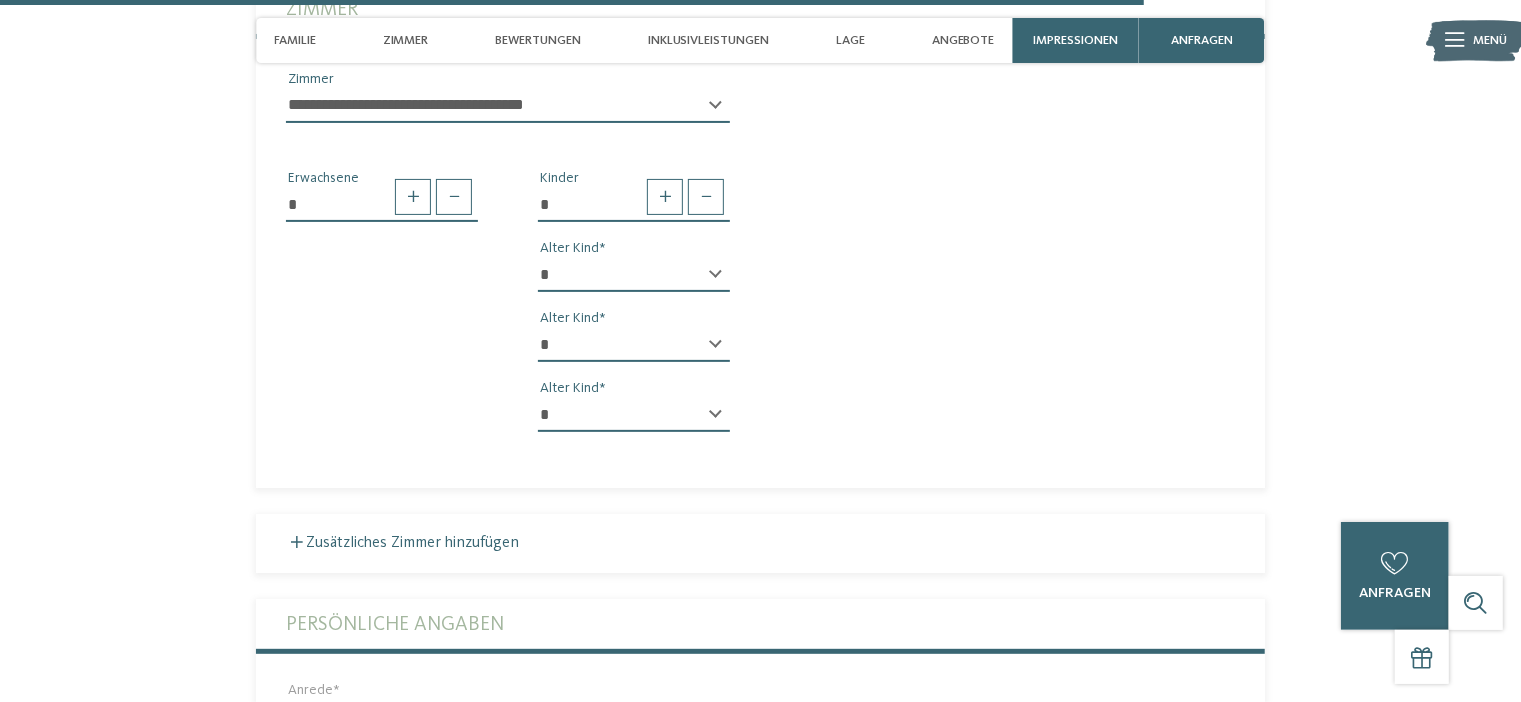 click on "* * * * * * * * * * * ** ** ** ** ** ** ** **" at bounding box center [634, 275] 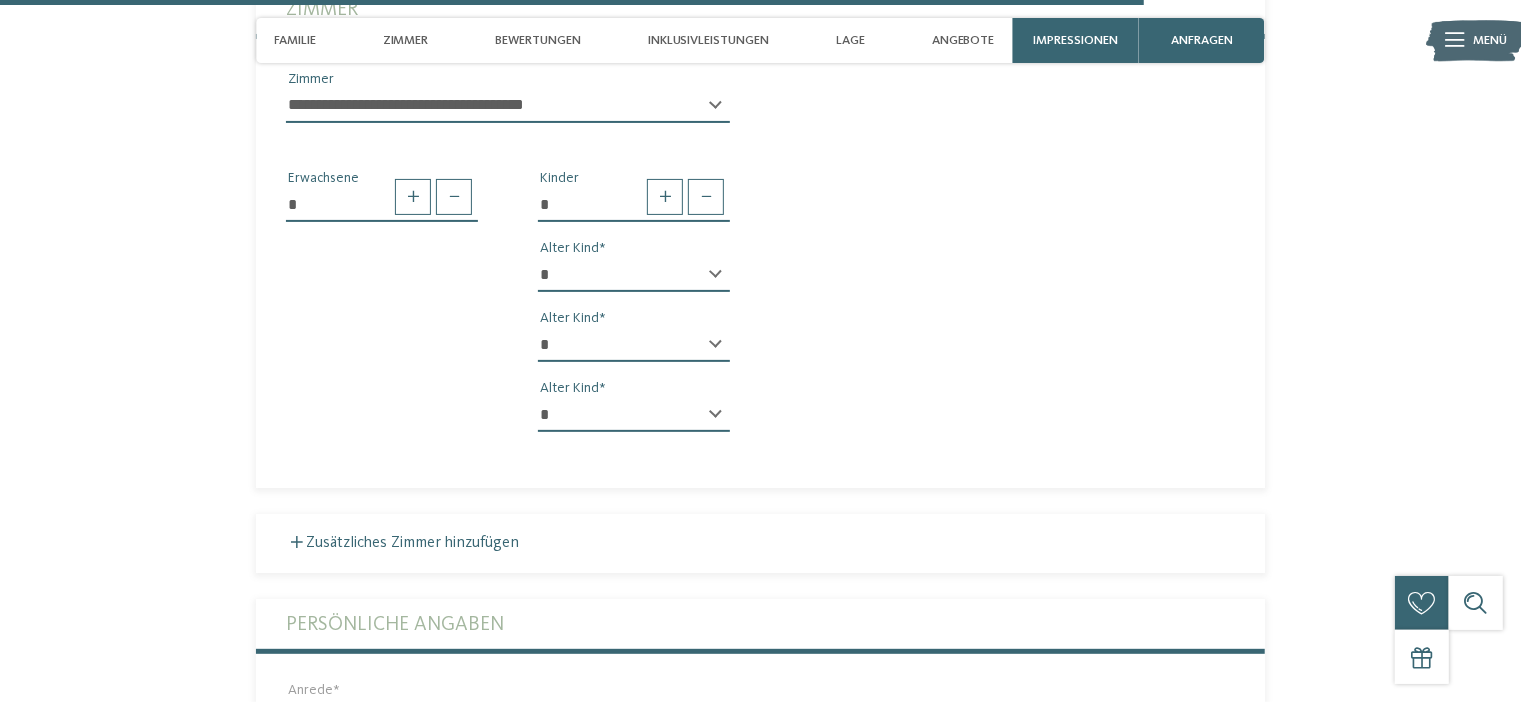 select on "*" 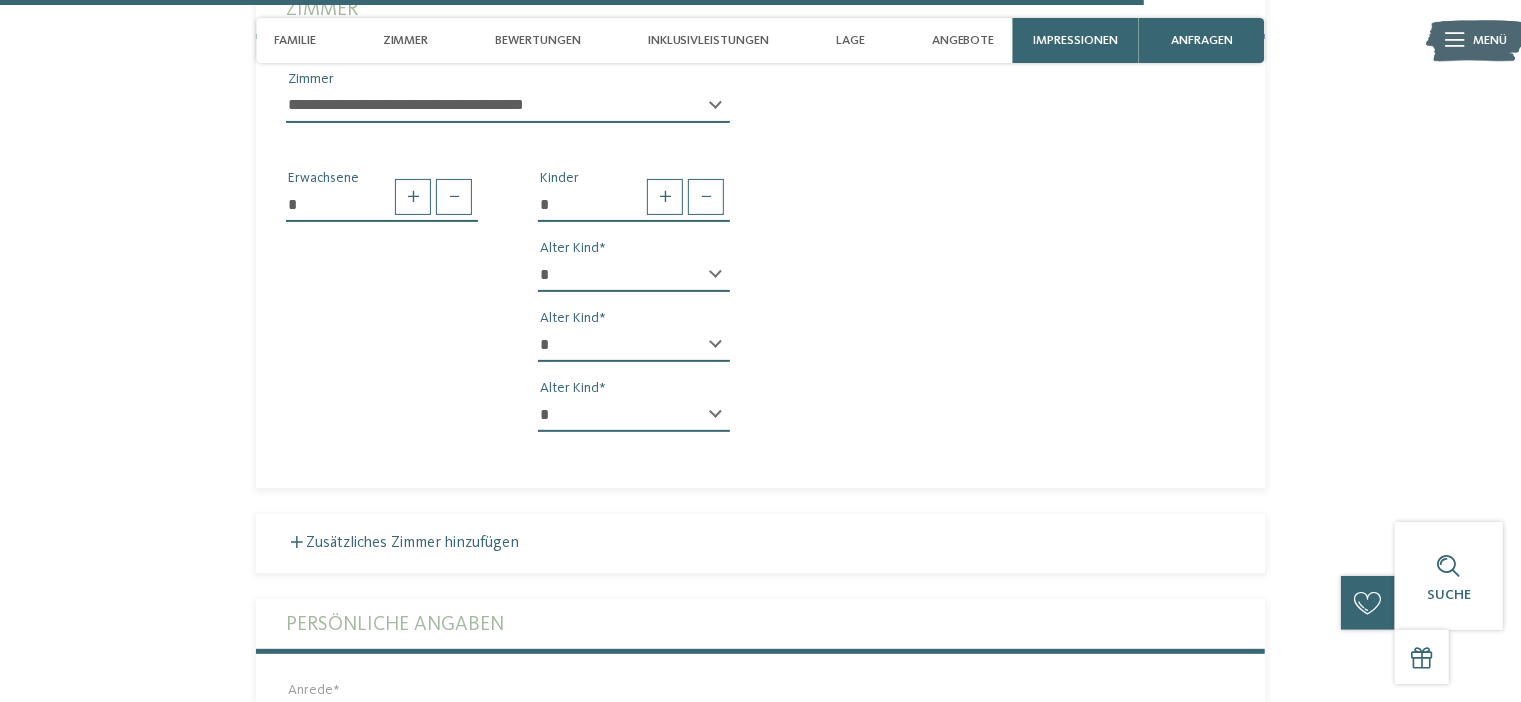 select on "*" 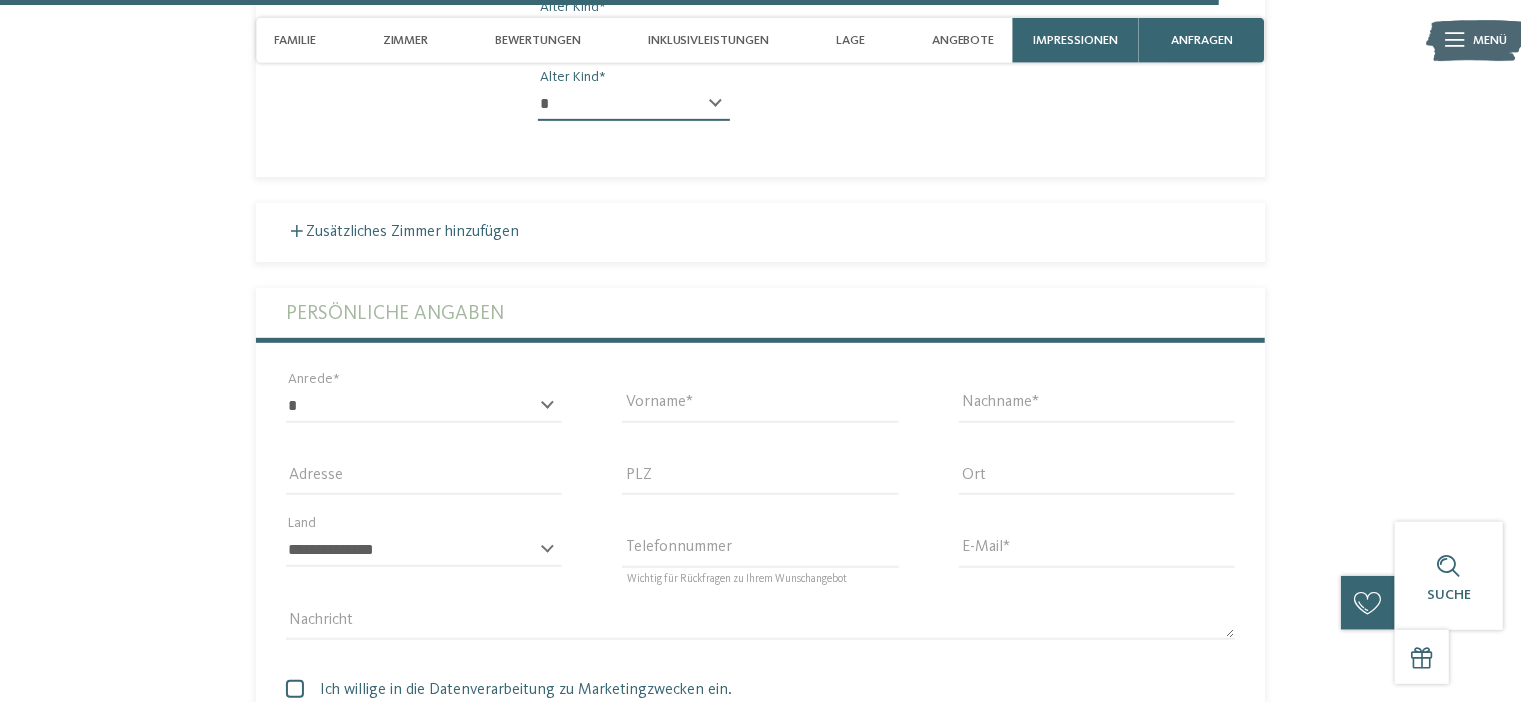 scroll, scrollTop: 5085, scrollLeft: 0, axis: vertical 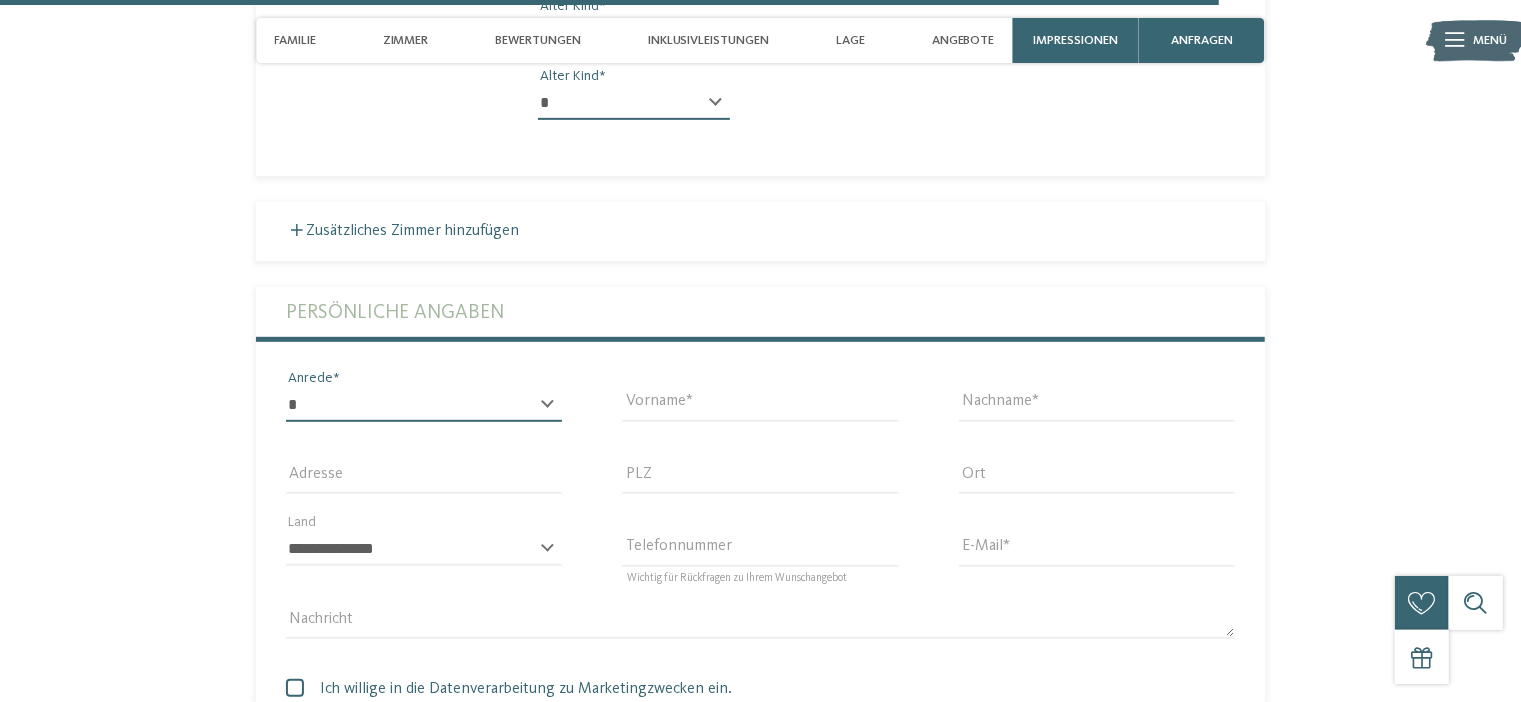 click on "* **** **** ******* ******" at bounding box center [424, 405] 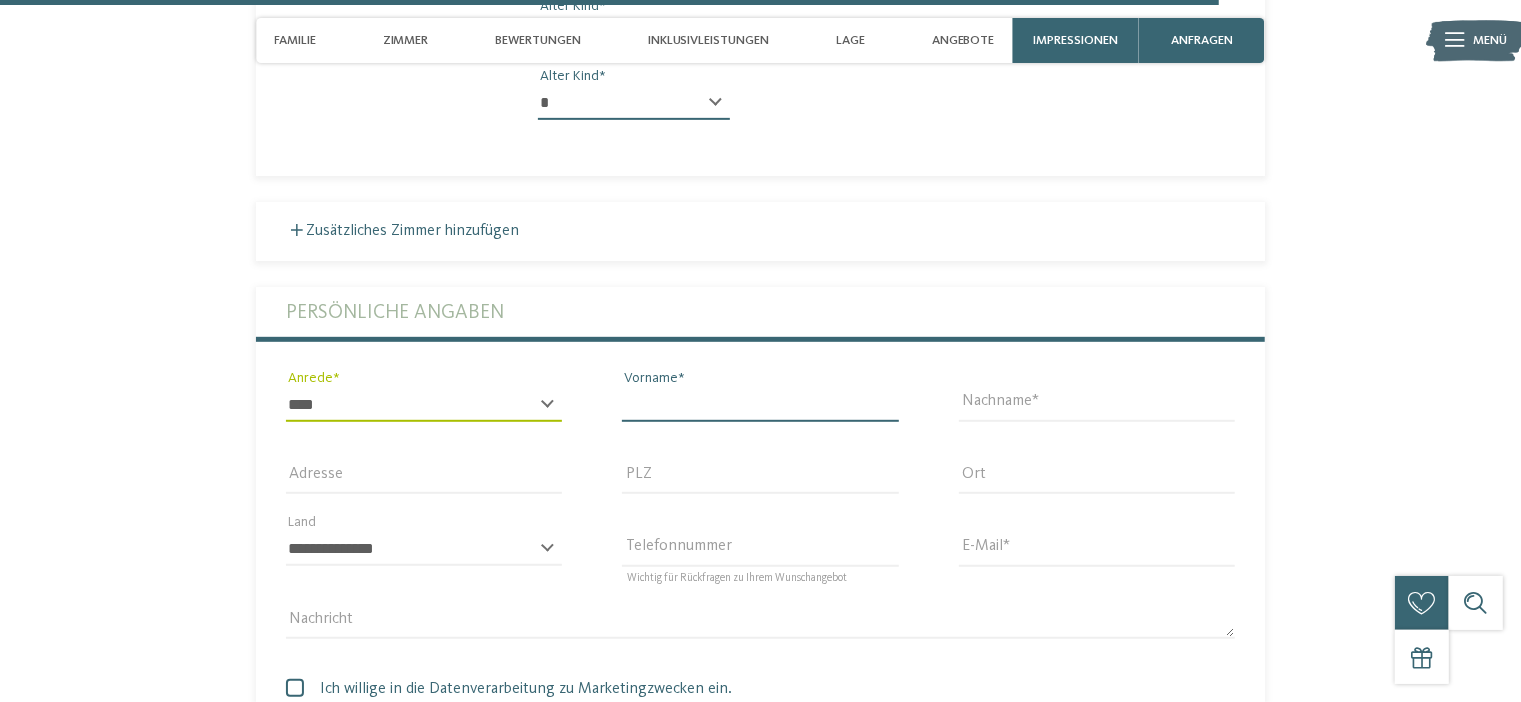 click on "Vorname" at bounding box center (760, 405) 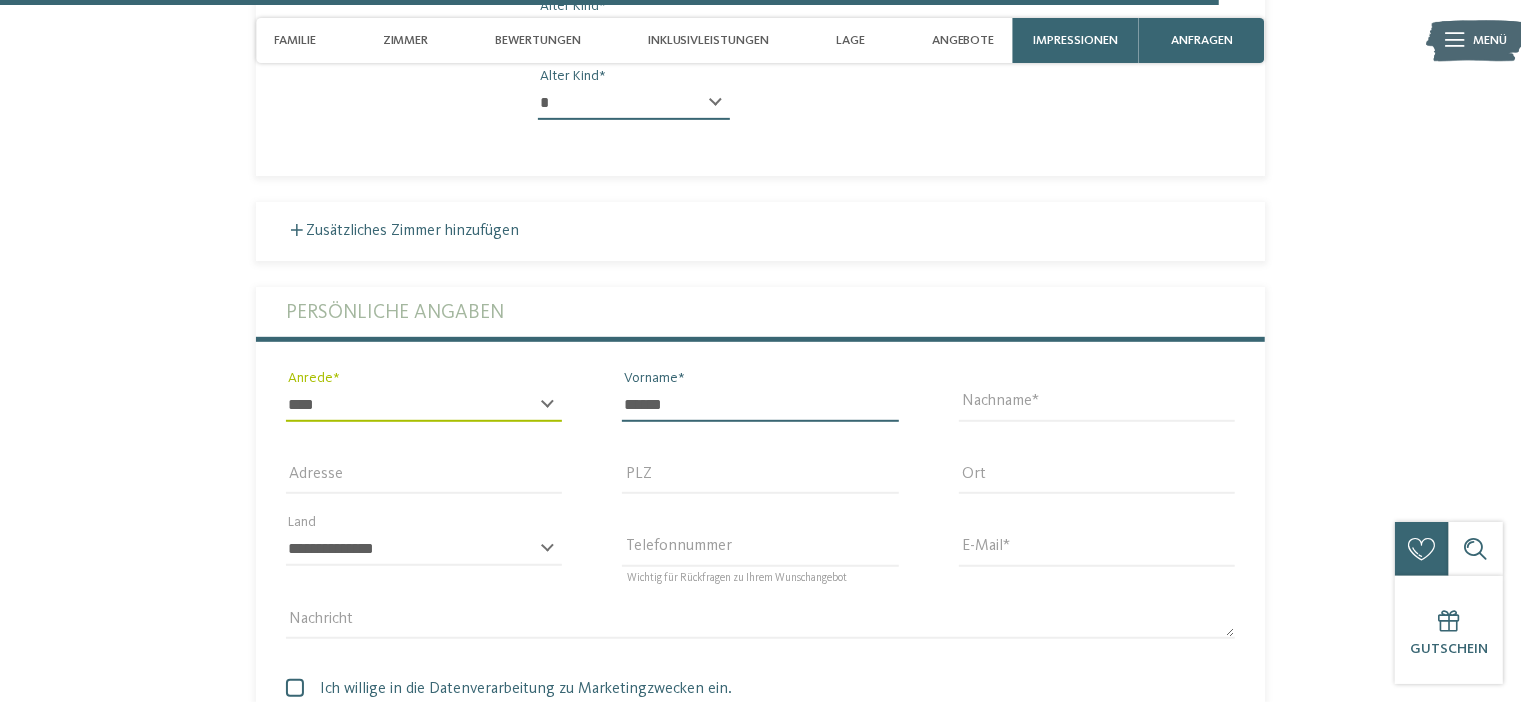 type on "******" 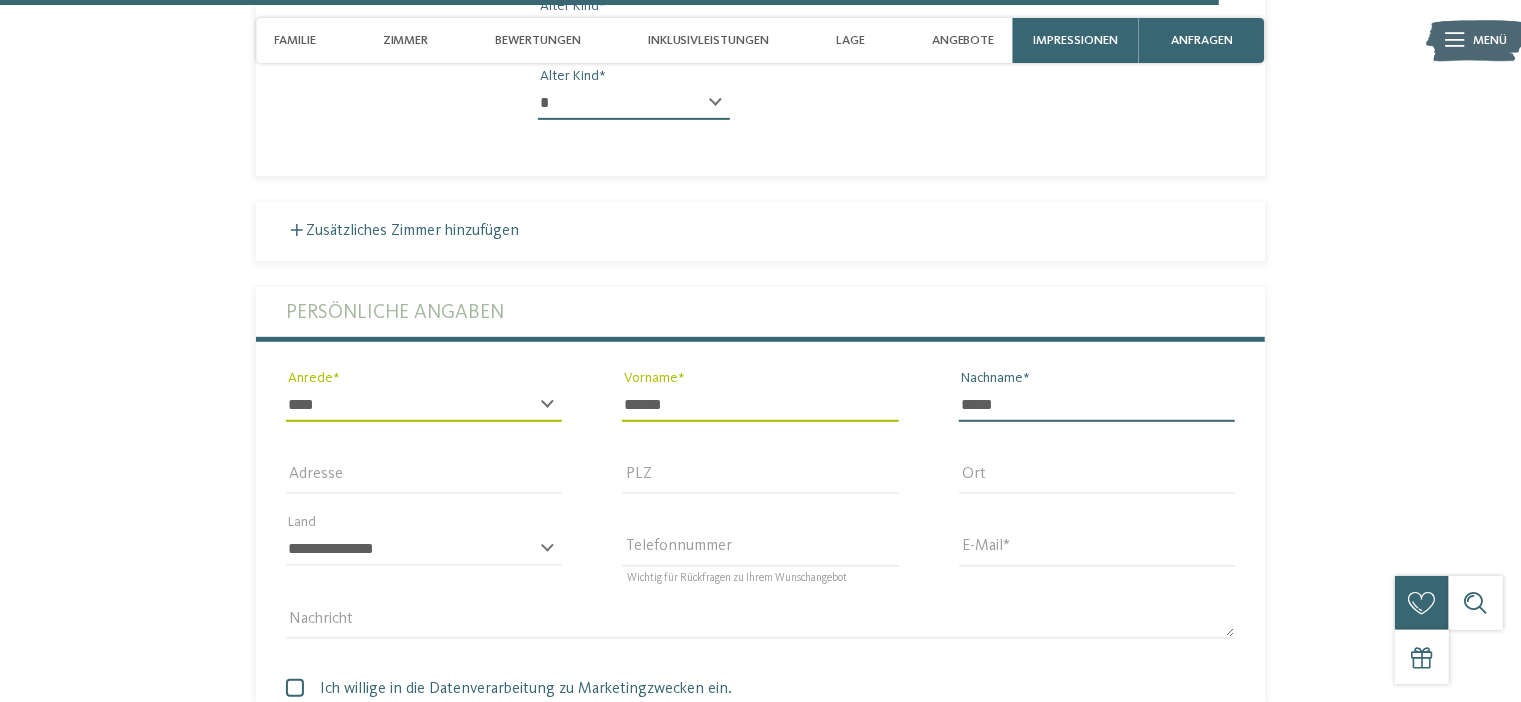 type on "*****" 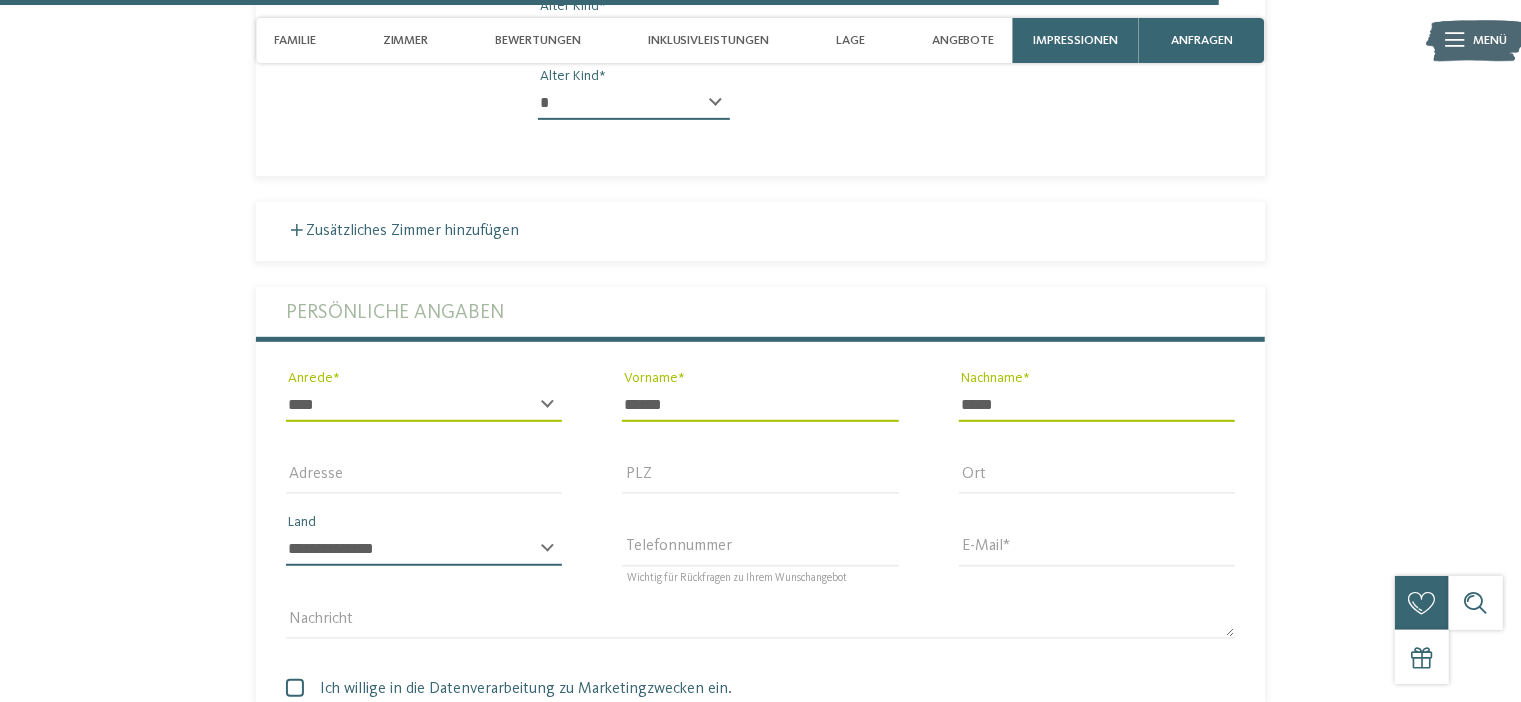 select on "**" 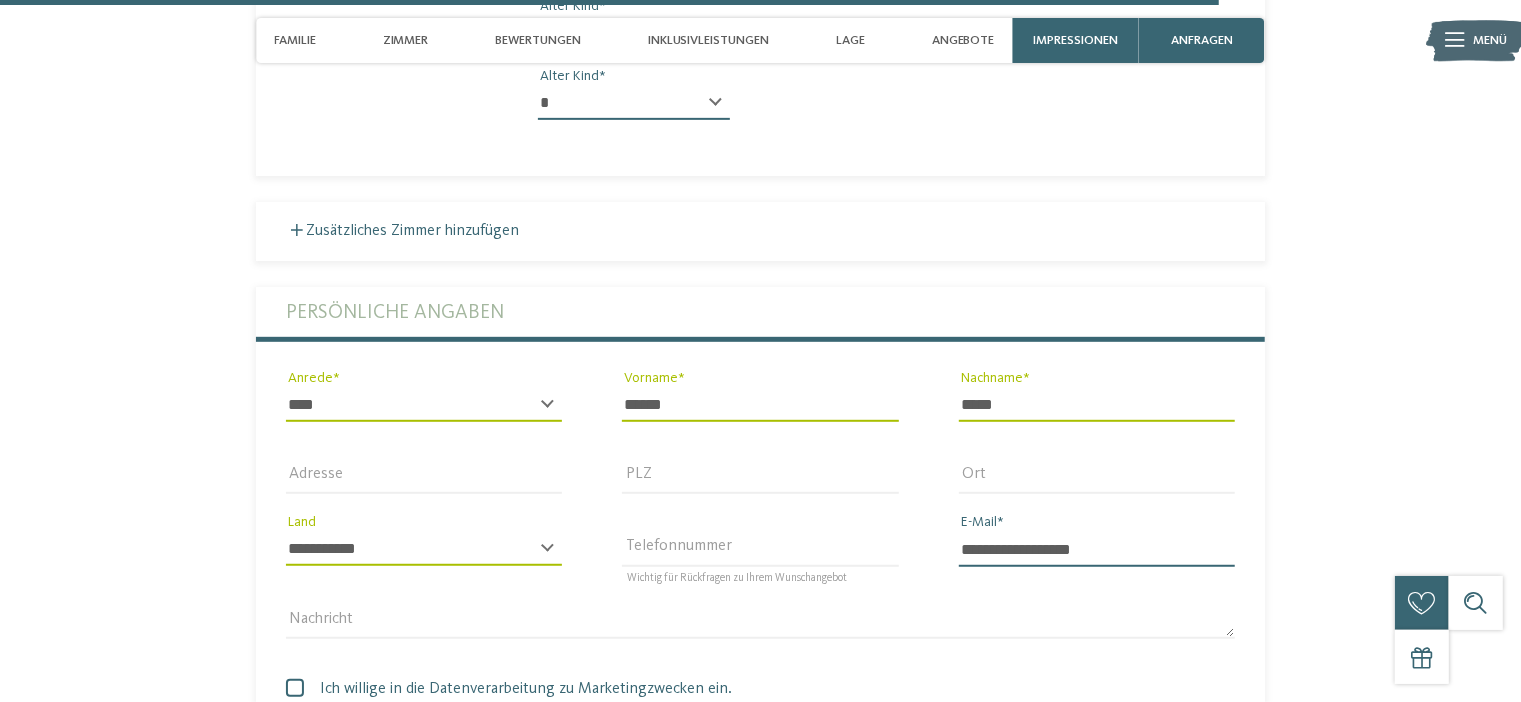 type on "**********" 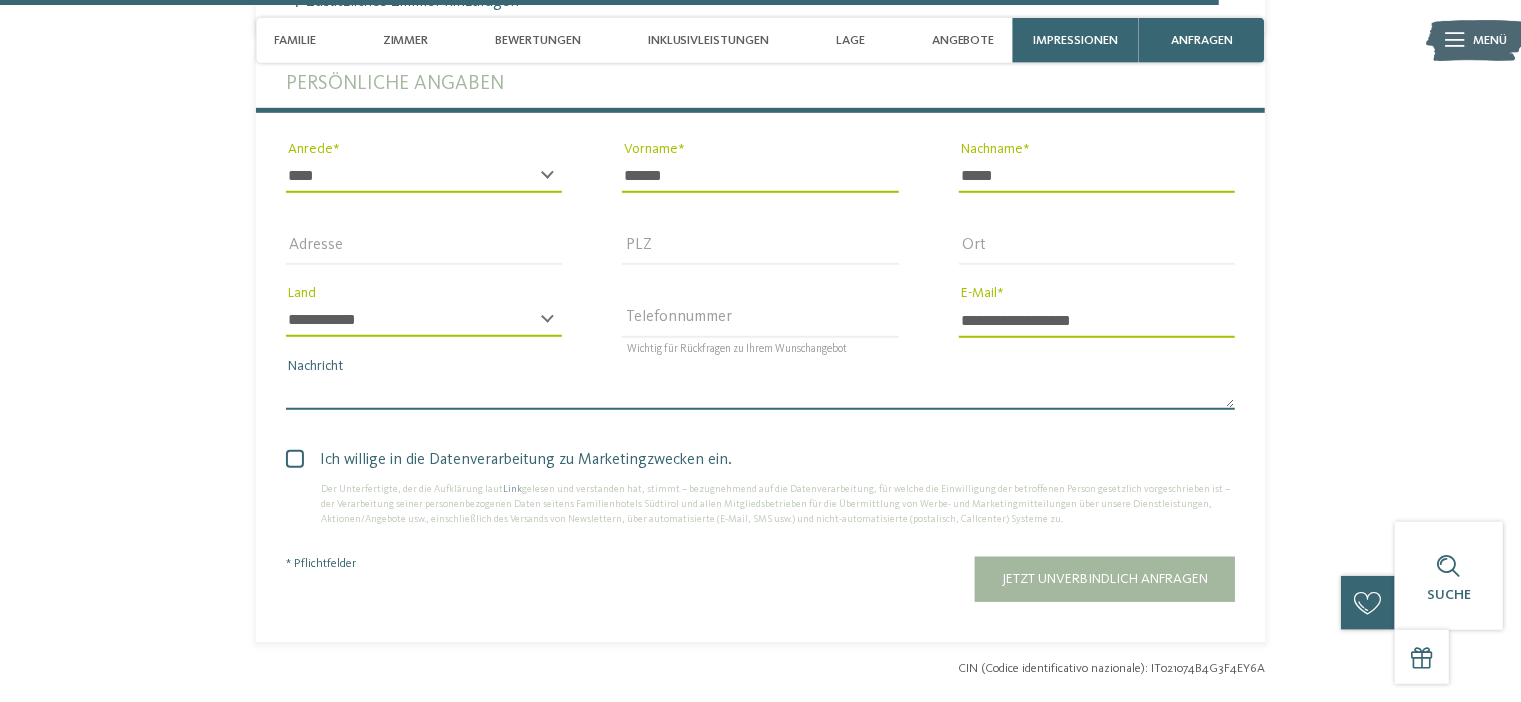 scroll, scrollTop: 5501, scrollLeft: 0, axis: vertical 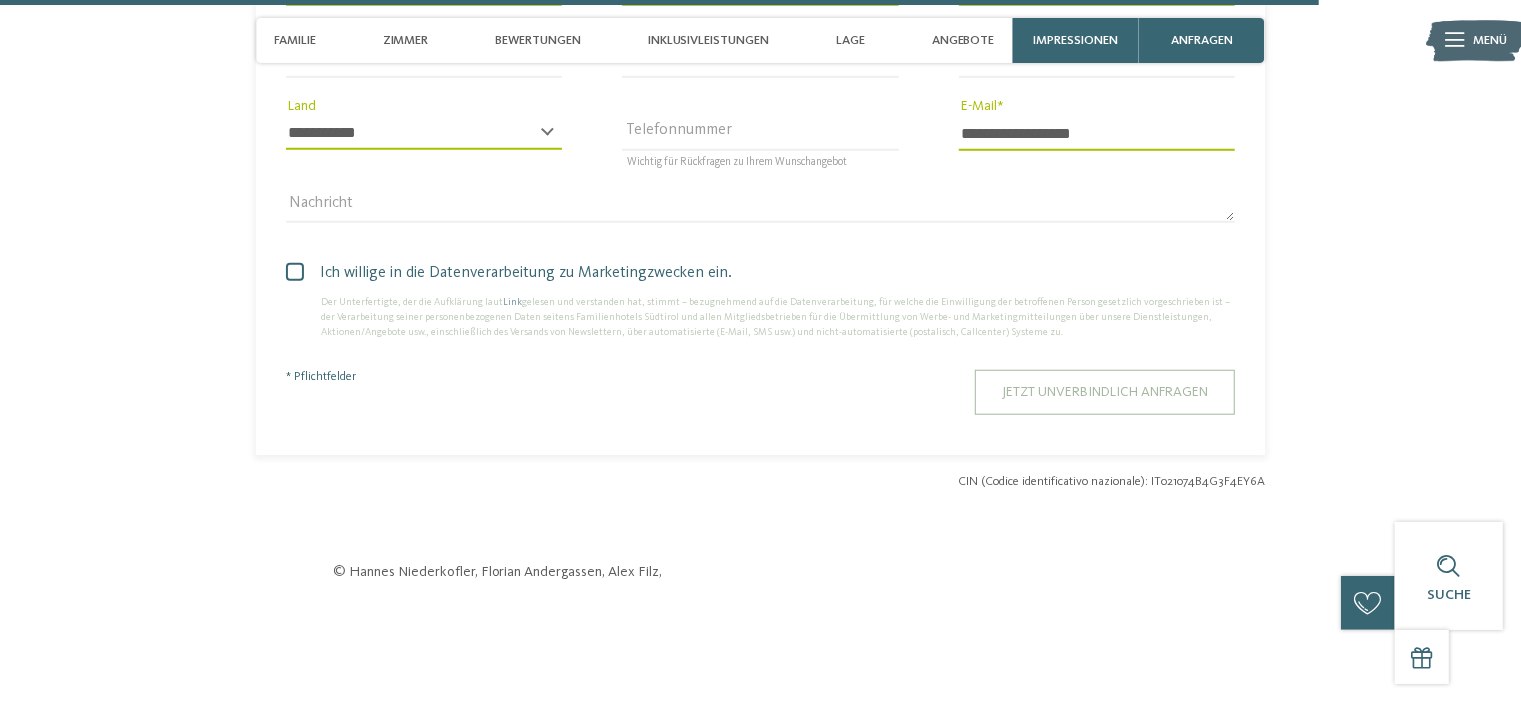 click on "Jetzt unverbindlich anfragen" at bounding box center [1105, 392] 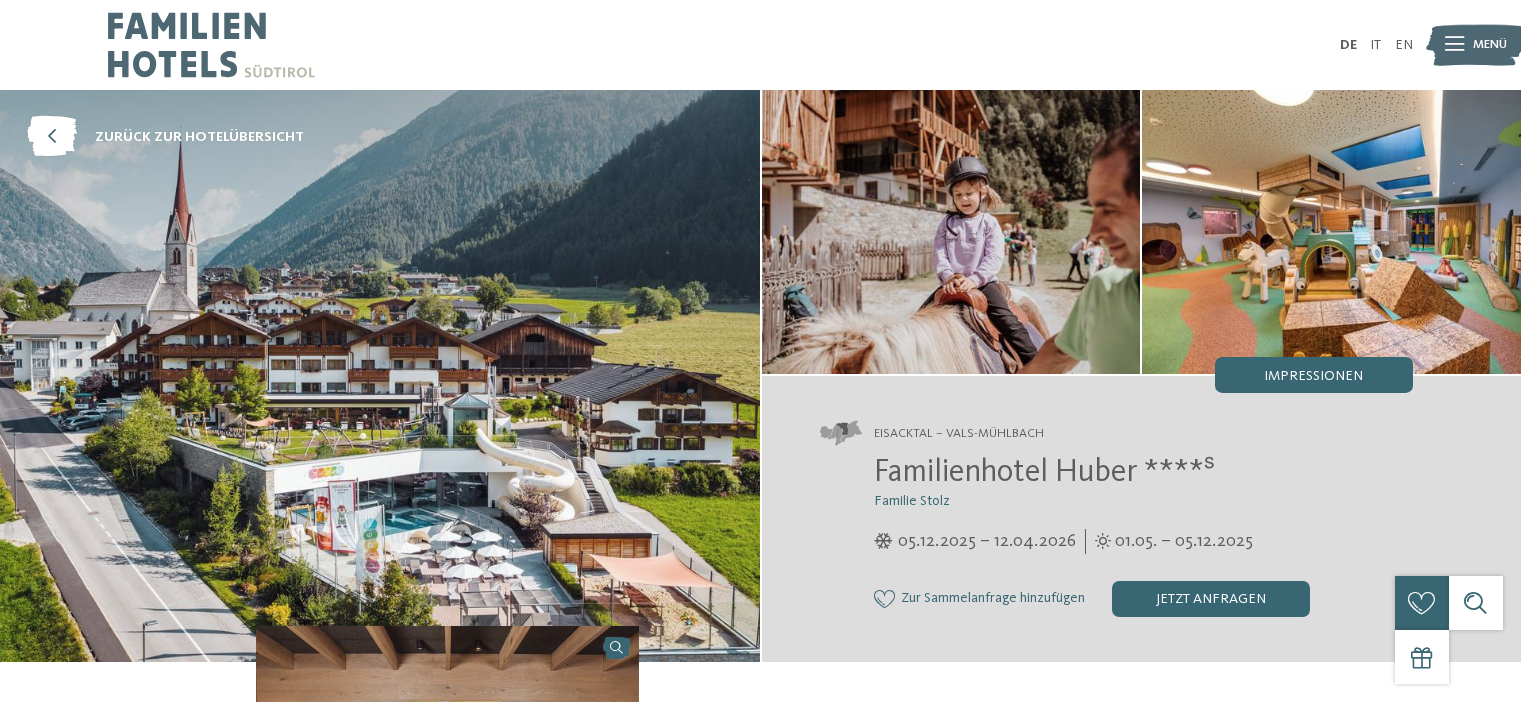 scroll, scrollTop: 0, scrollLeft: 0, axis: both 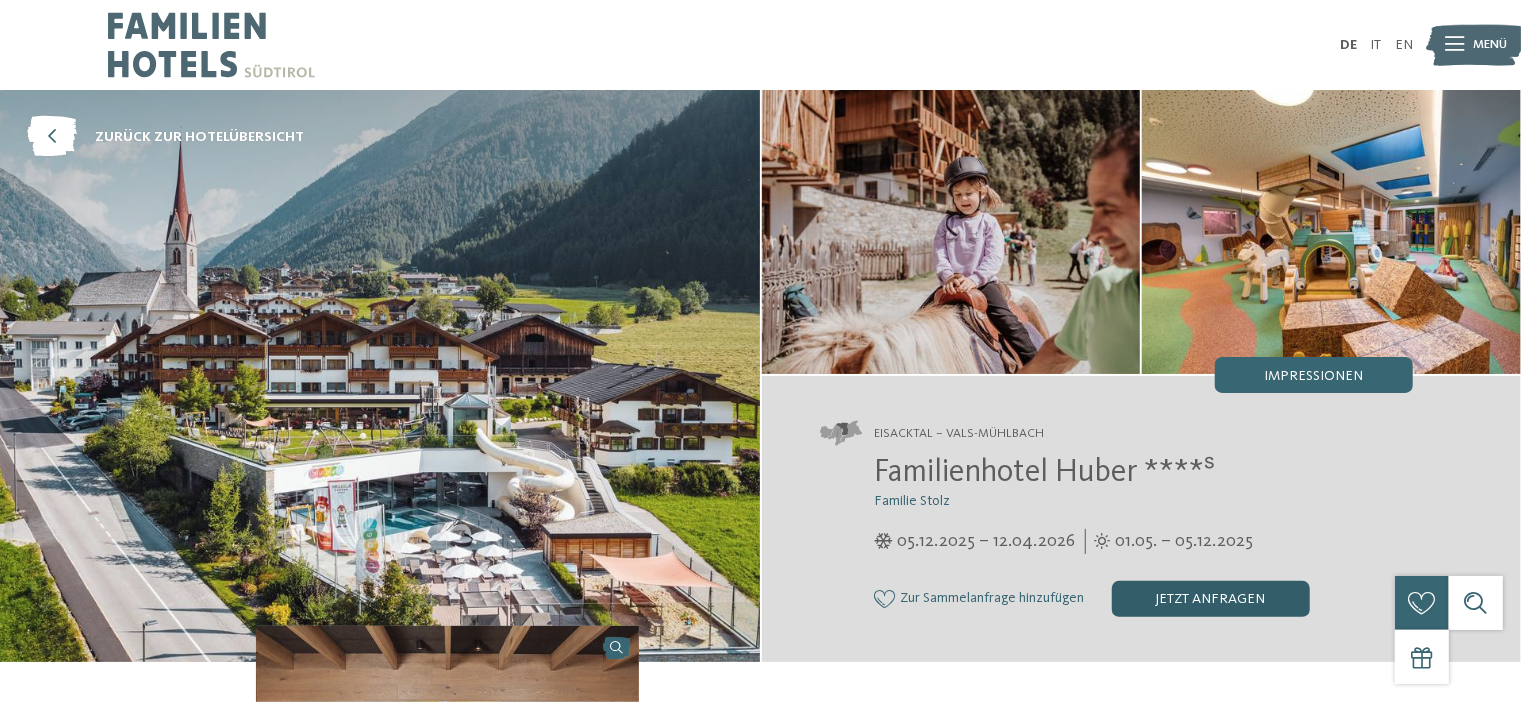 click on "jetzt anfragen" at bounding box center (1211, 599) 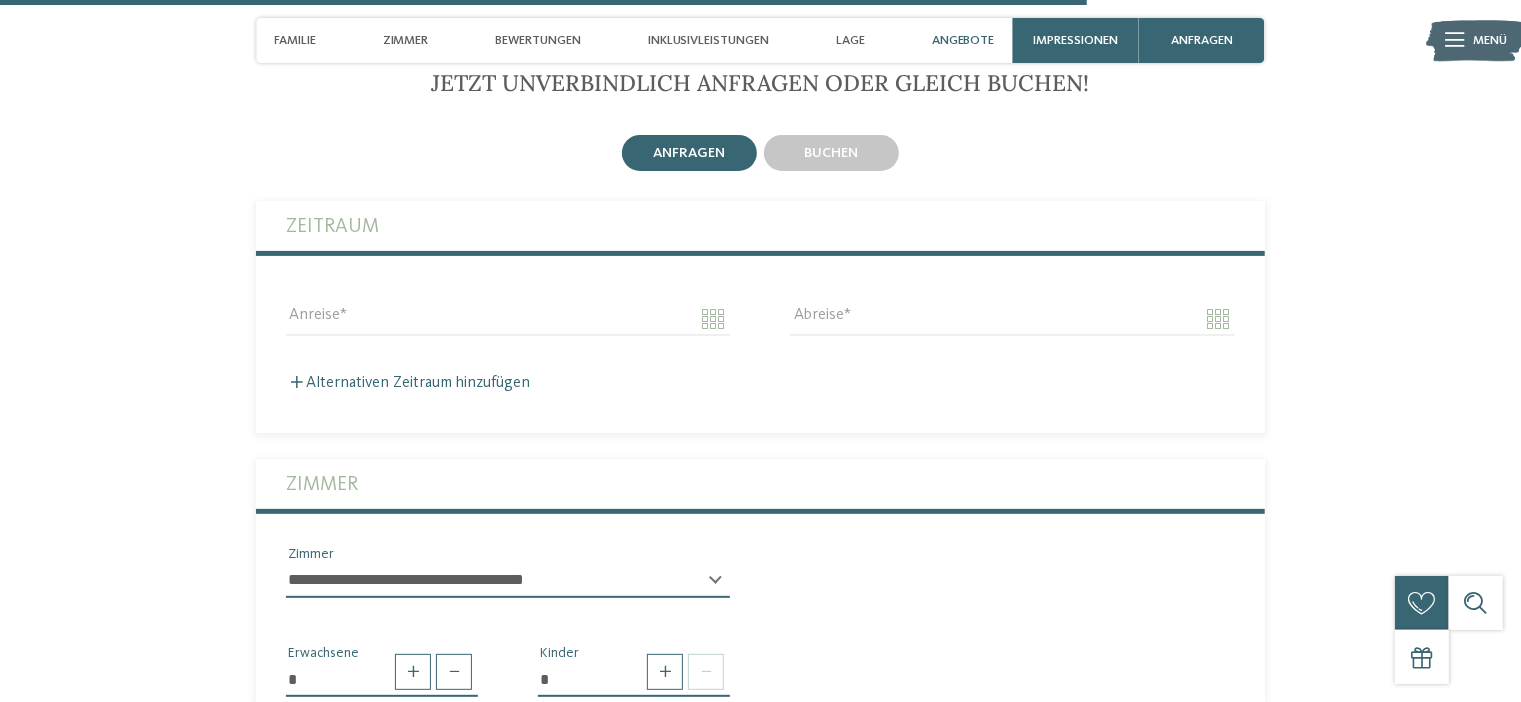 scroll, scrollTop: 4710, scrollLeft: 0, axis: vertical 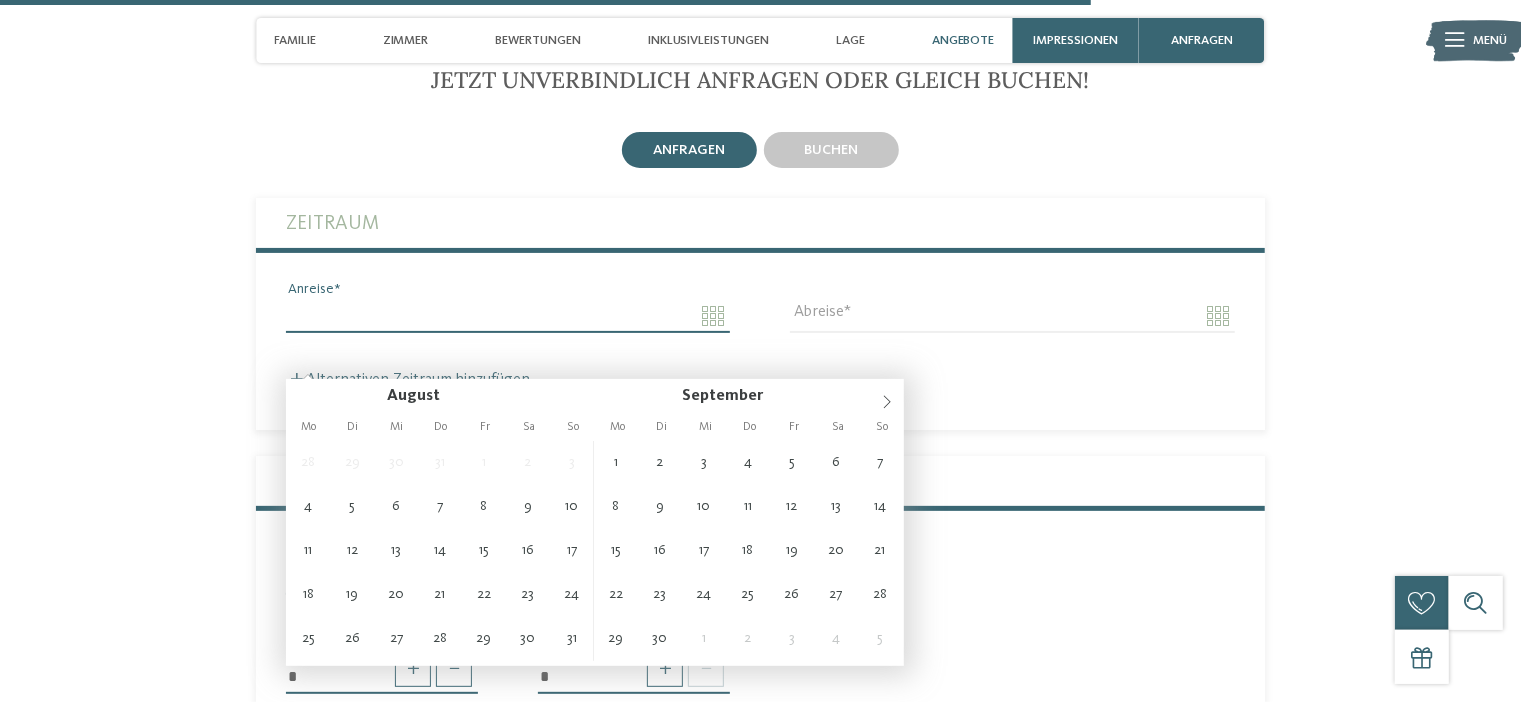 click on "Anreise" at bounding box center (508, 316) 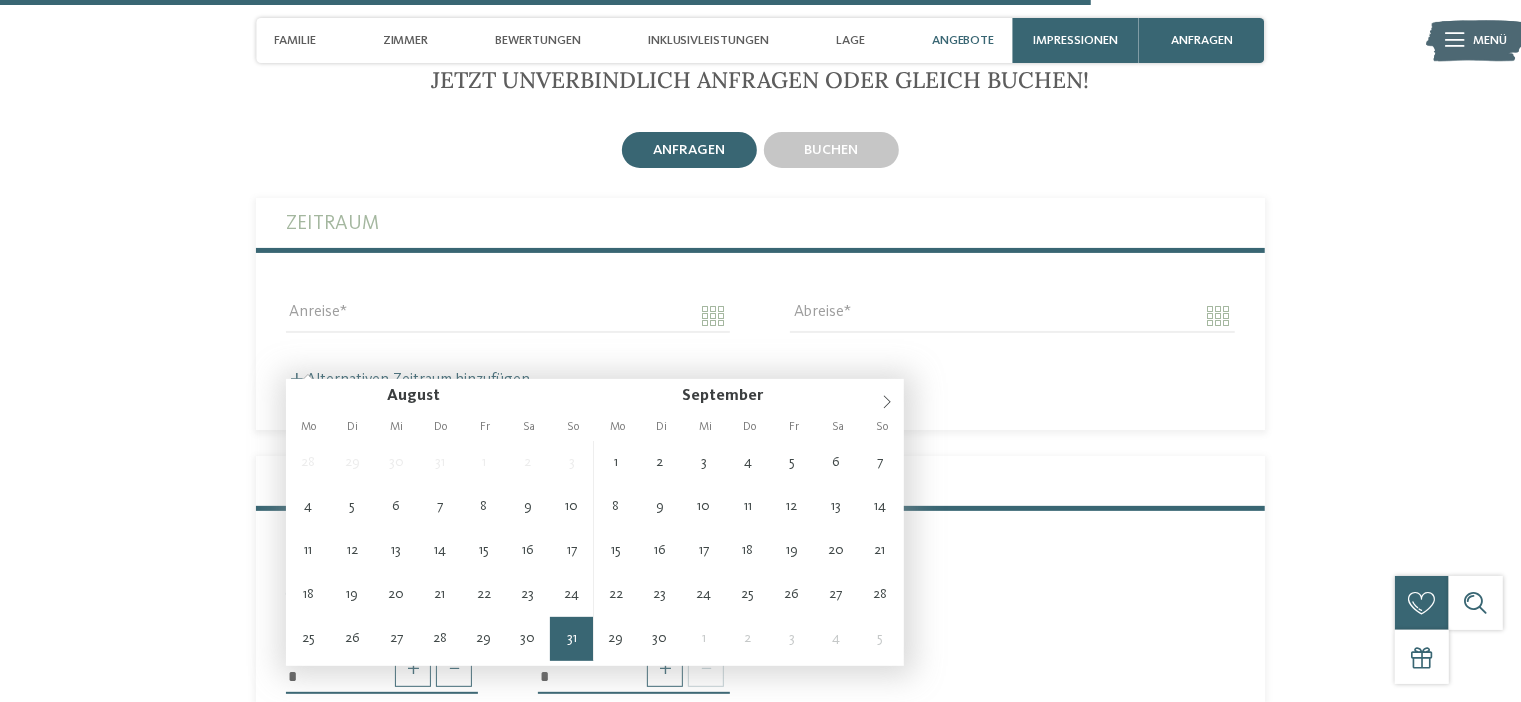 type on "**********" 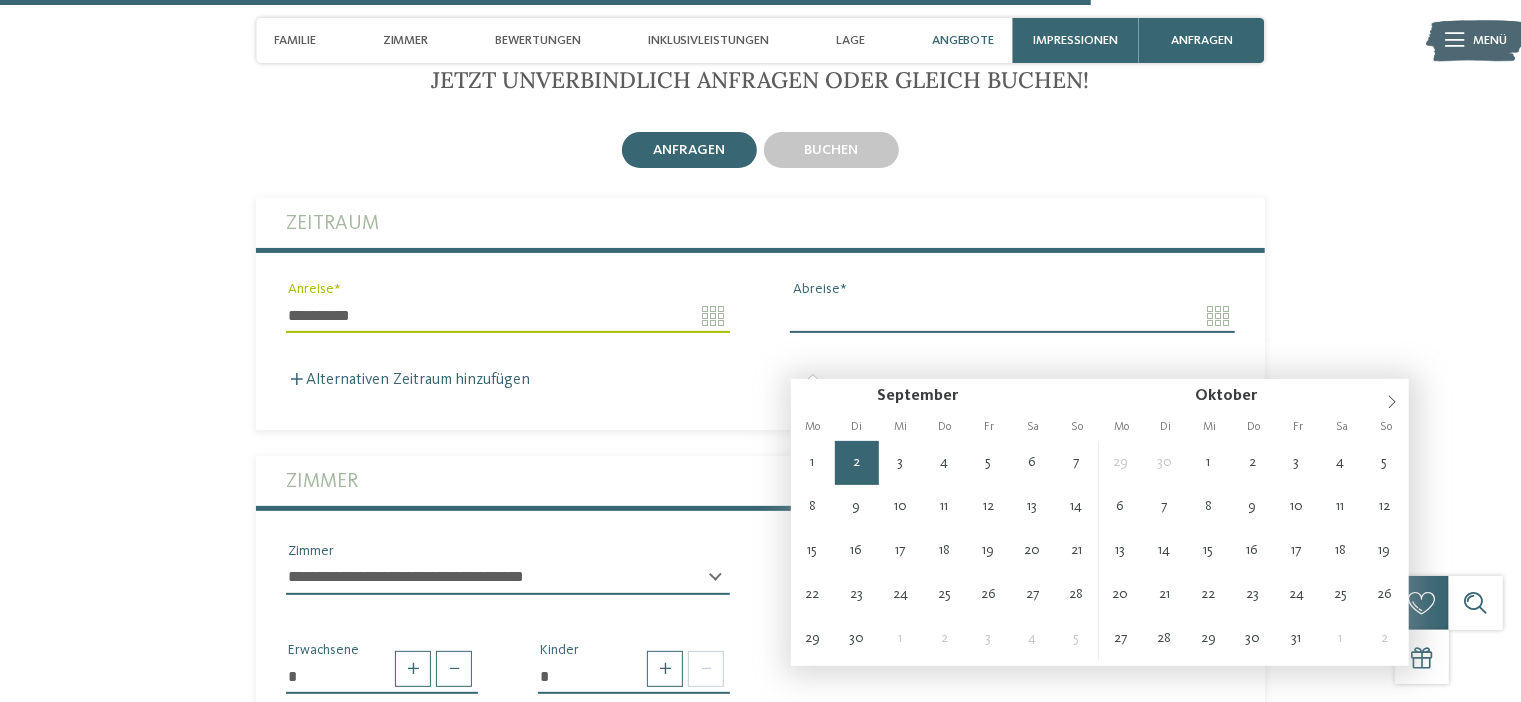 type on "**********" 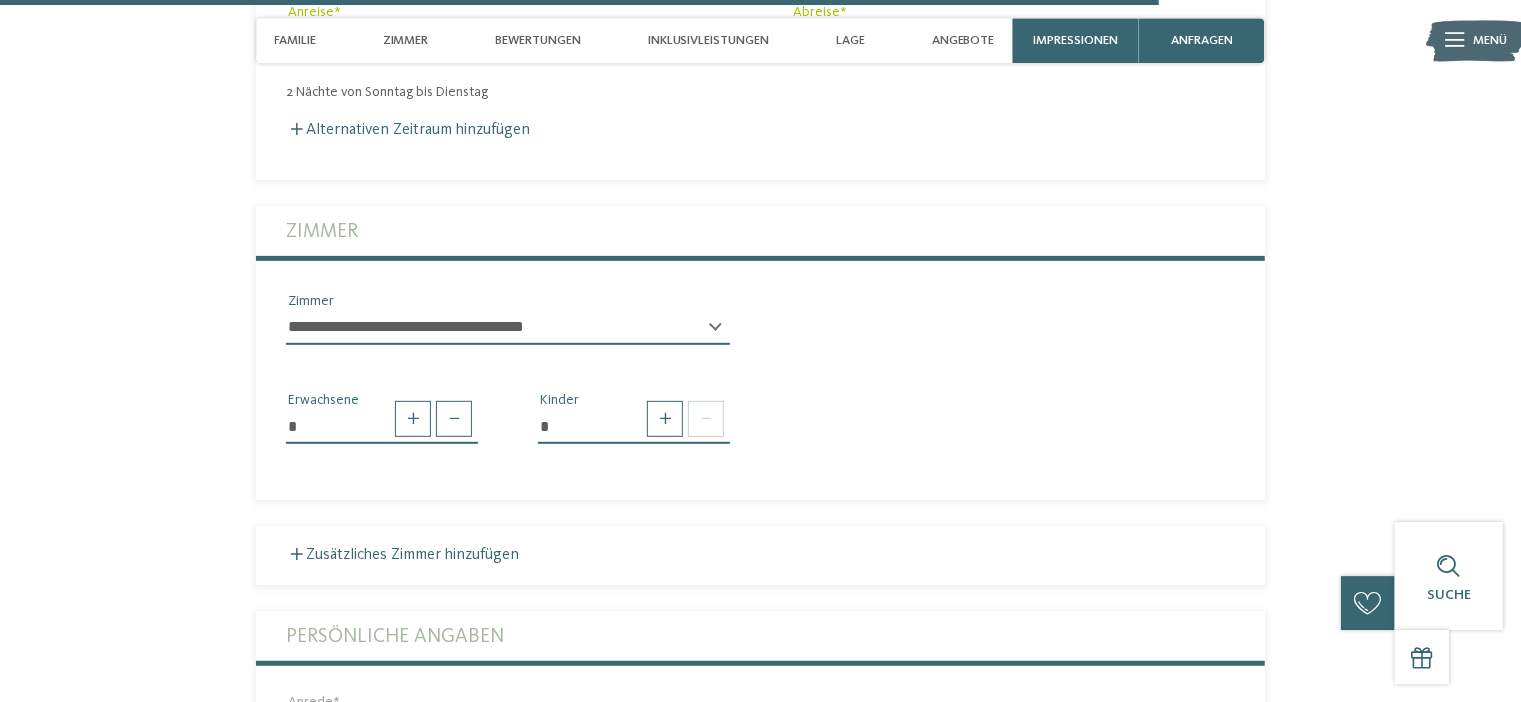 scroll, scrollTop: 5022, scrollLeft: 0, axis: vertical 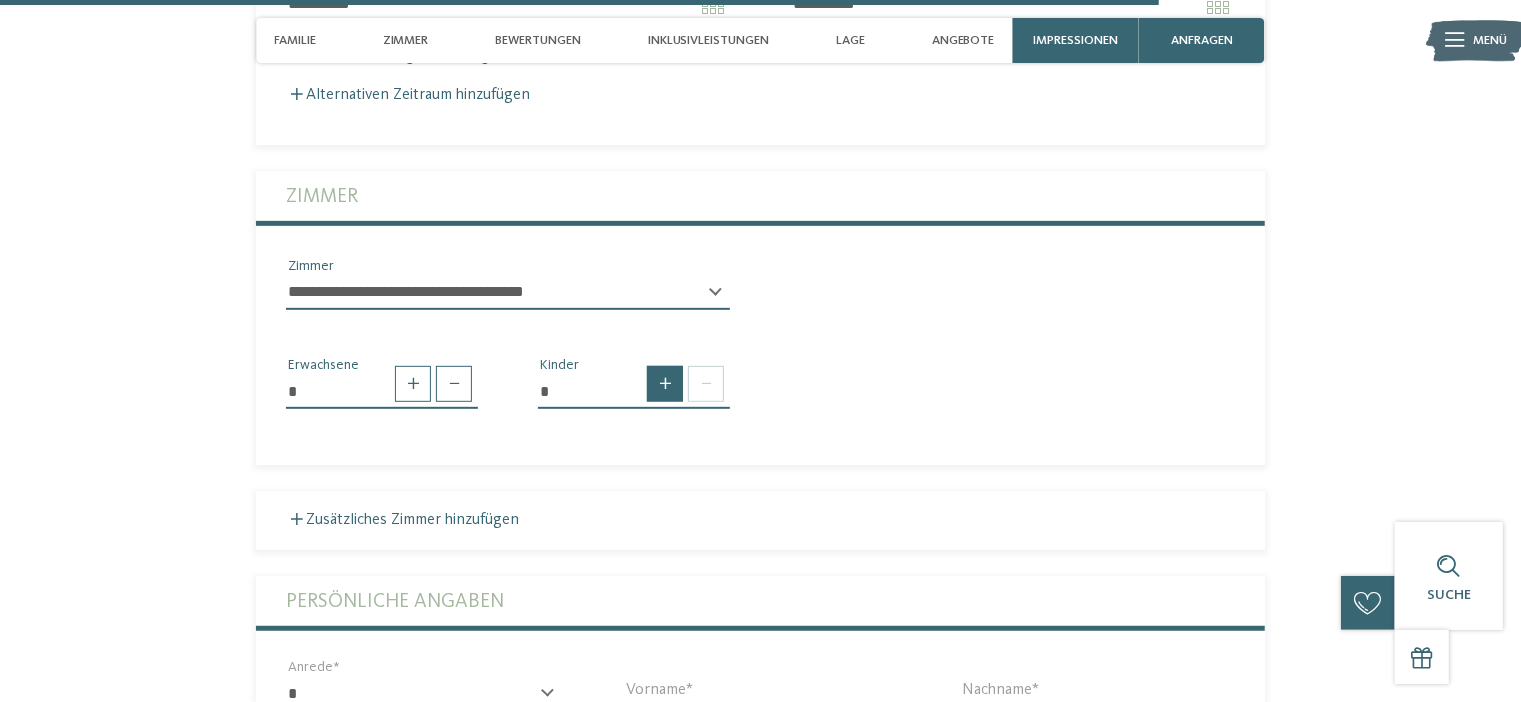 click at bounding box center [665, 384] 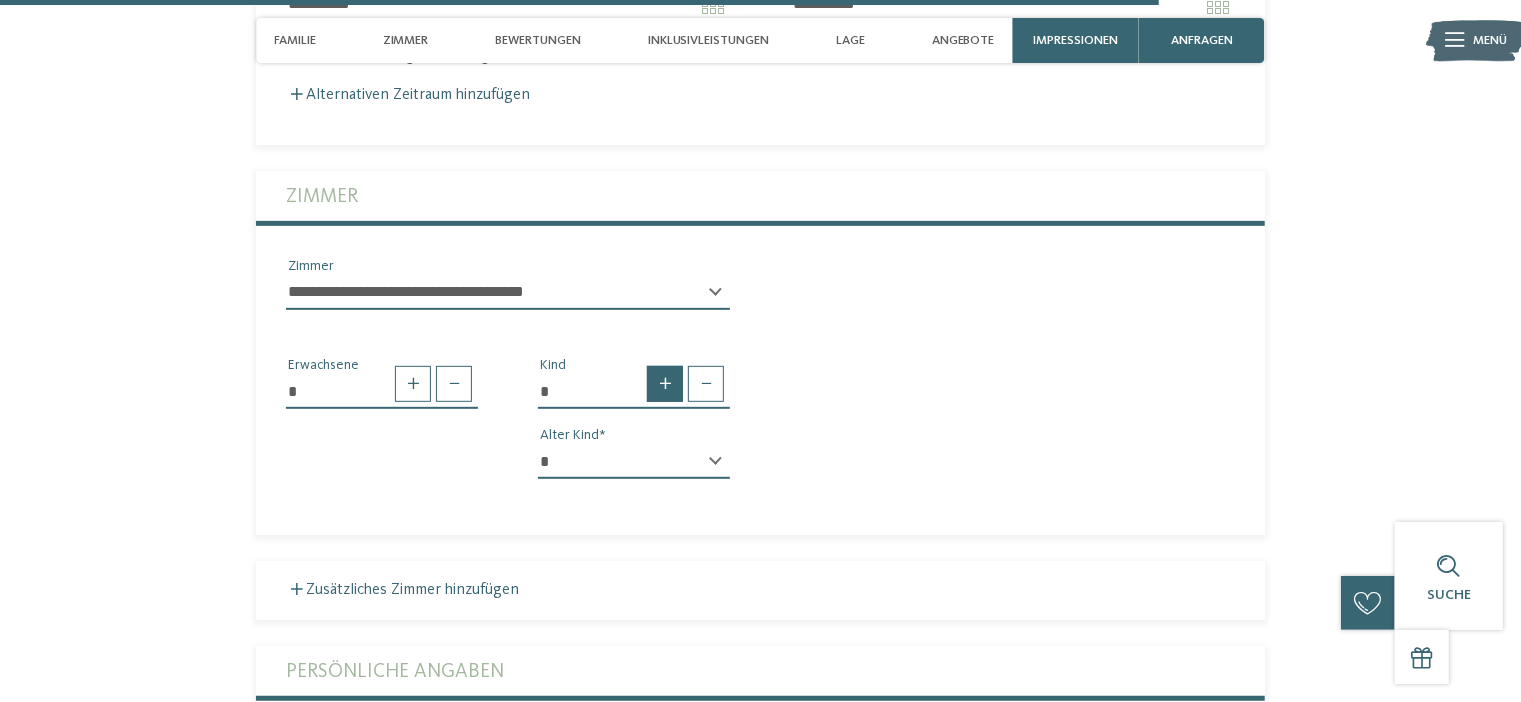 click at bounding box center (665, 384) 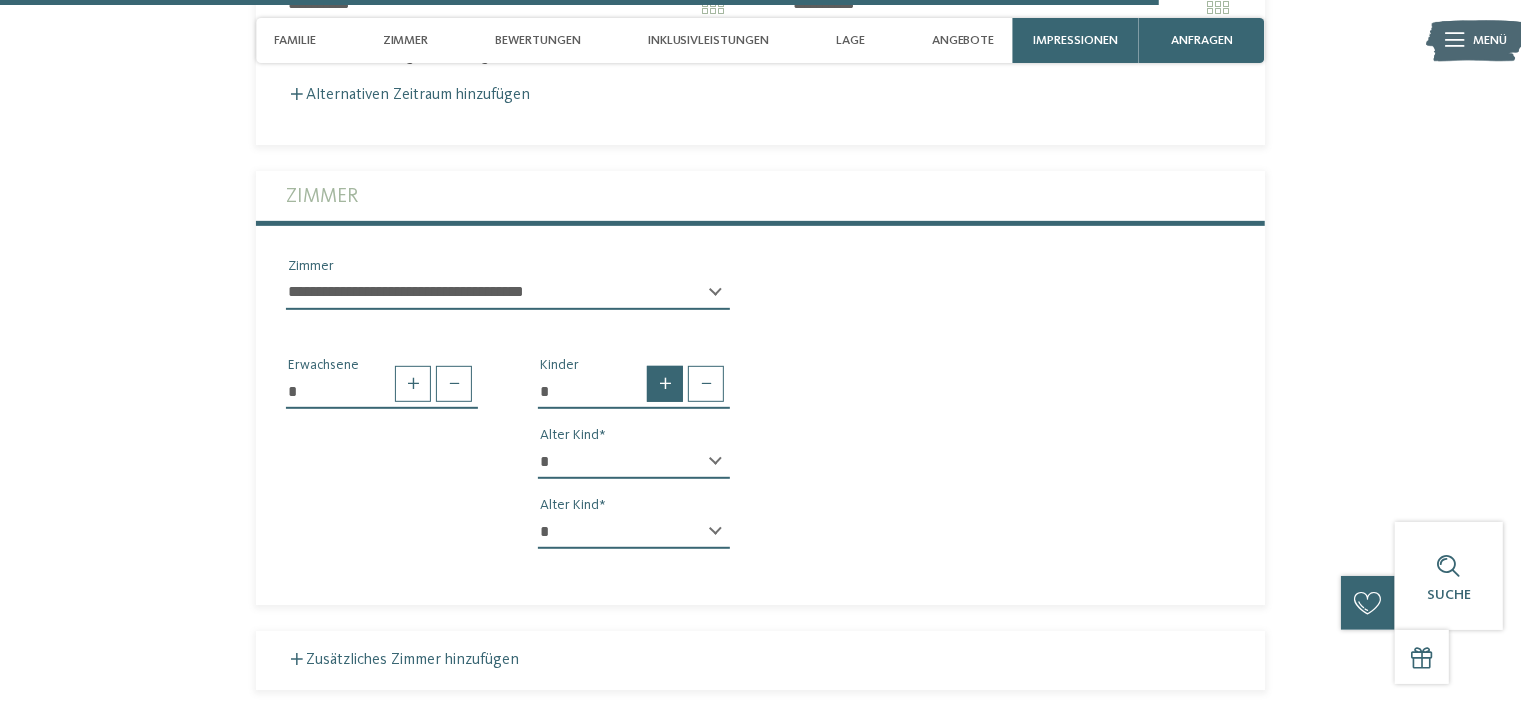 click at bounding box center (665, 384) 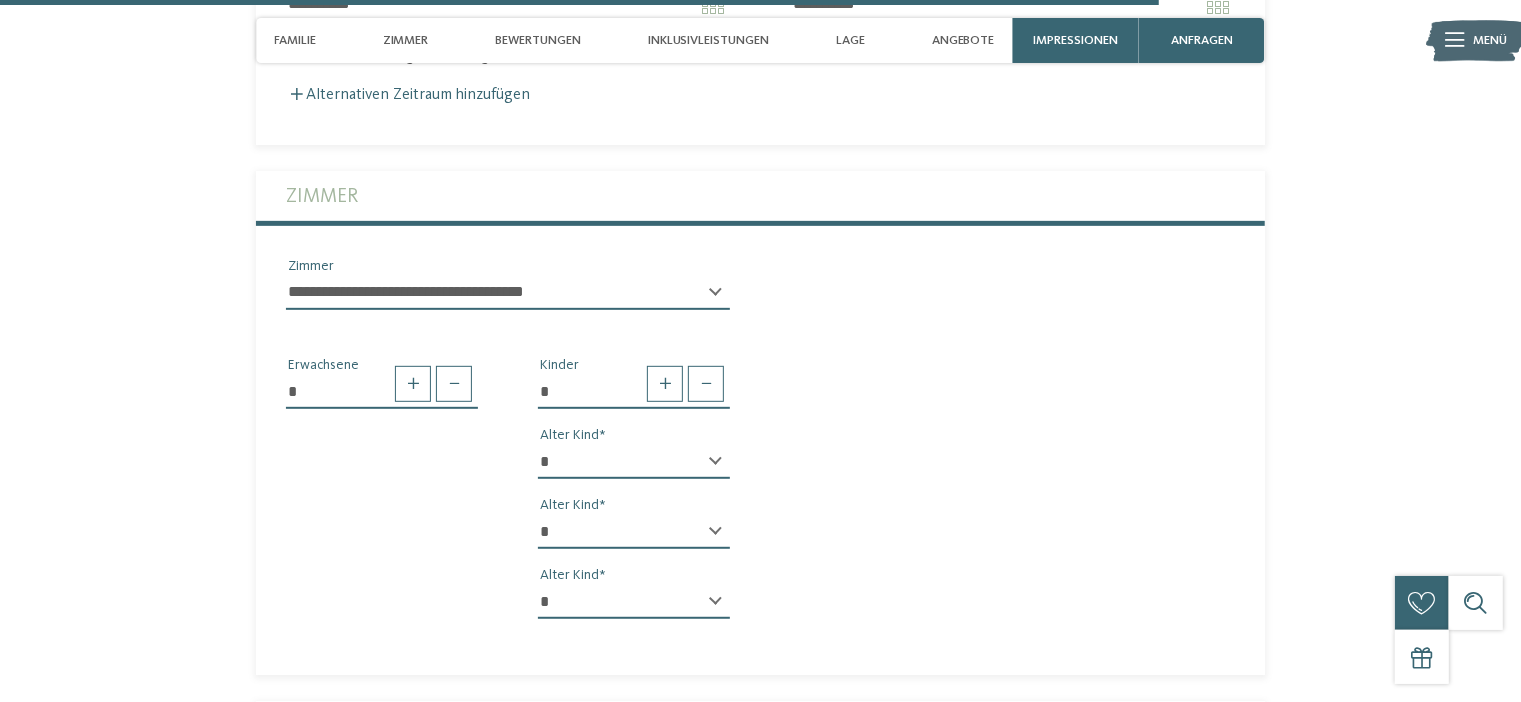 click on "* * * * * * * * * * * ** ** ** ** ** ** ** **" at bounding box center [634, 462] 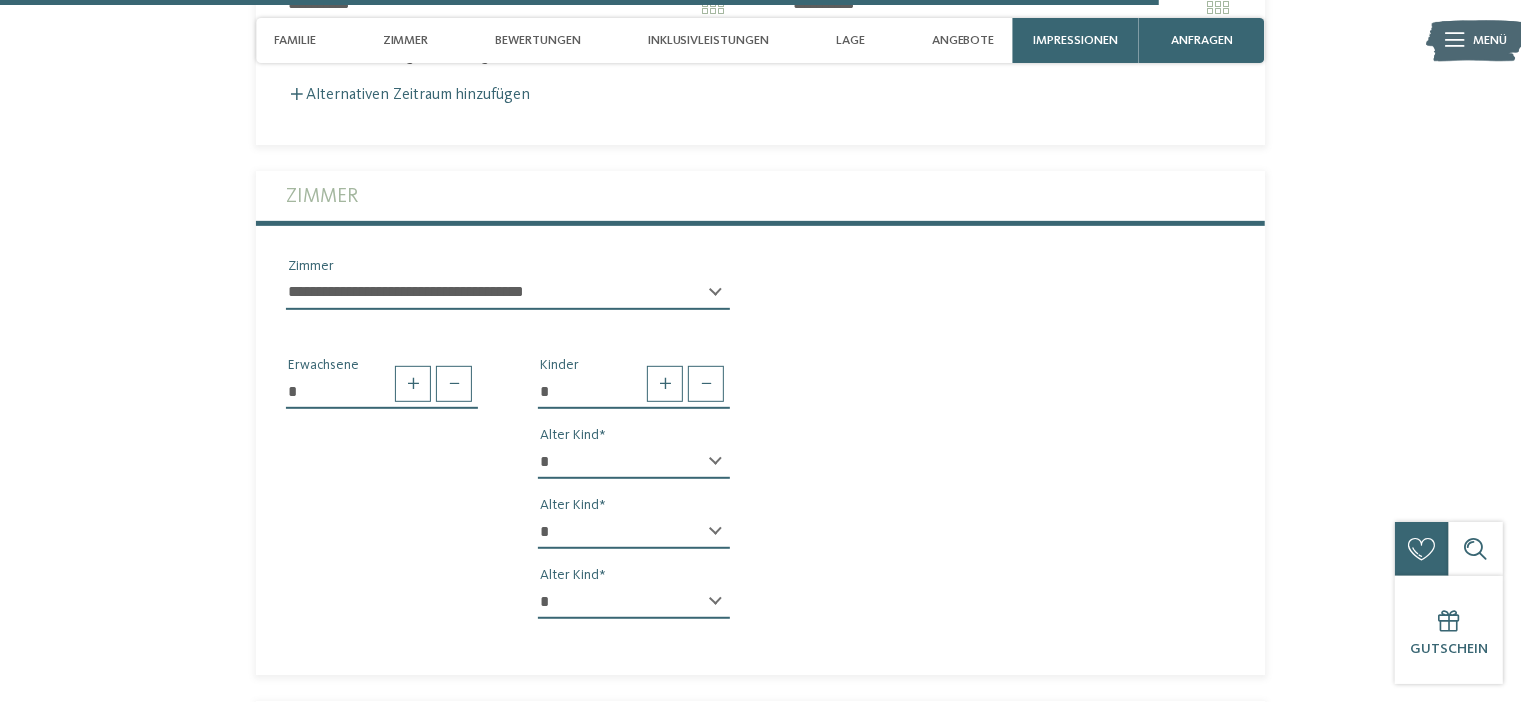click on "* * * * * * * * * * * ** ** ** ** ** ** ** **     Alter Kind * * * * * * * * * * * ** ** ** ** ** ** ** **     Alter Kind * * * * * * * * * * * ** ** ** ** ** ** ** **     Alter Kind" at bounding box center [634, 540] 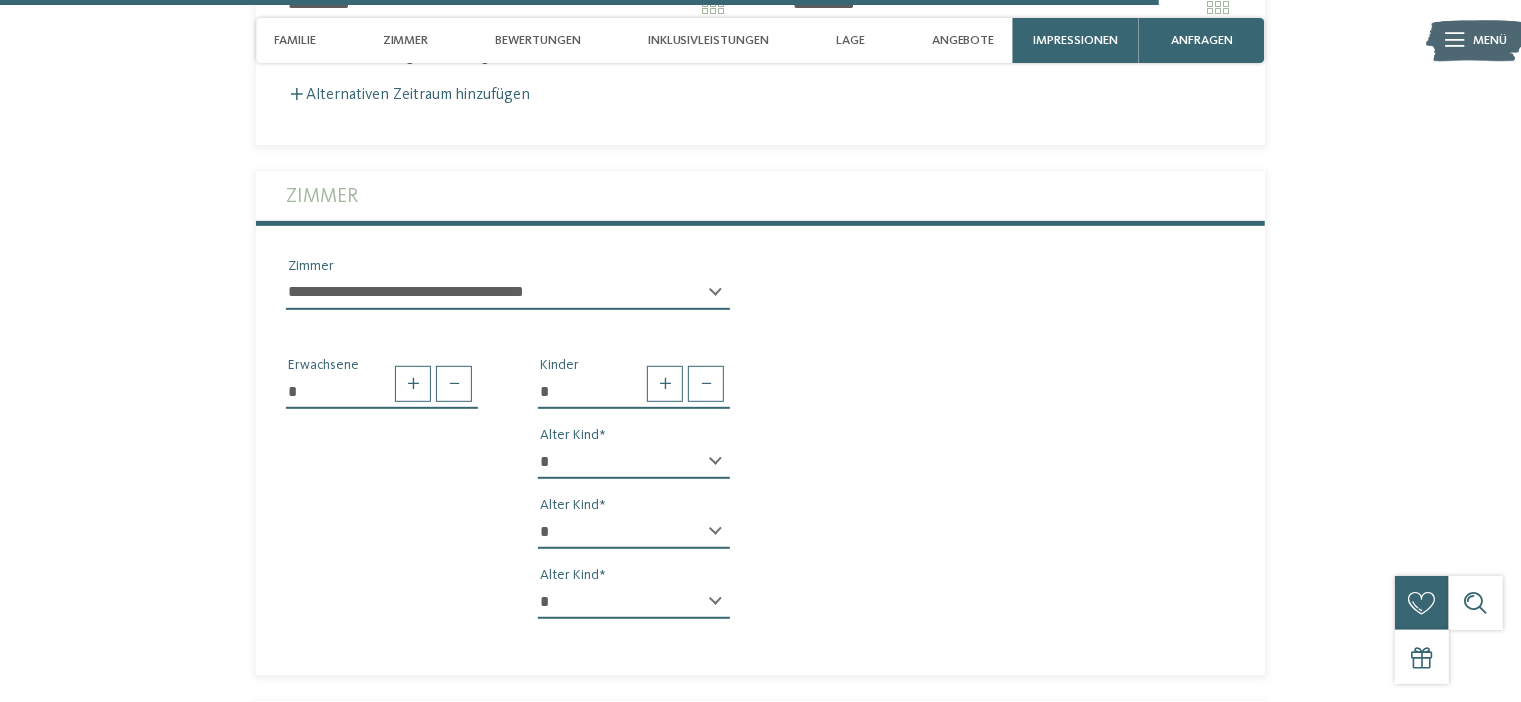 select on "*" 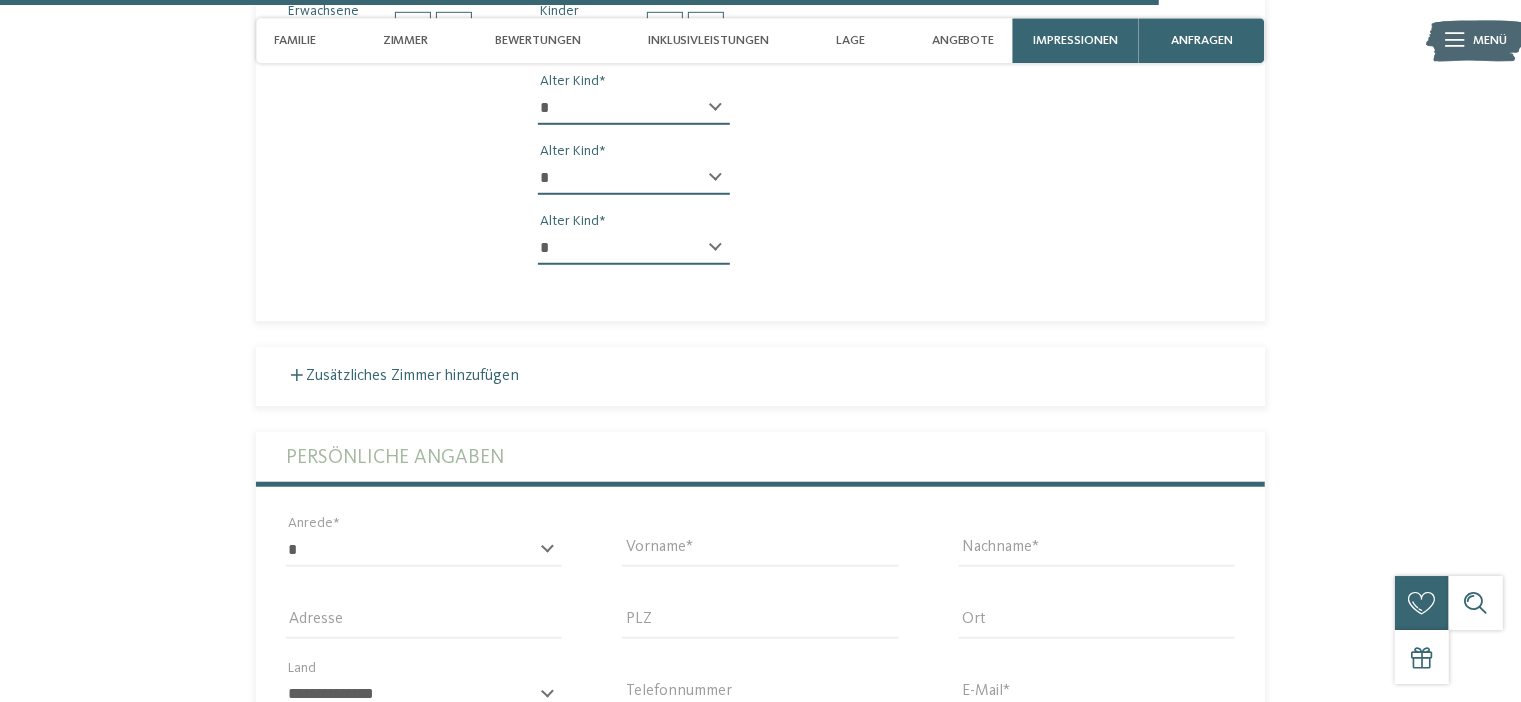 scroll, scrollTop: 5542, scrollLeft: 0, axis: vertical 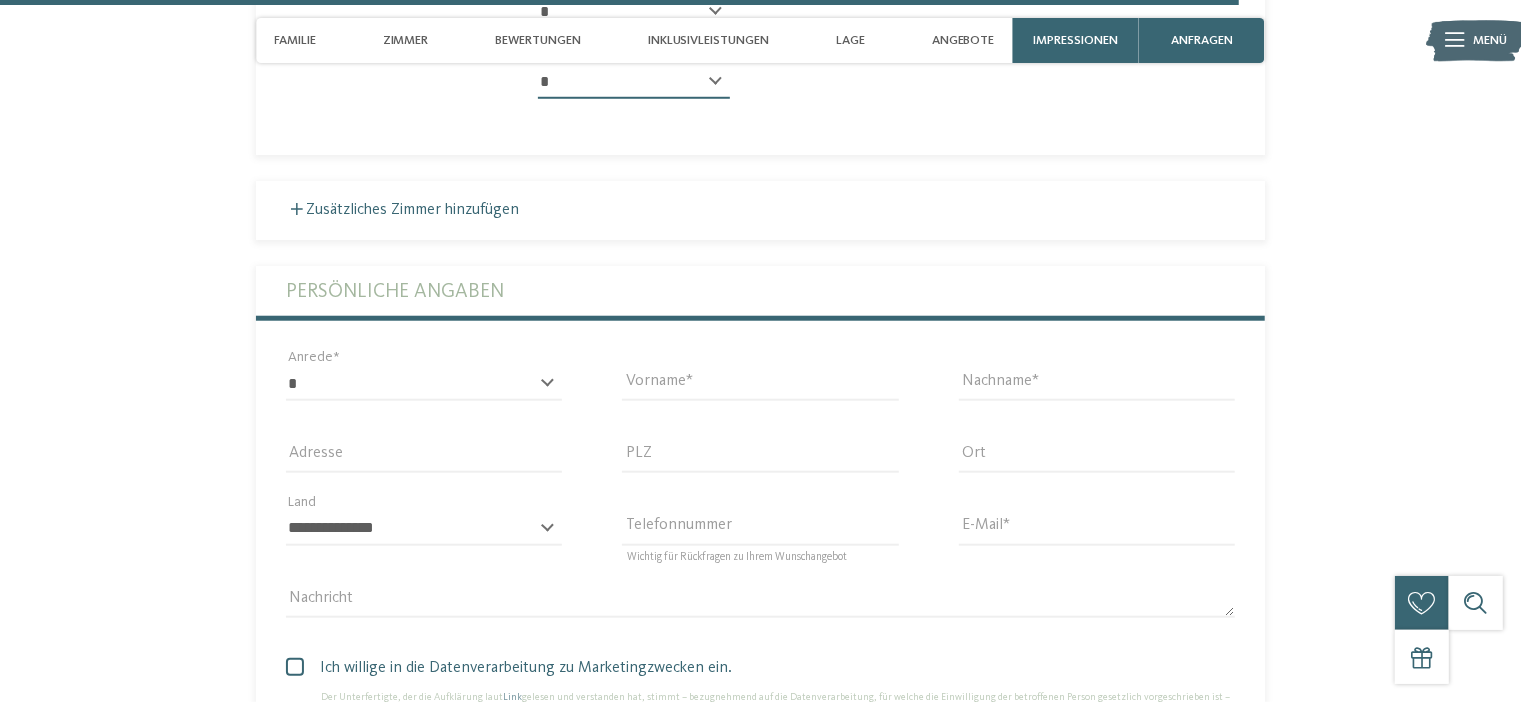 click on "* **** **** ******* ******
Anrede" at bounding box center [424, 383] 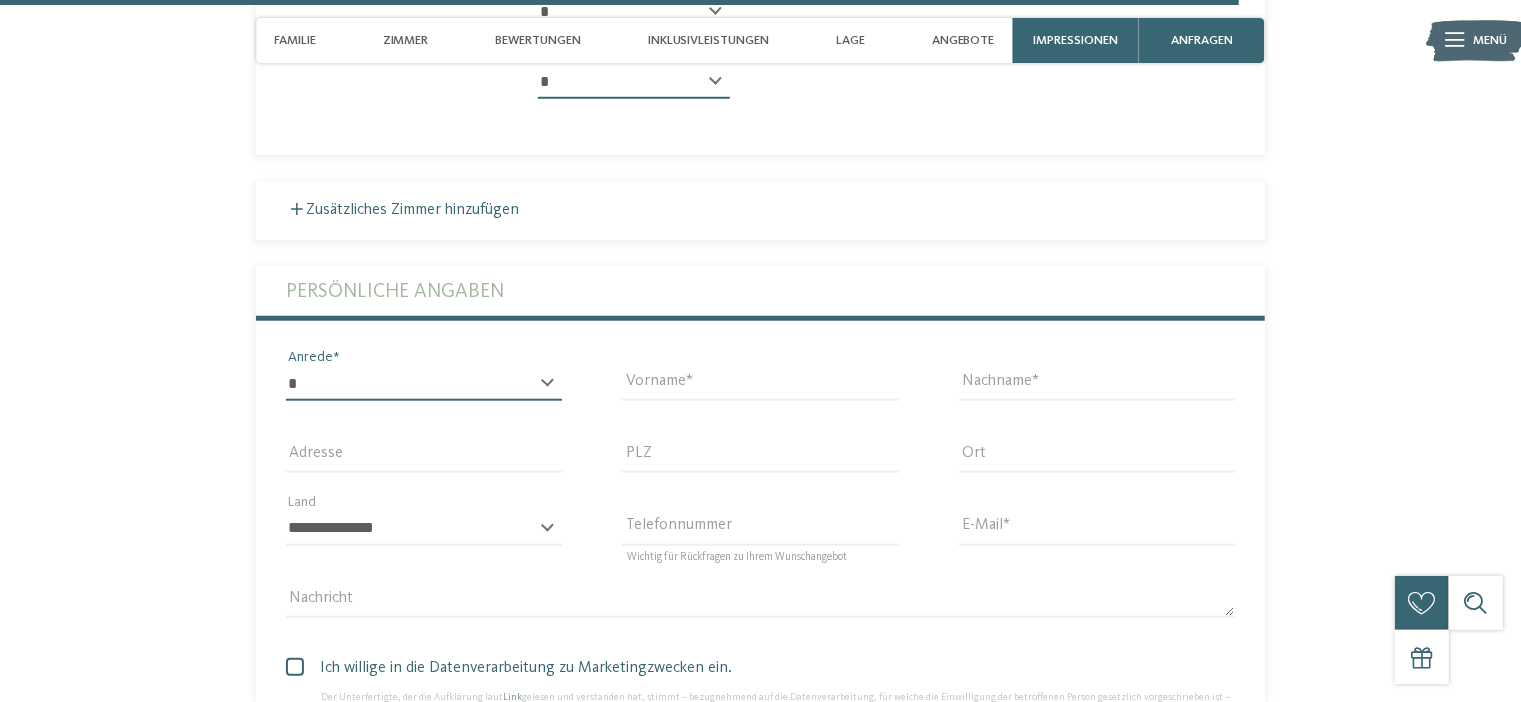 click on "* **** **** ******* ******" at bounding box center (424, 384) 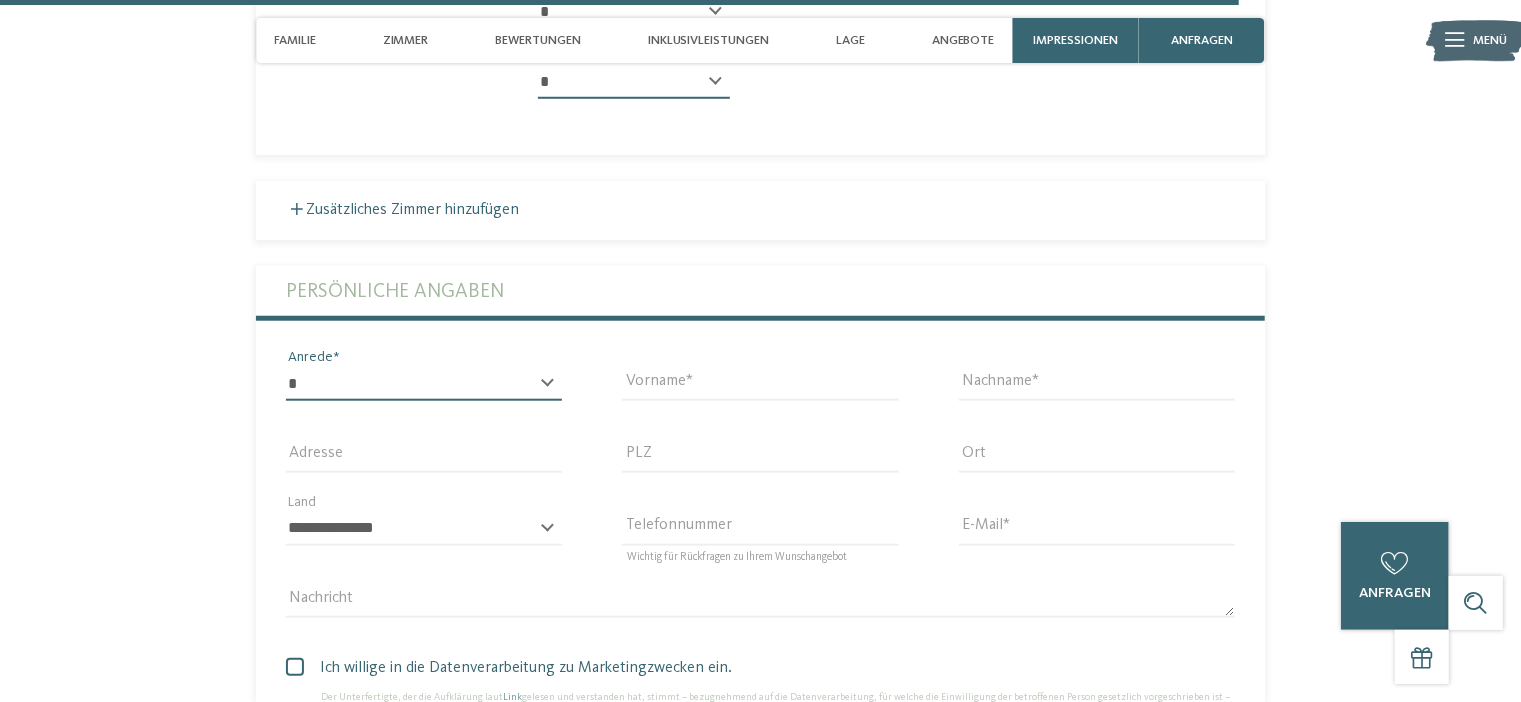 select on "*" 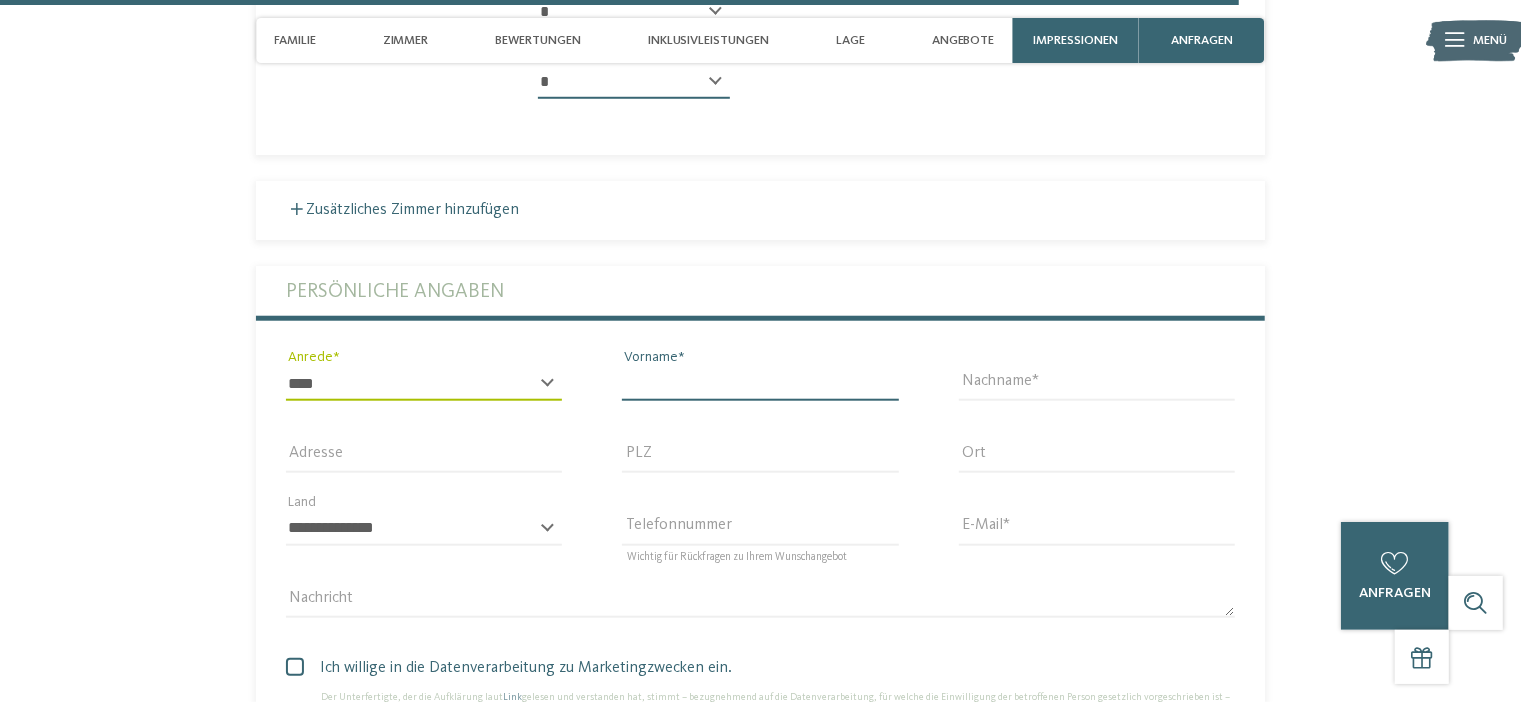click on "Vorname" at bounding box center (760, 384) 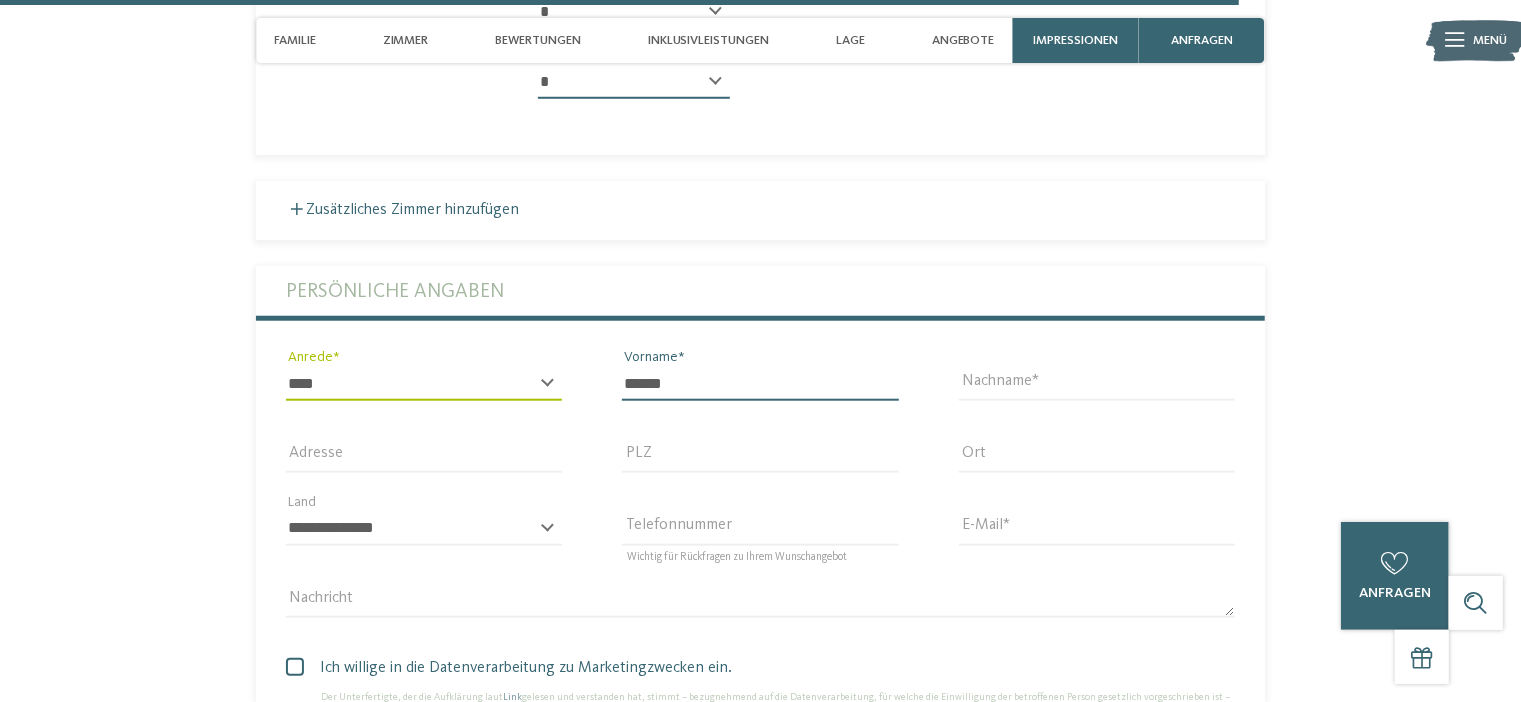 type on "******" 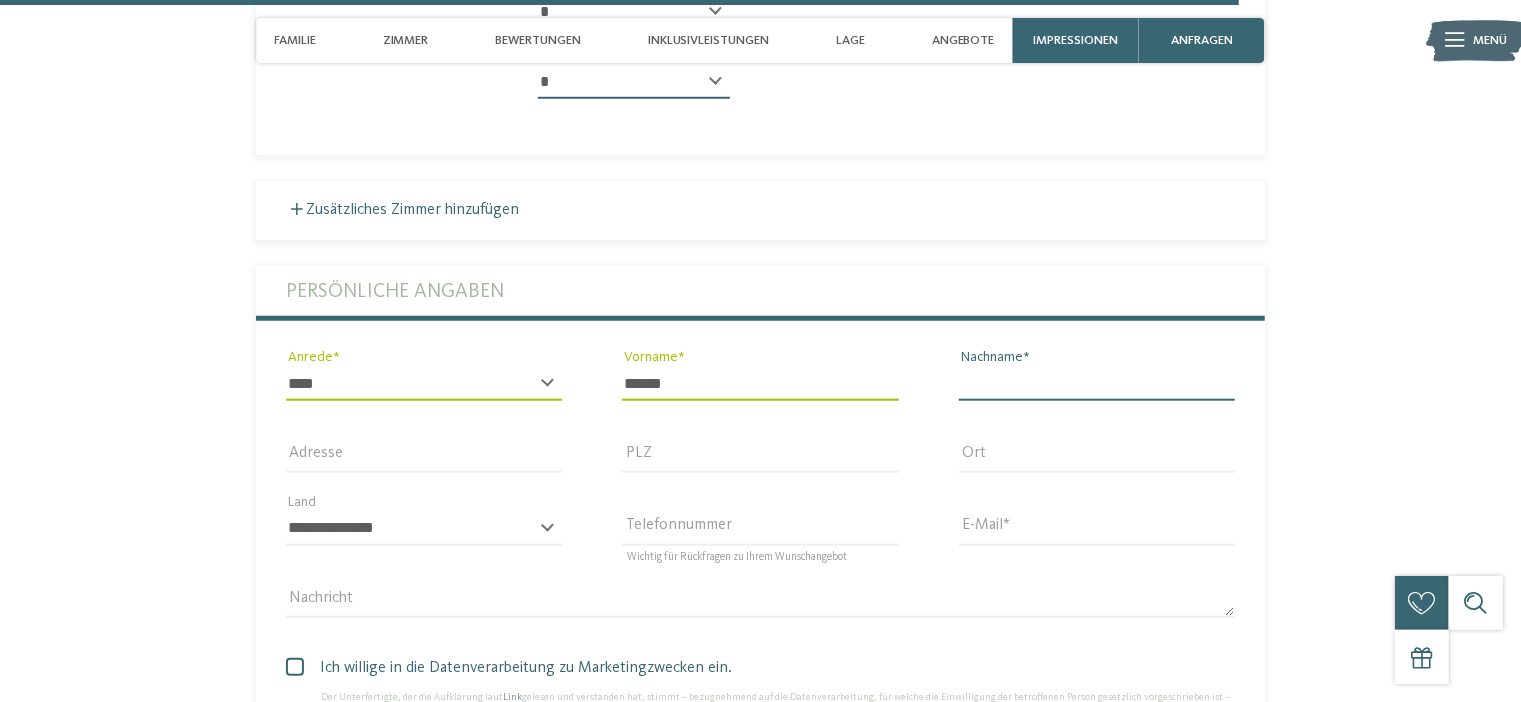 type on "*****" 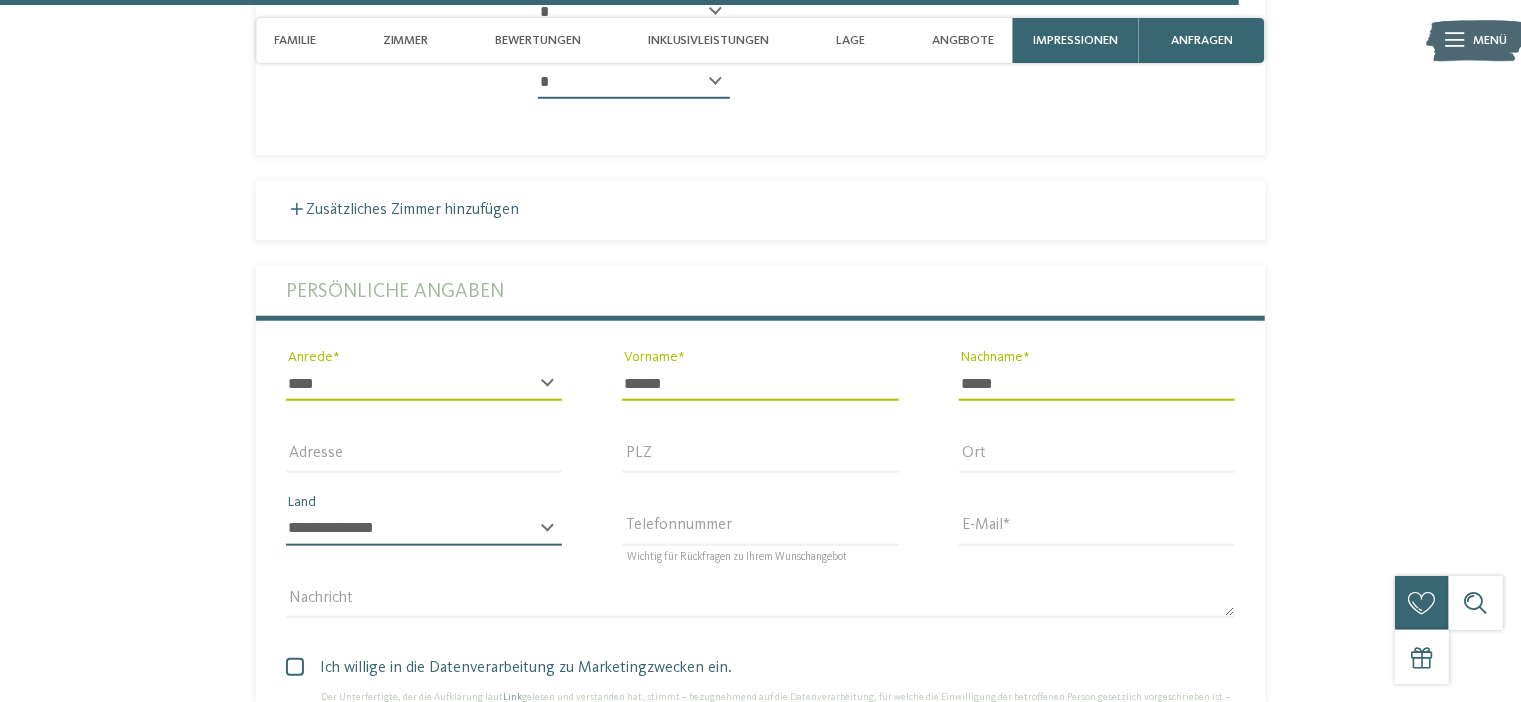 select on "**" 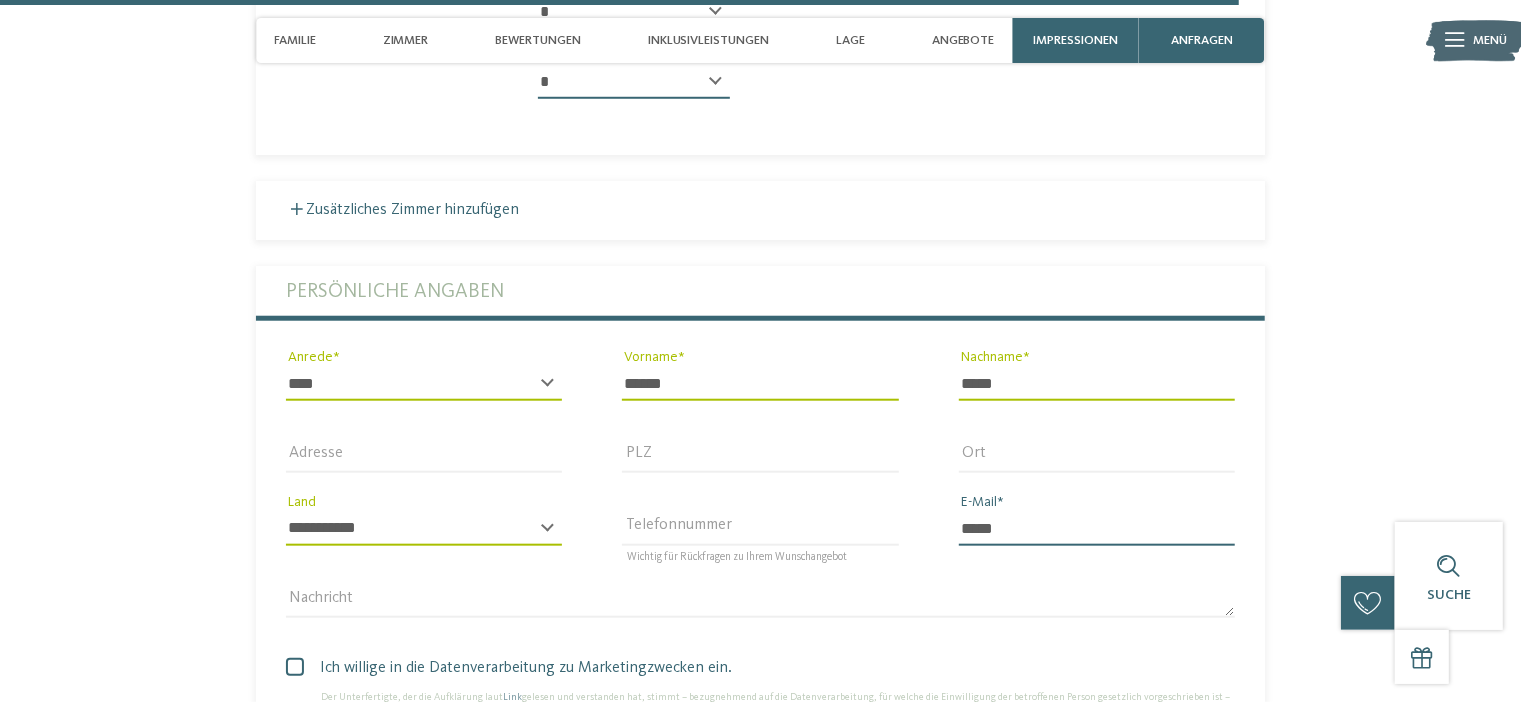 type on "**********" 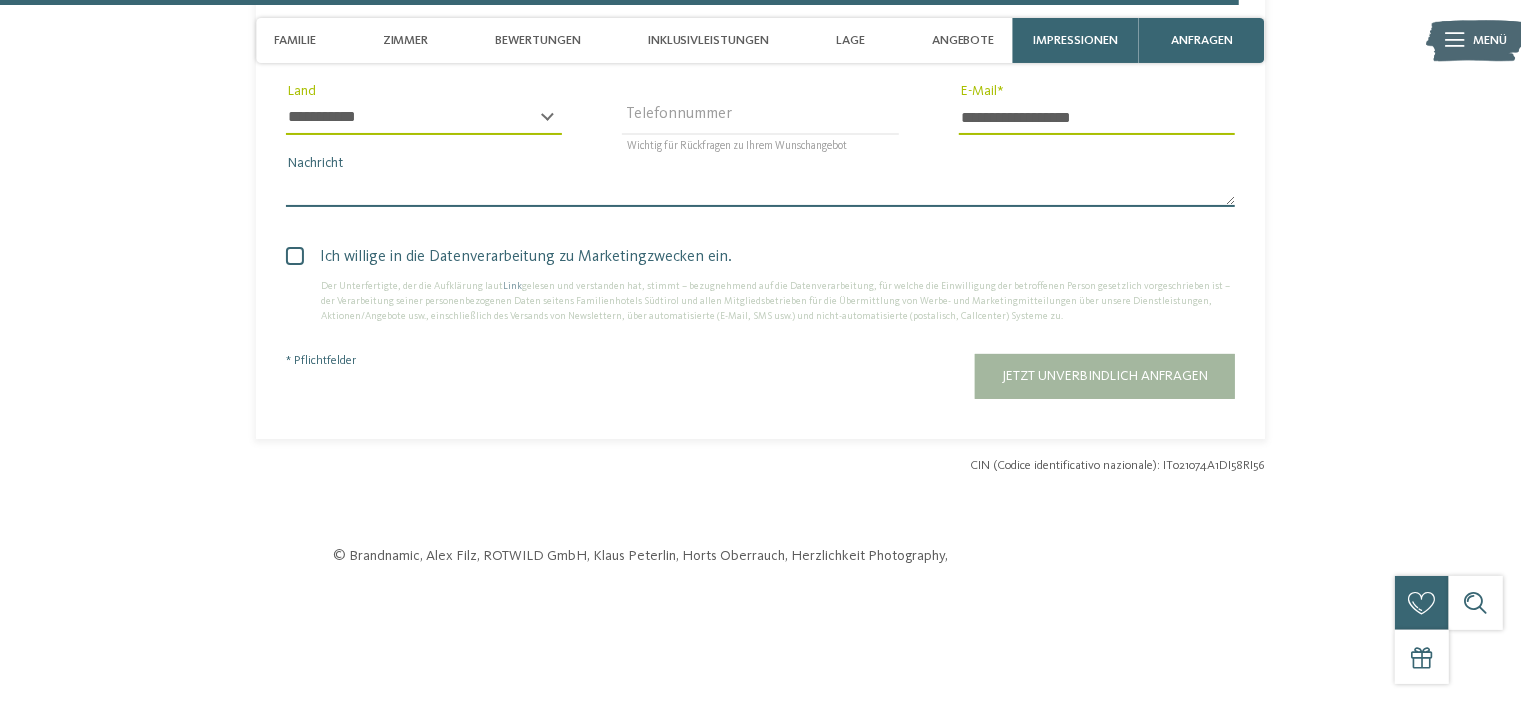 scroll, scrollTop: 5958, scrollLeft: 0, axis: vertical 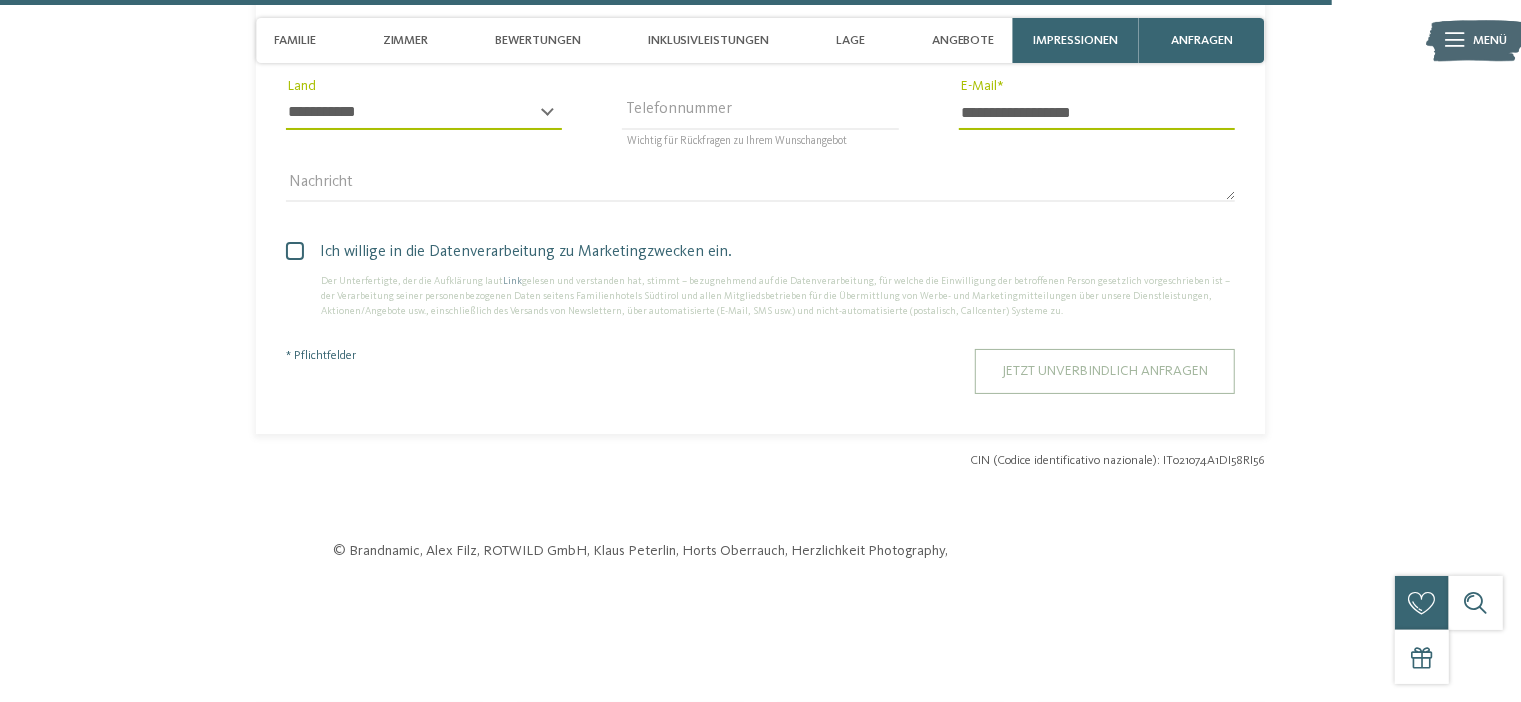 click on "Jetzt unverbindlich anfragen" at bounding box center (1105, 371) 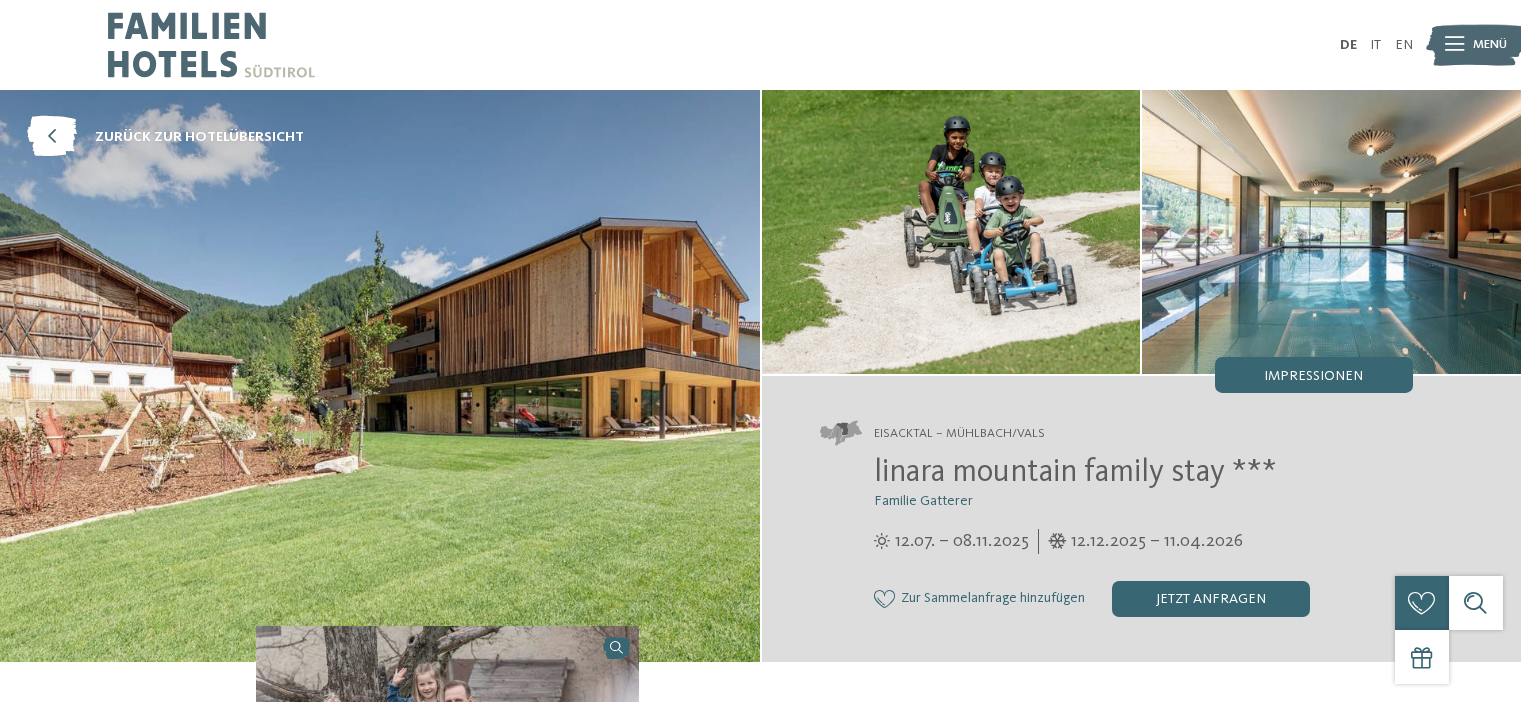 scroll, scrollTop: 0, scrollLeft: 0, axis: both 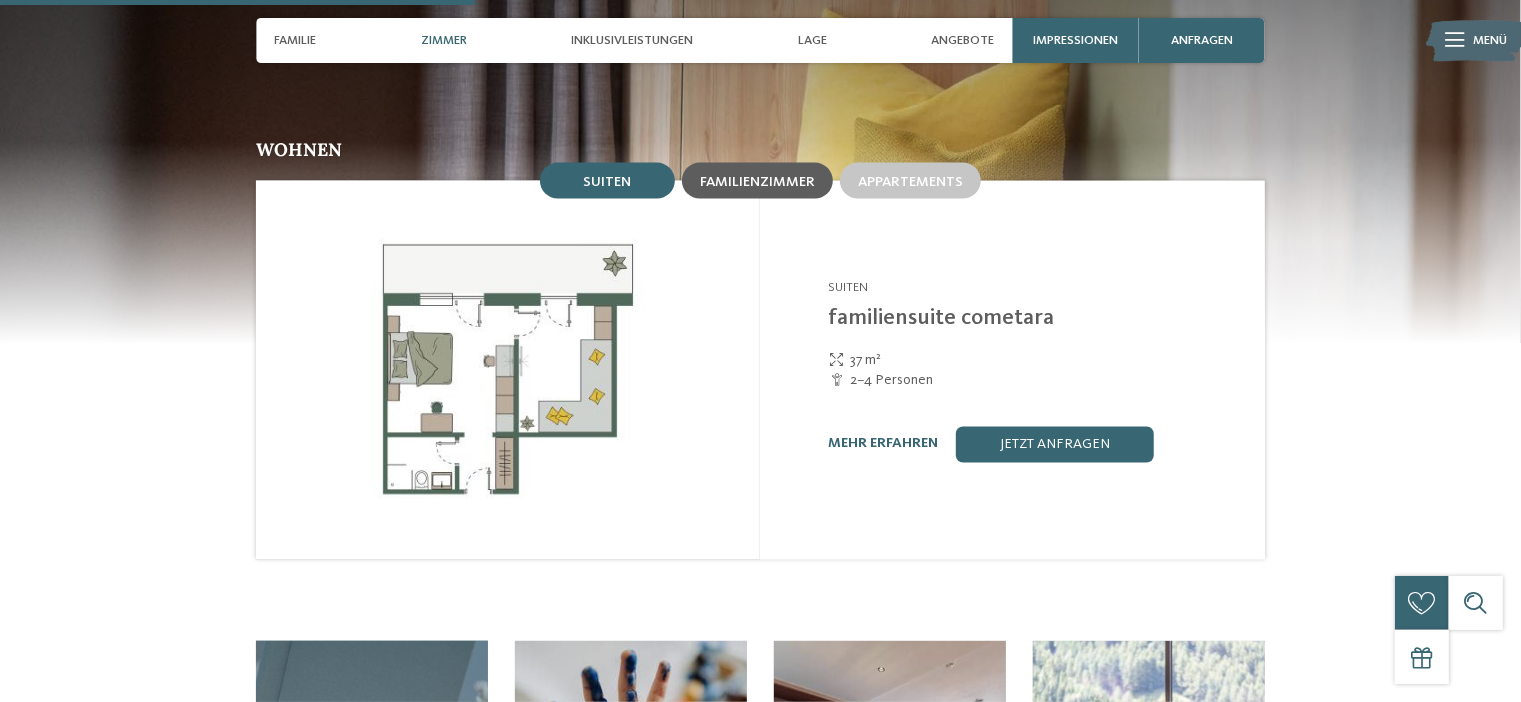 click on "Familienzimmer" at bounding box center (757, 181) 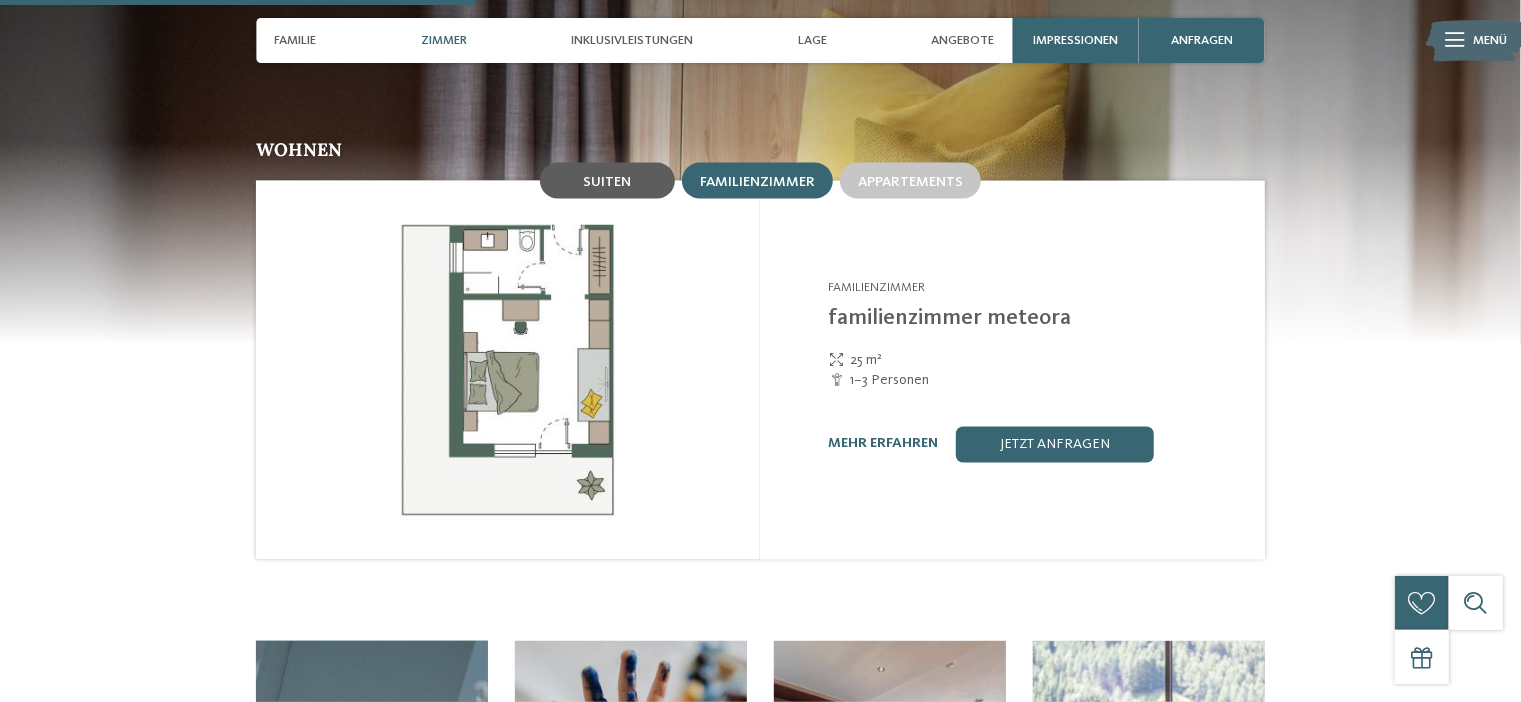 click on "Suiten" at bounding box center [607, 181] 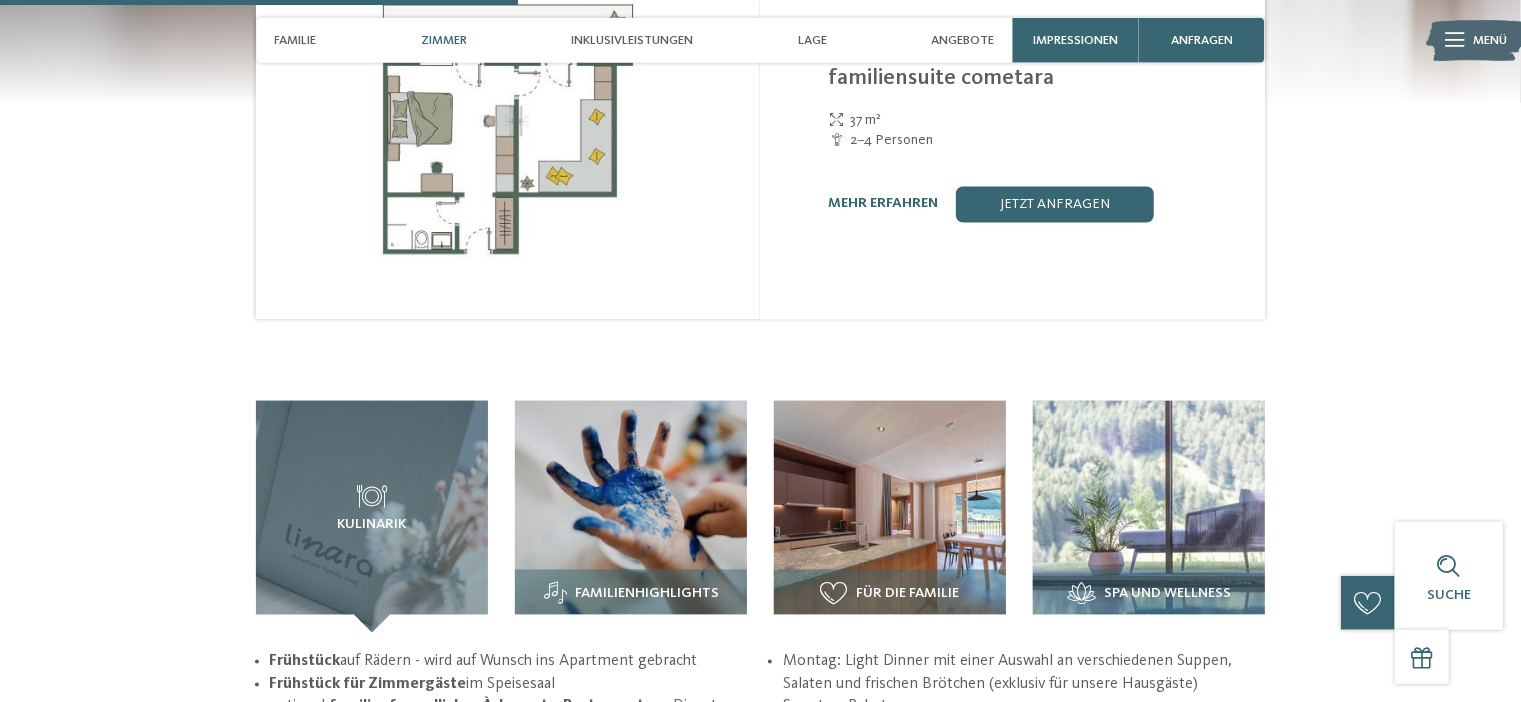 scroll, scrollTop: 1976, scrollLeft: 0, axis: vertical 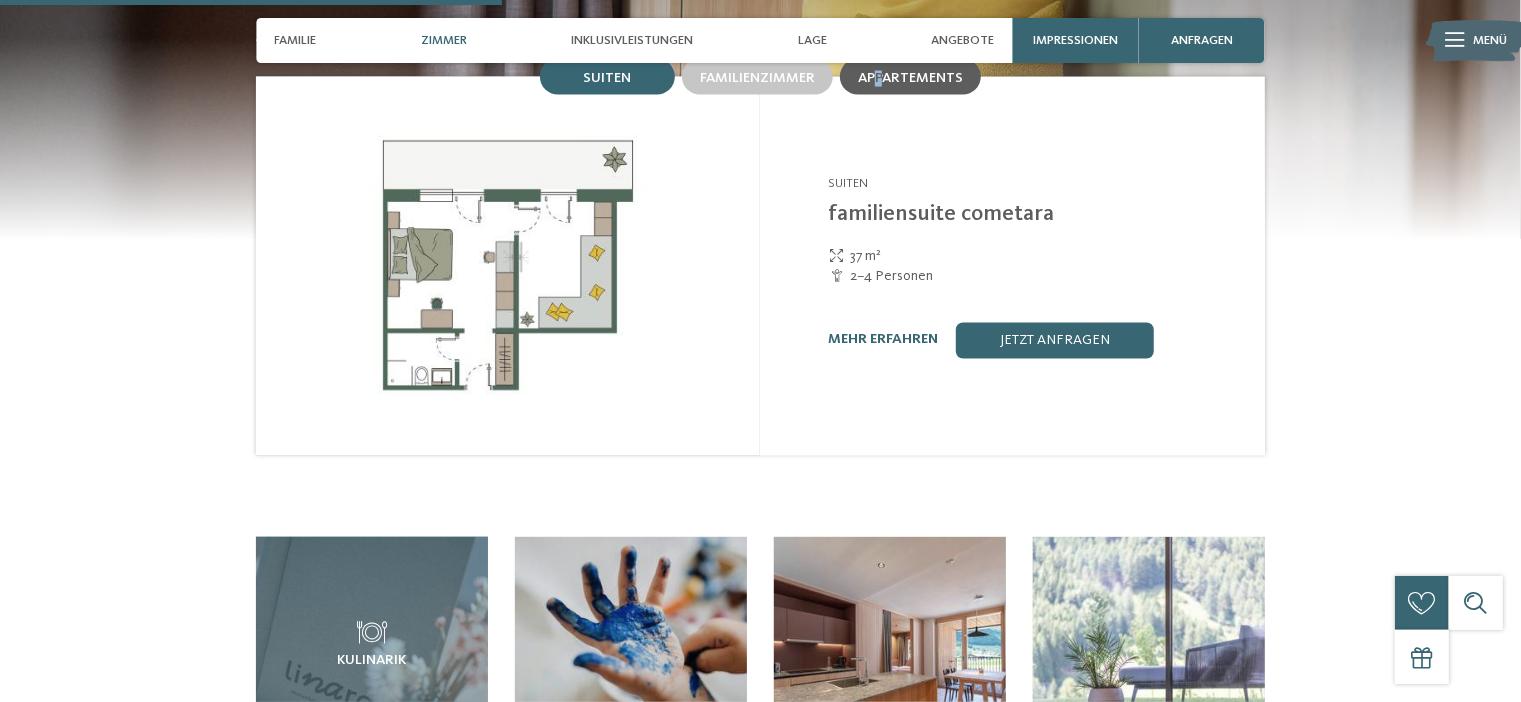 click on "Appartements" at bounding box center (910, 78) 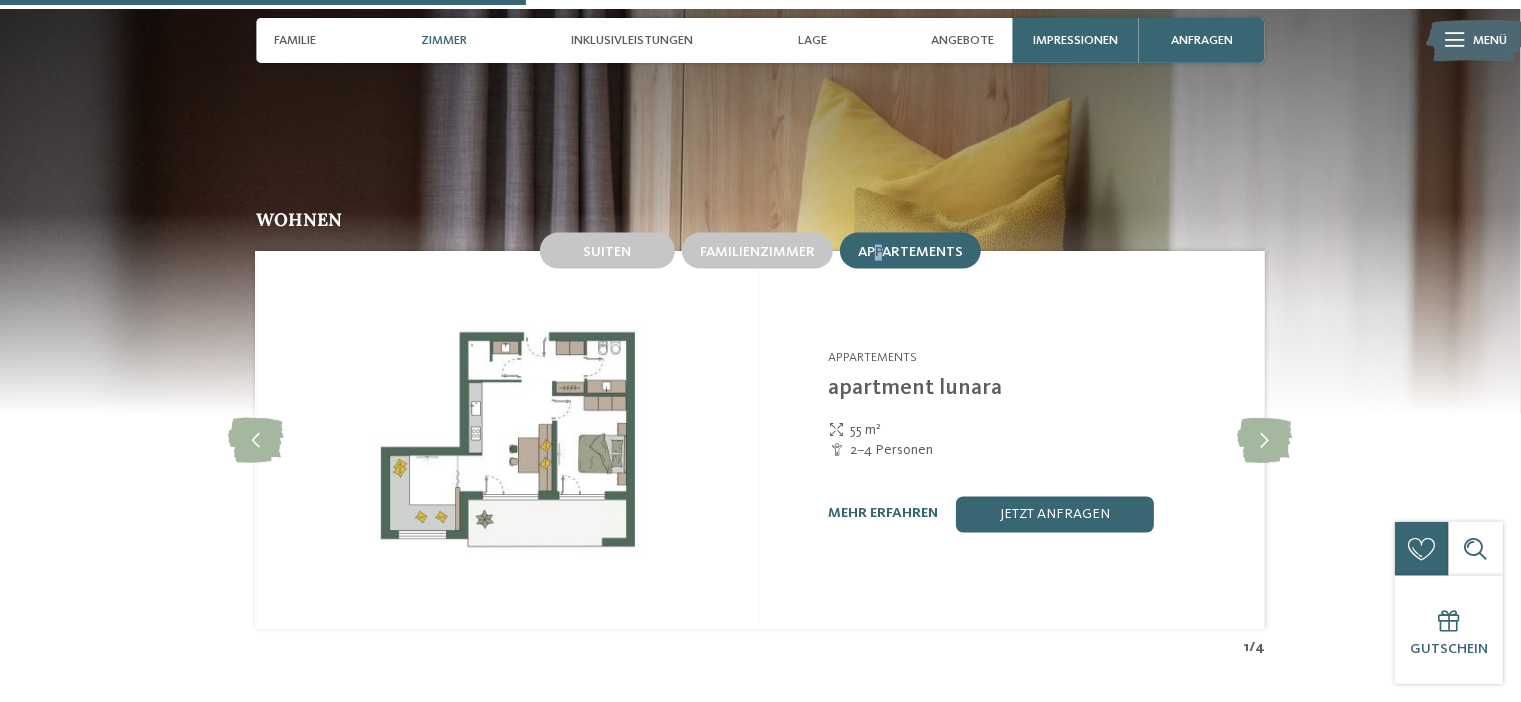 scroll, scrollTop: 1664, scrollLeft: 0, axis: vertical 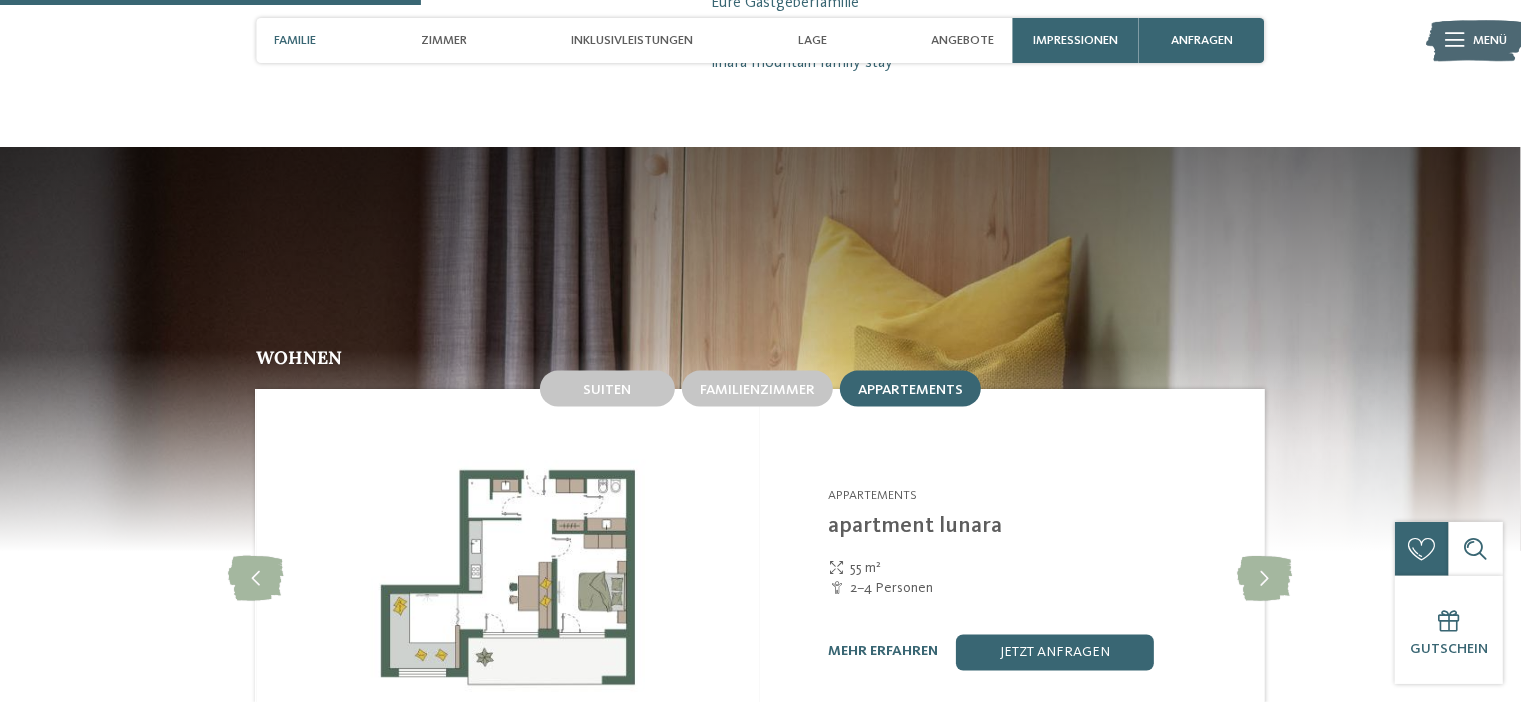 click on "Suiten Familienzimmer Appartements" at bounding box center [760, 389] 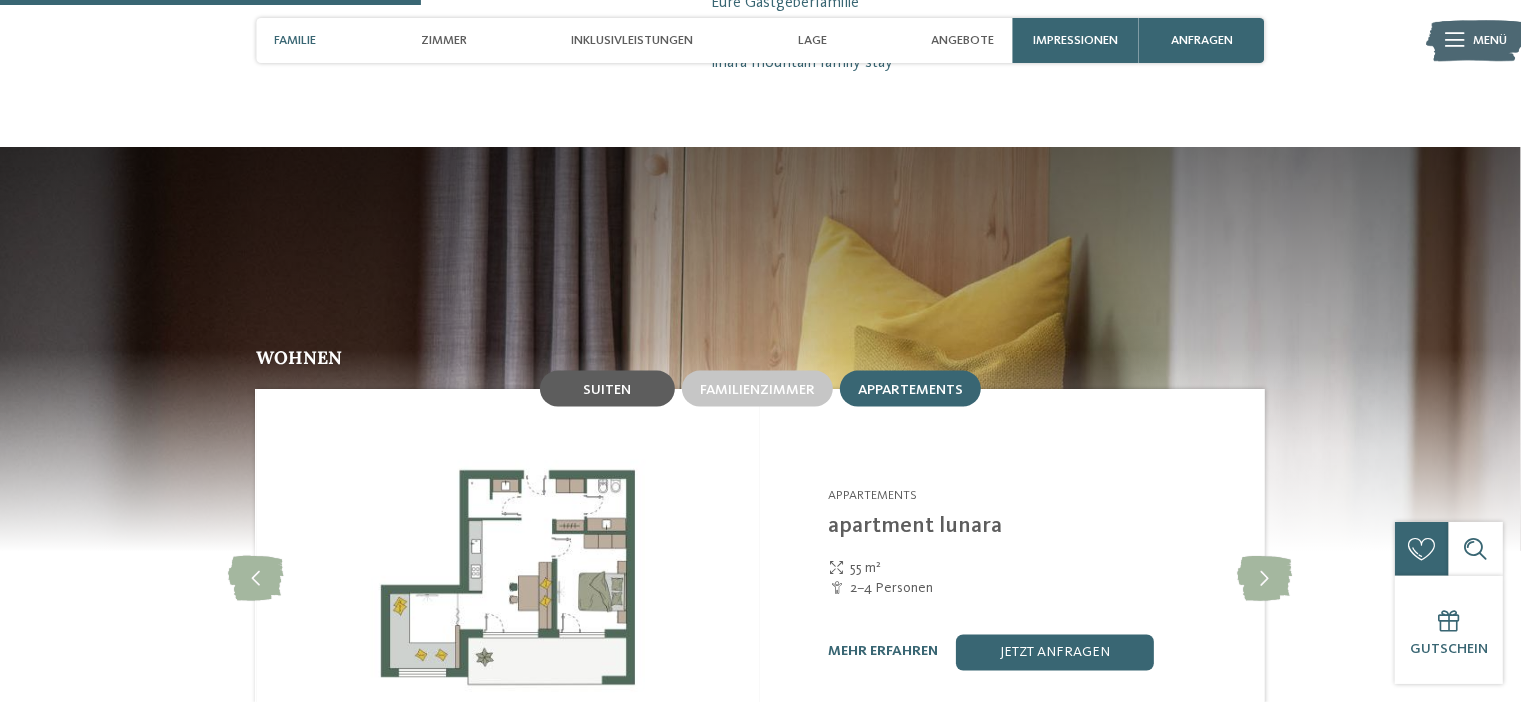 click on "Suiten" at bounding box center [607, 389] 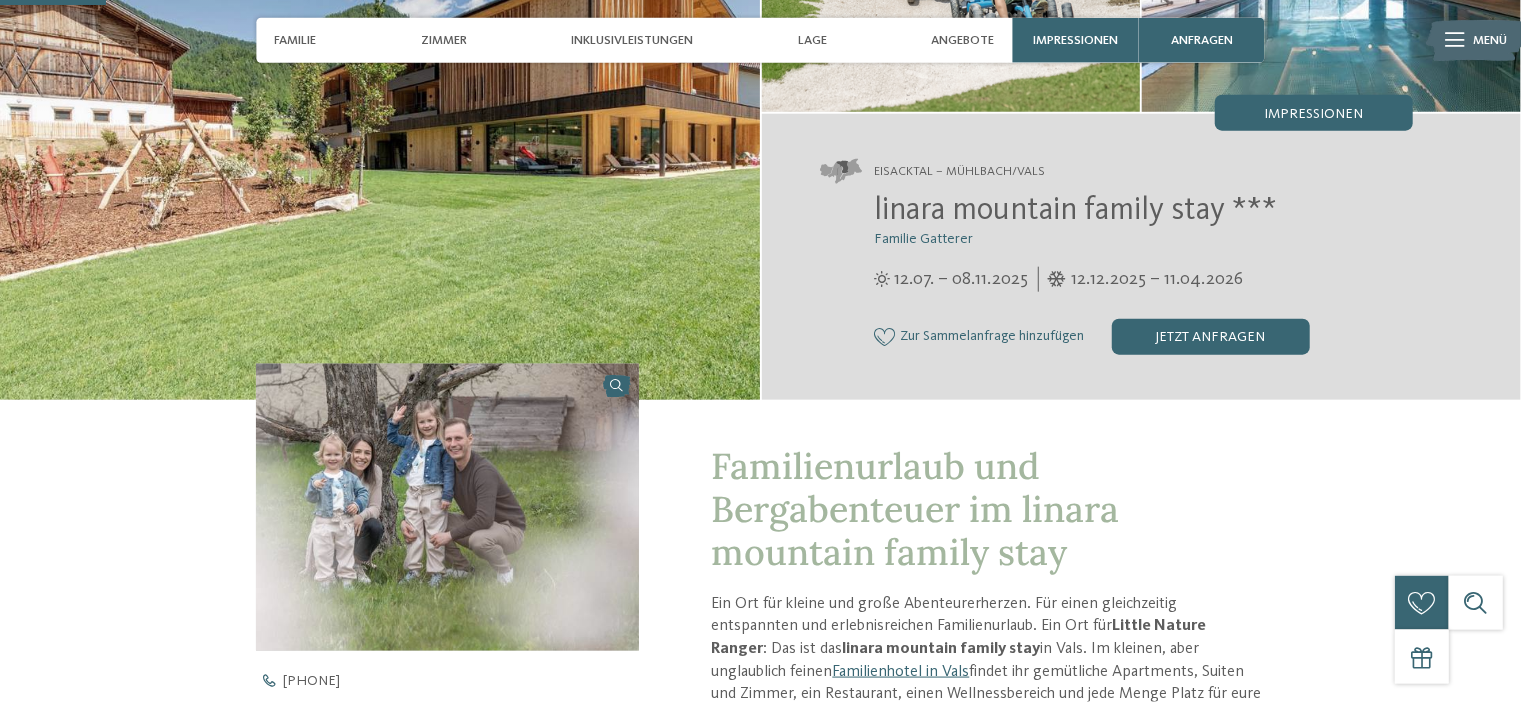 scroll, scrollTop: 0, scrollLeft: 0, axis: both 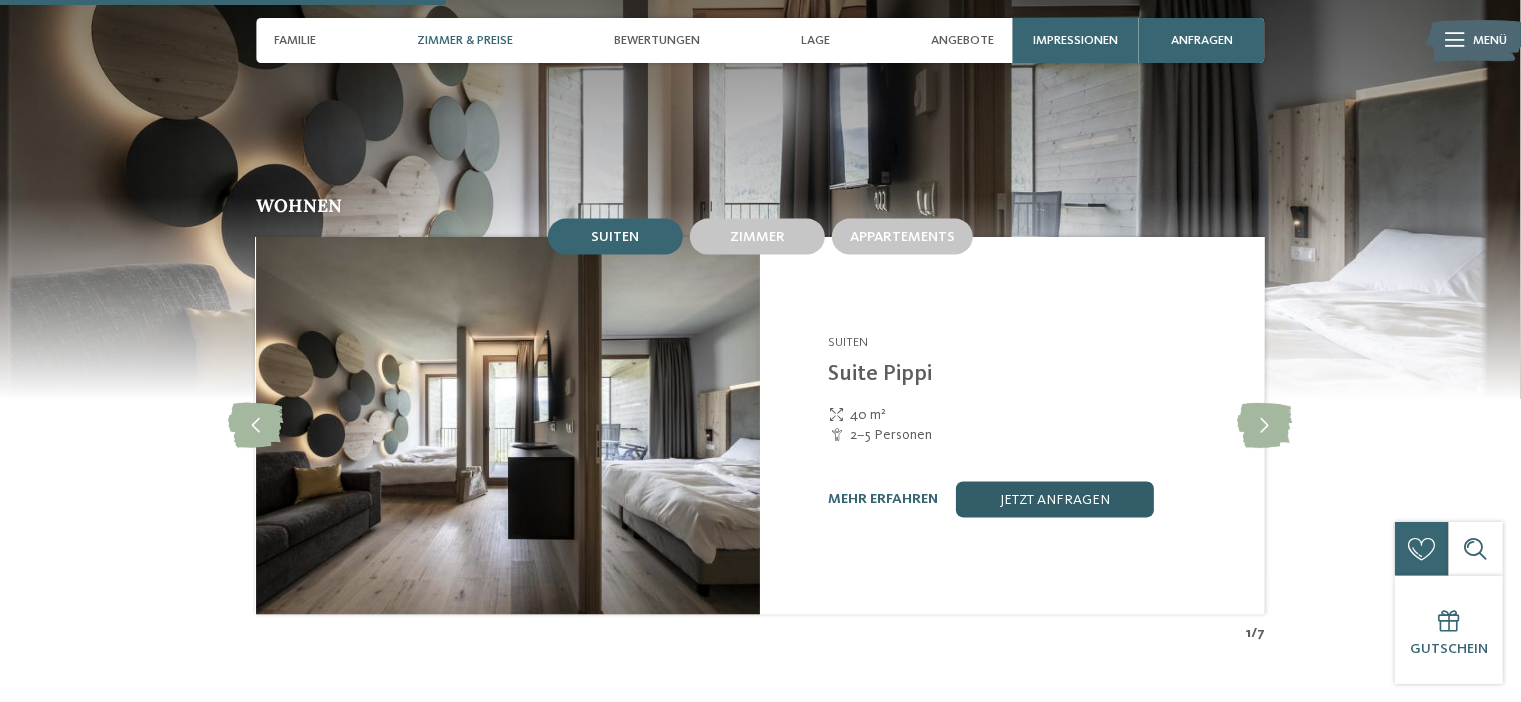 click on "jetzt anfragen" at bounding box center (1055, 500) 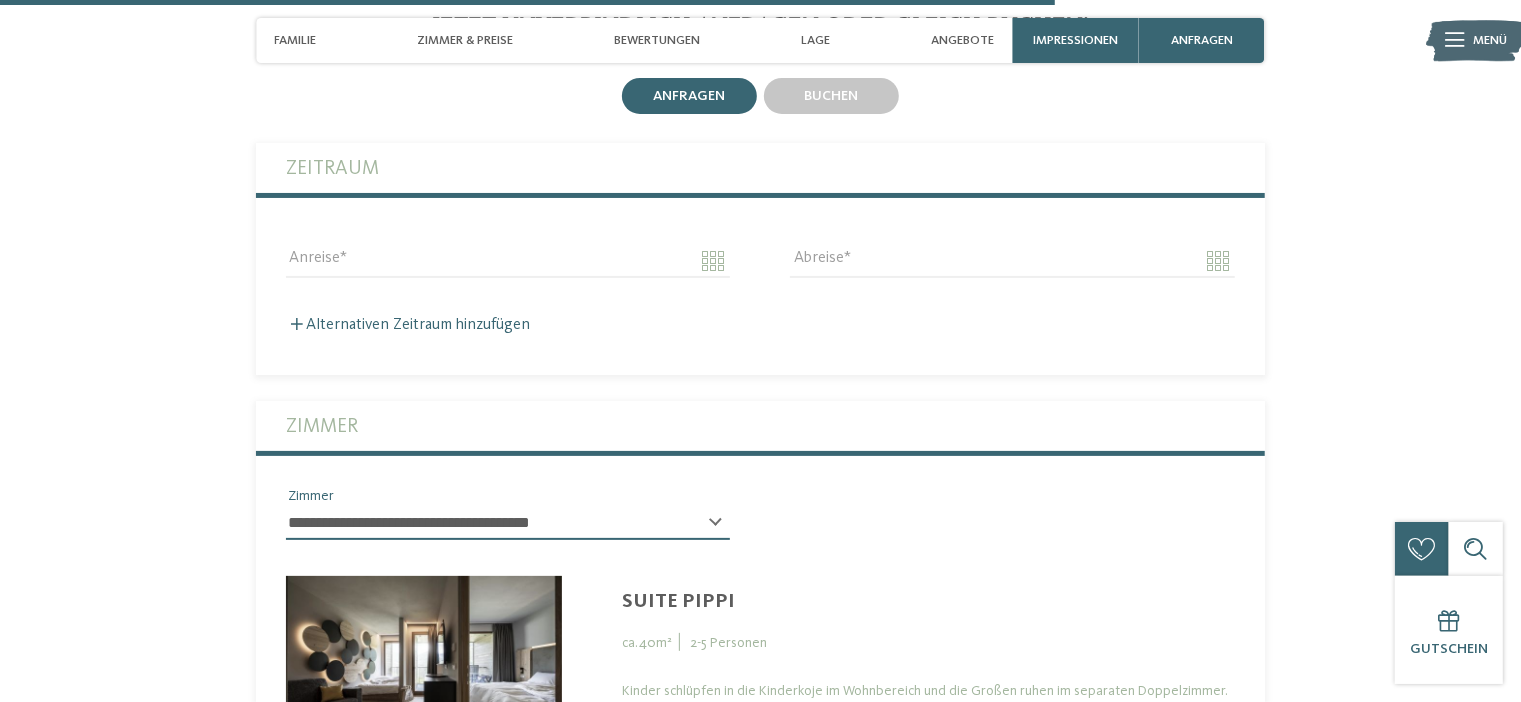 scroll, scrollTop: 4597, scrollLeft: 0, axis: vertical 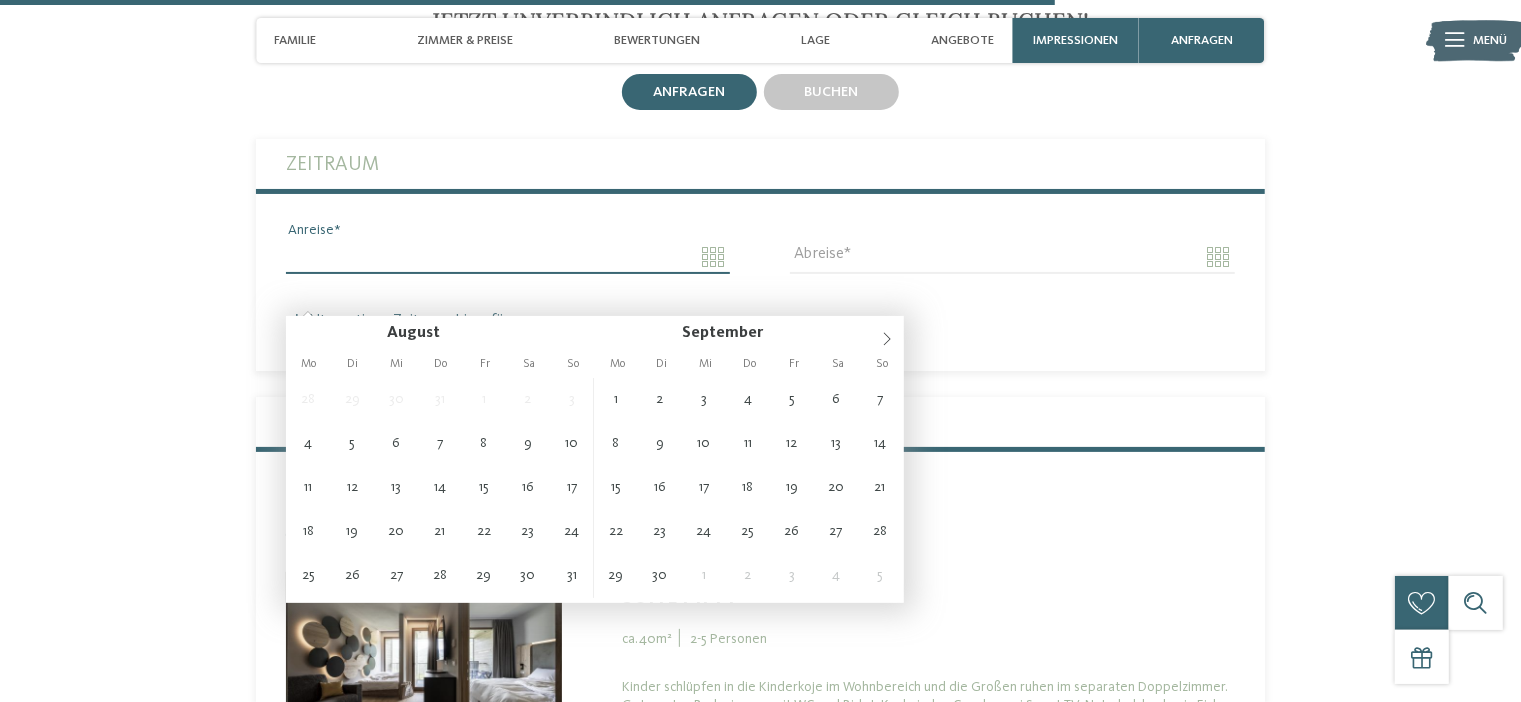 click on "Anreise" at bounding box center [508, 257] 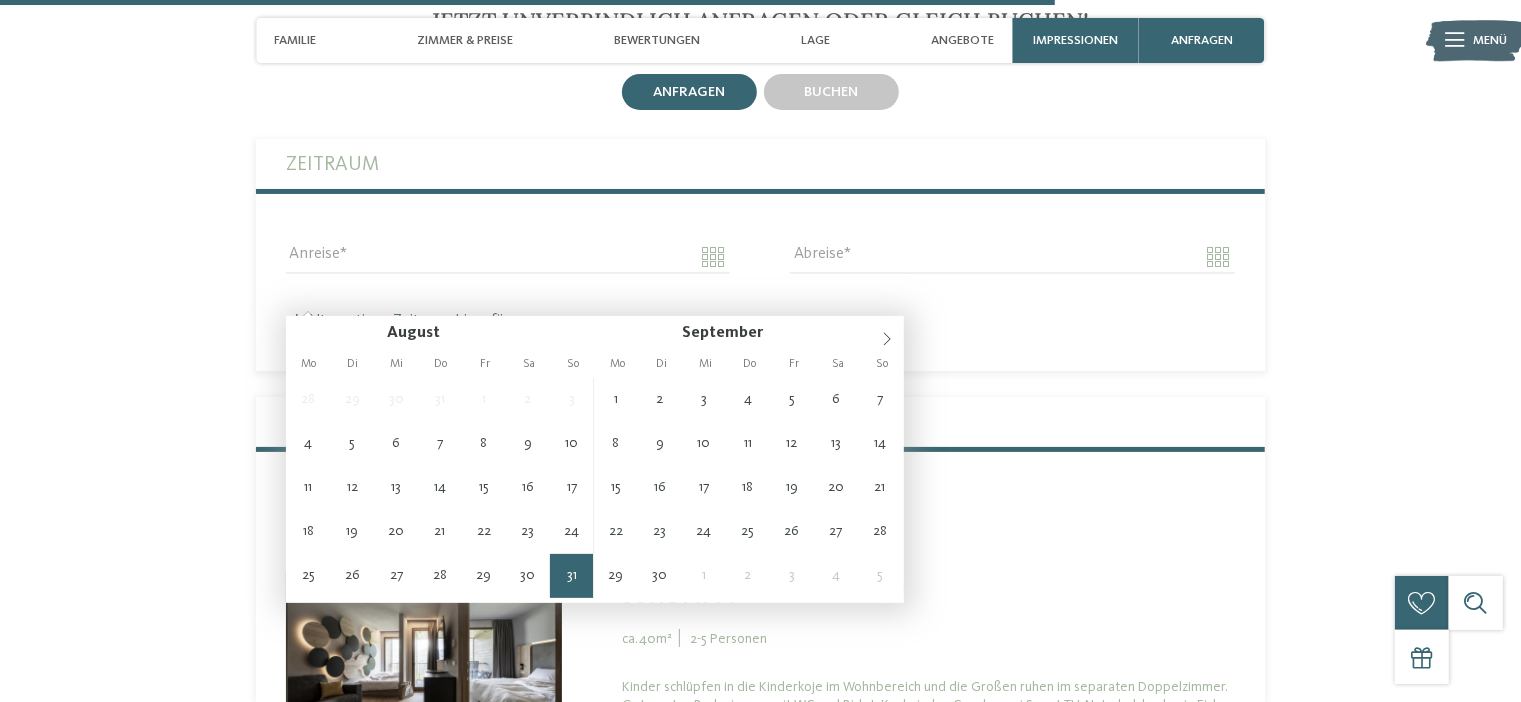 type on "**********" 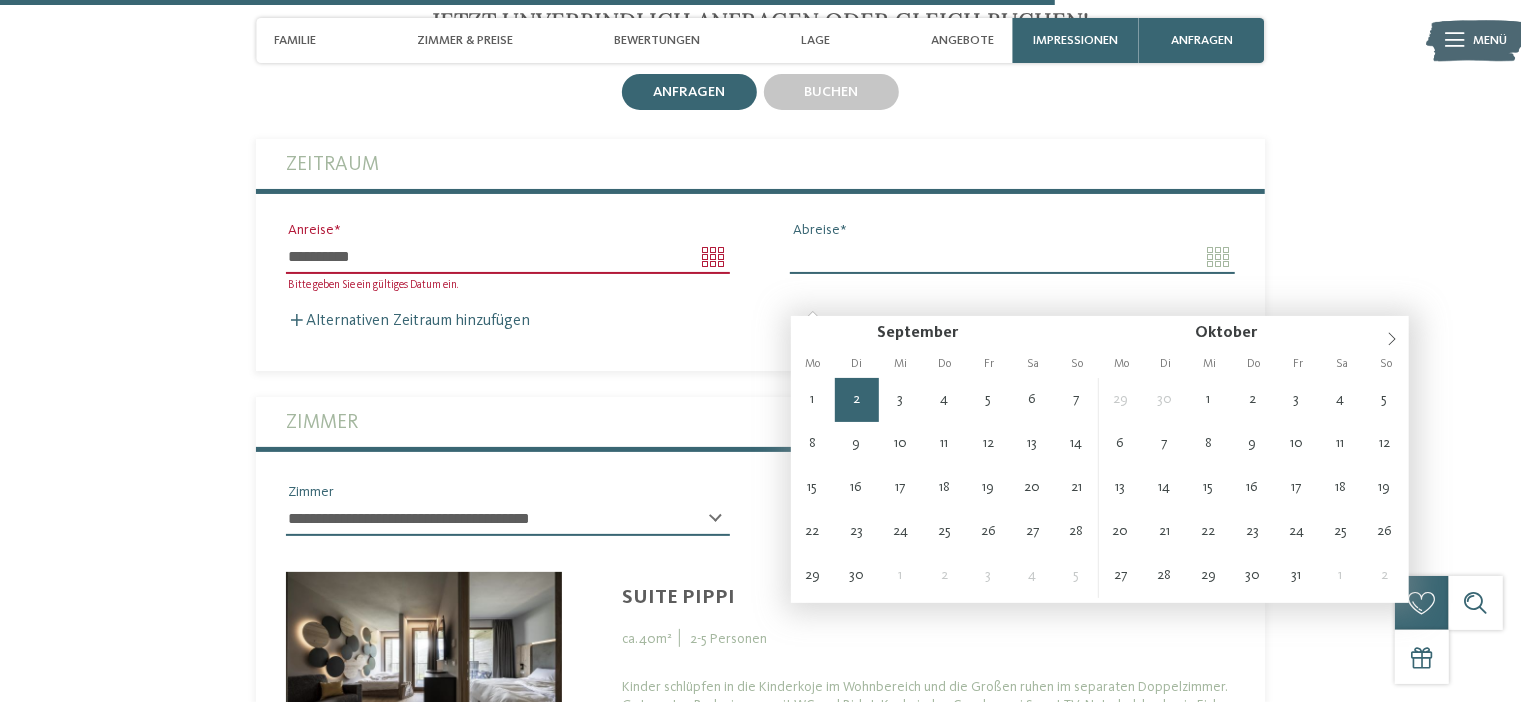 type on "**********" 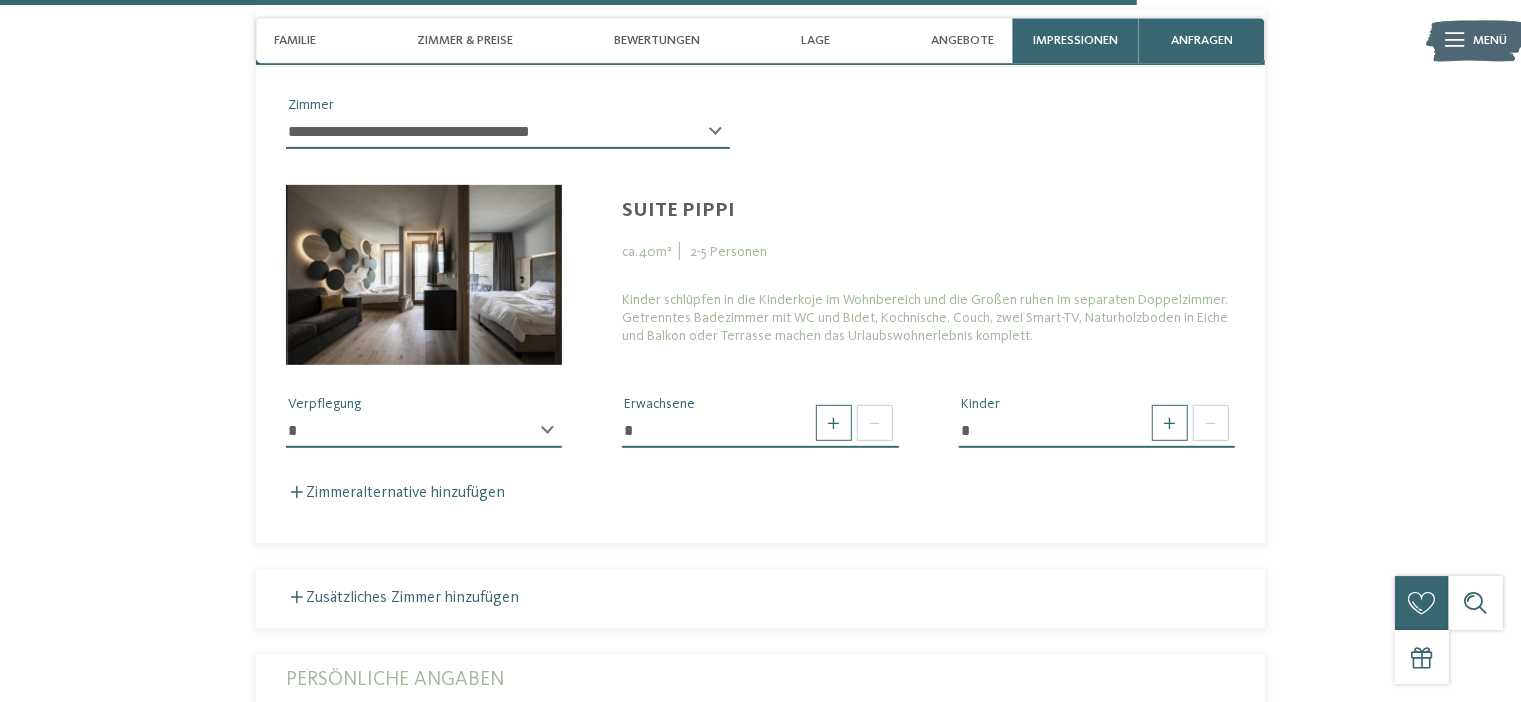 scroll, scrollTop: 5013, scrollLeft: 0, axis: vertical 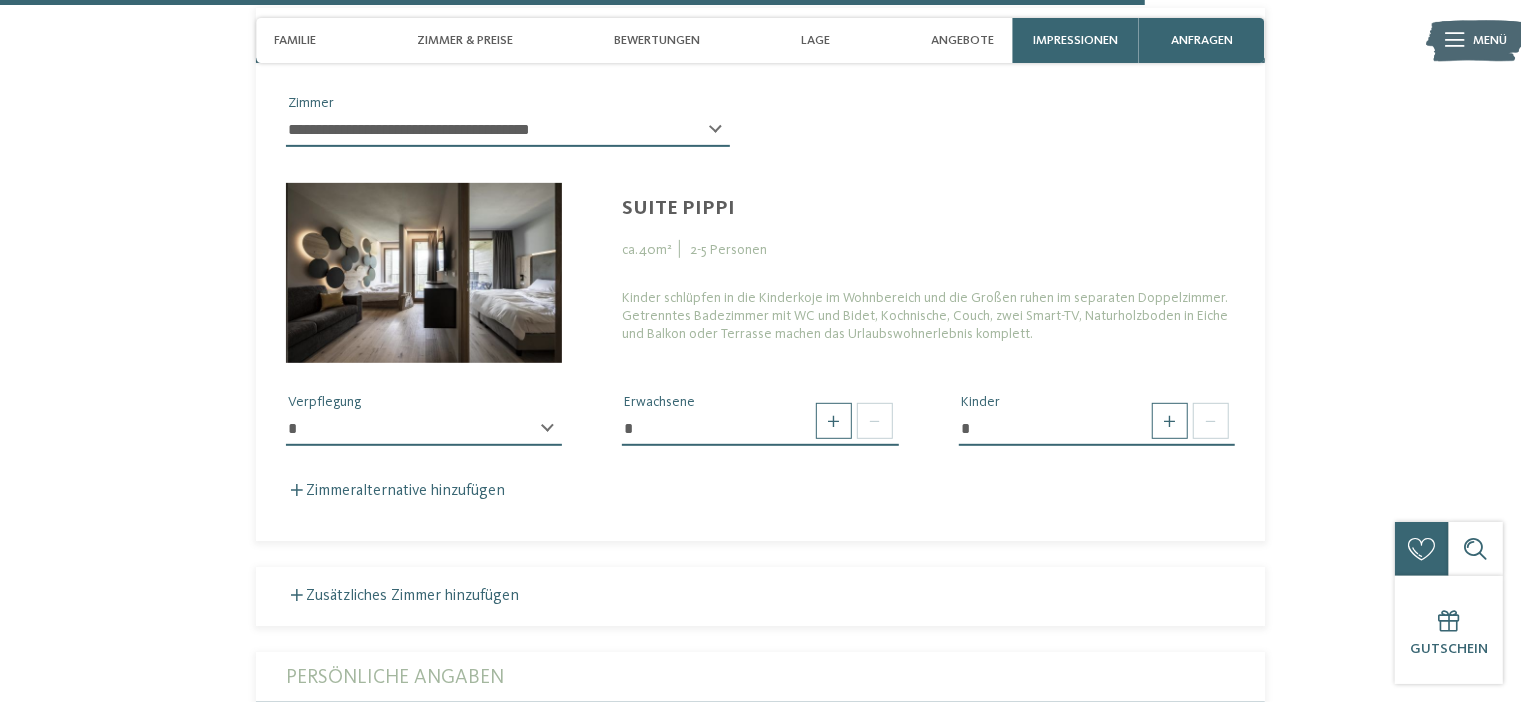 click on "**********" at bounding box center (424, 429) 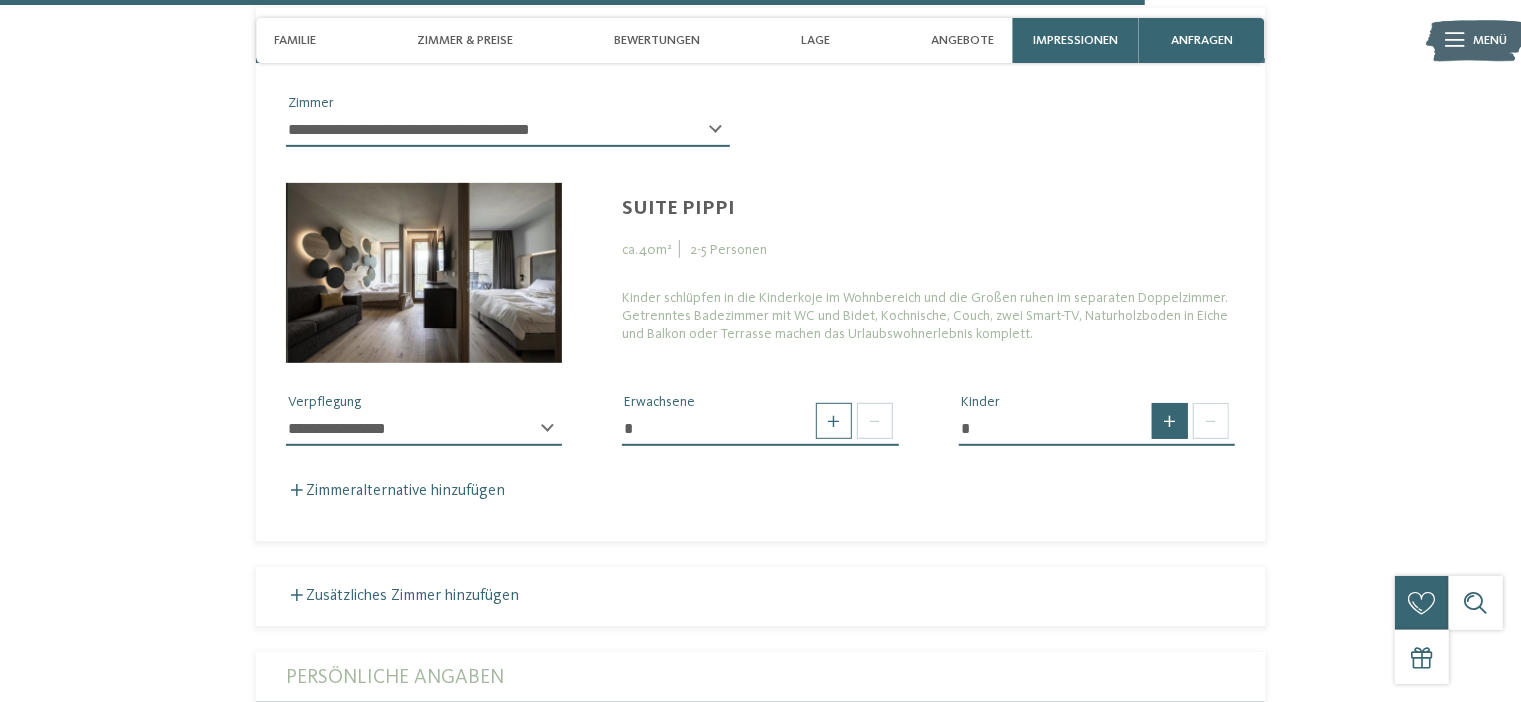click at bounding box center (1170, 421) 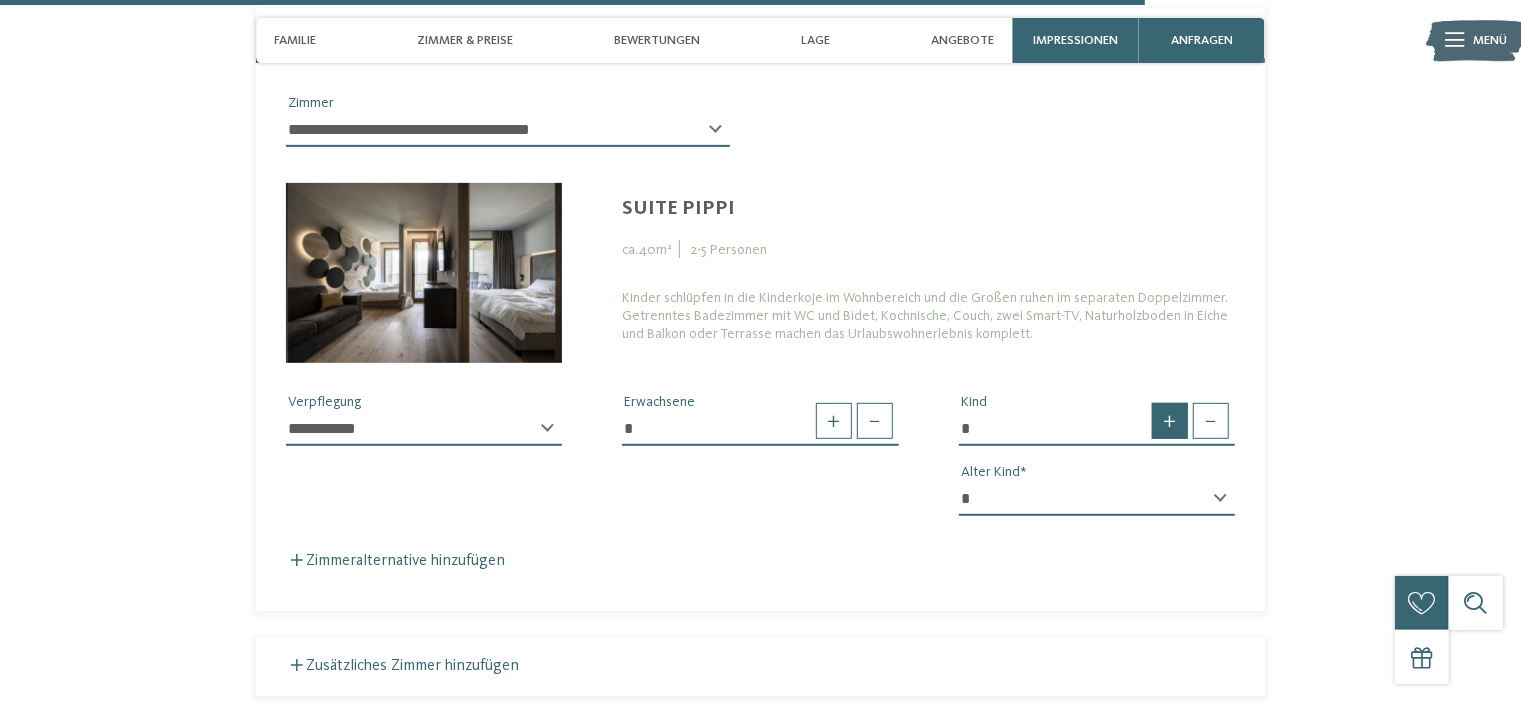 click at bounding box center [1170, 421] 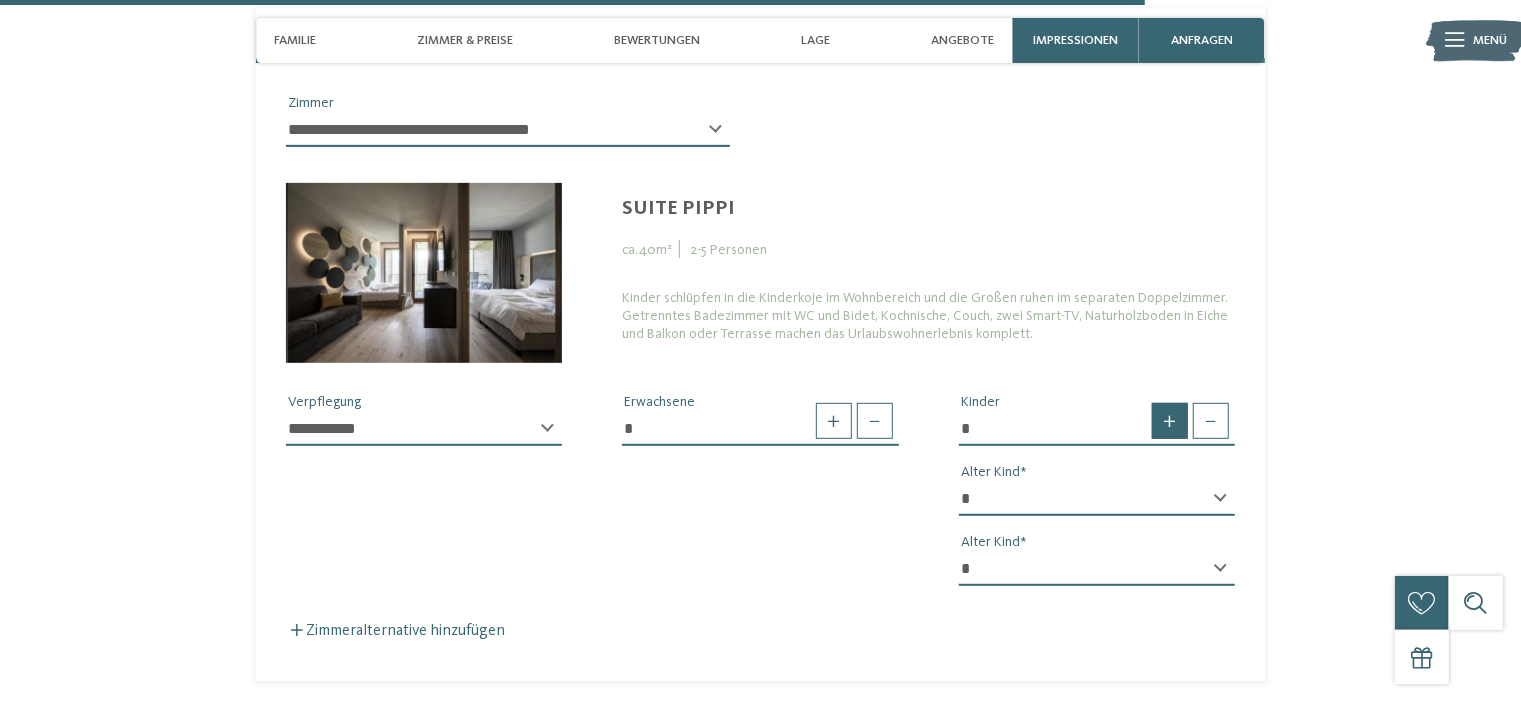 click at bounding box center (1170, 421) 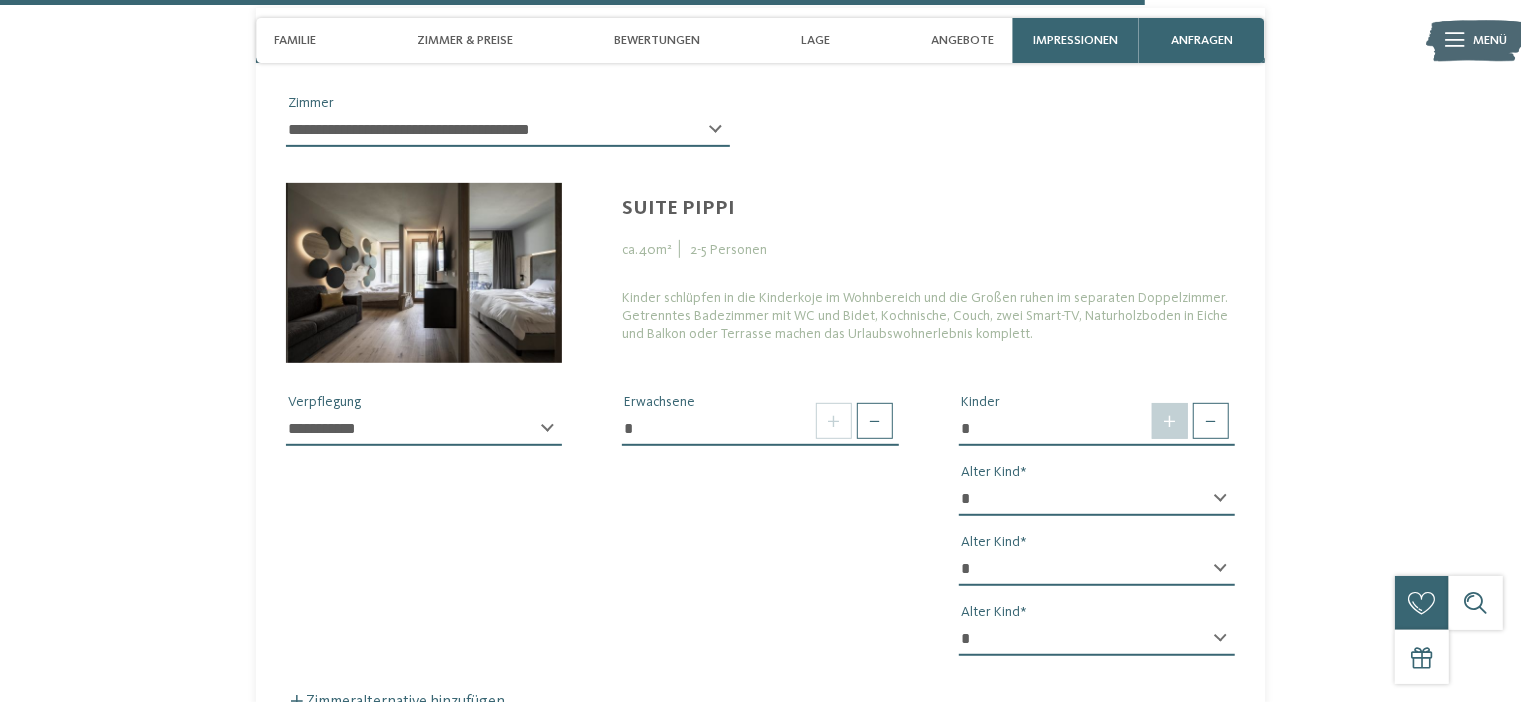 type on "*" 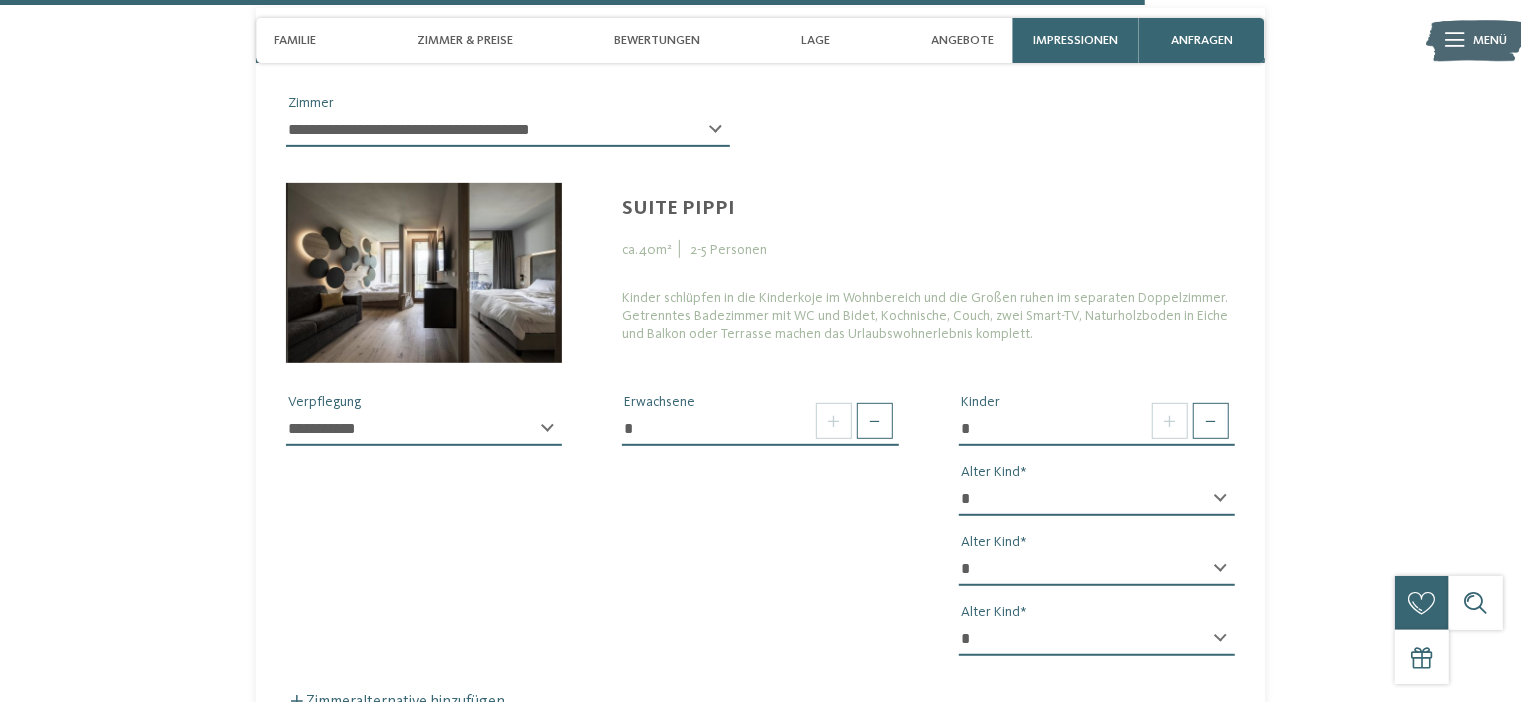 click on "* * * * * * * * * * * ** ** ** ** ** ** ** **" at bounding box center (1097, 499) 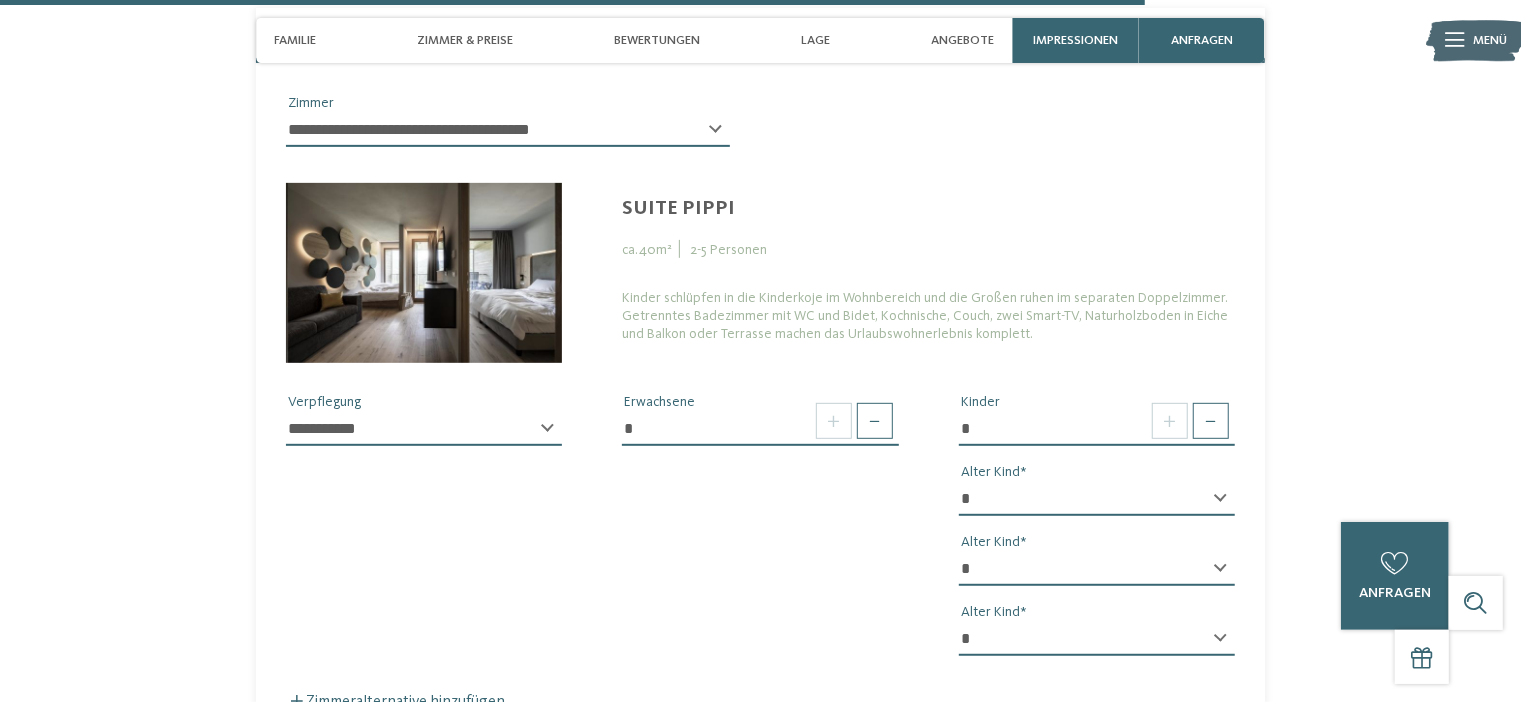 select on "*" 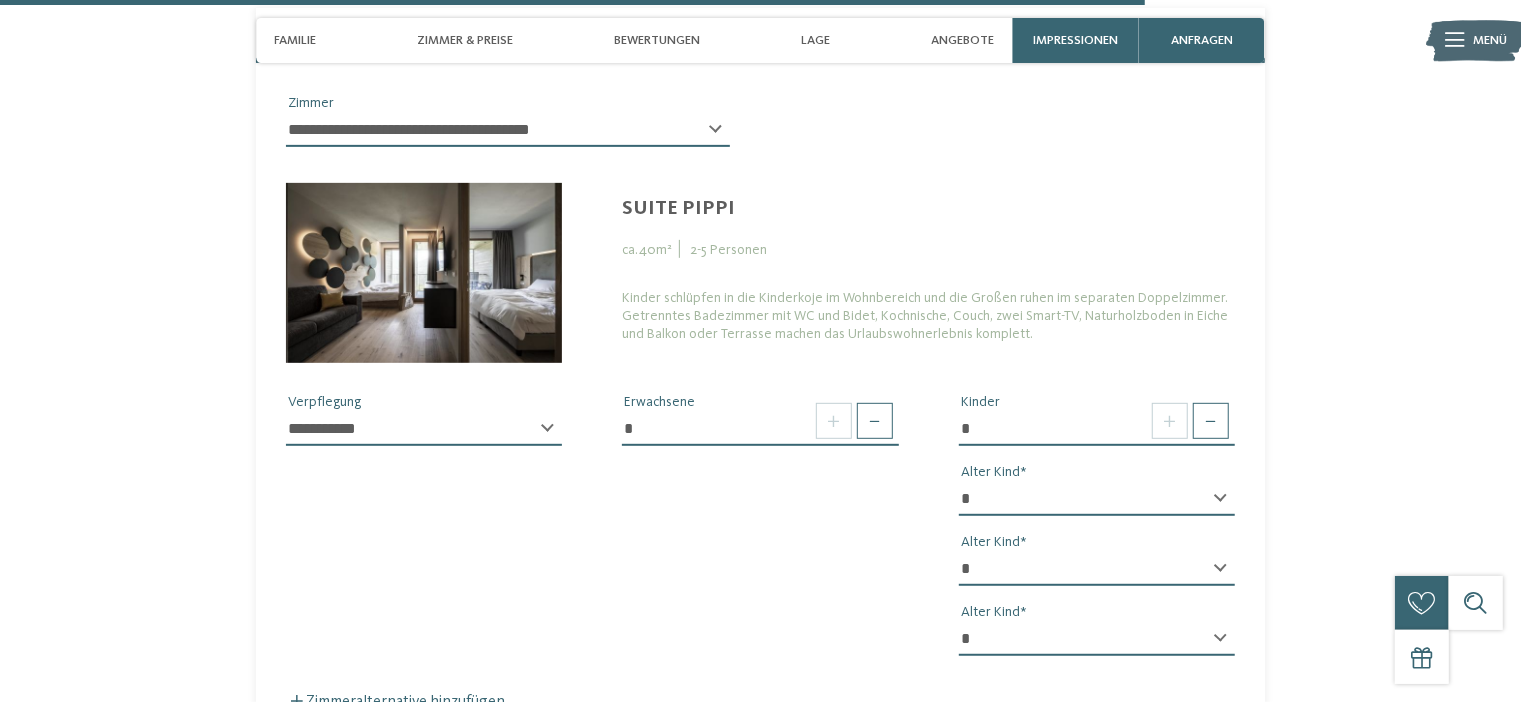 click on "* * * * * * * * * * * ** ** ** ** ** ** ** **" at bounding box center (1097, 639) 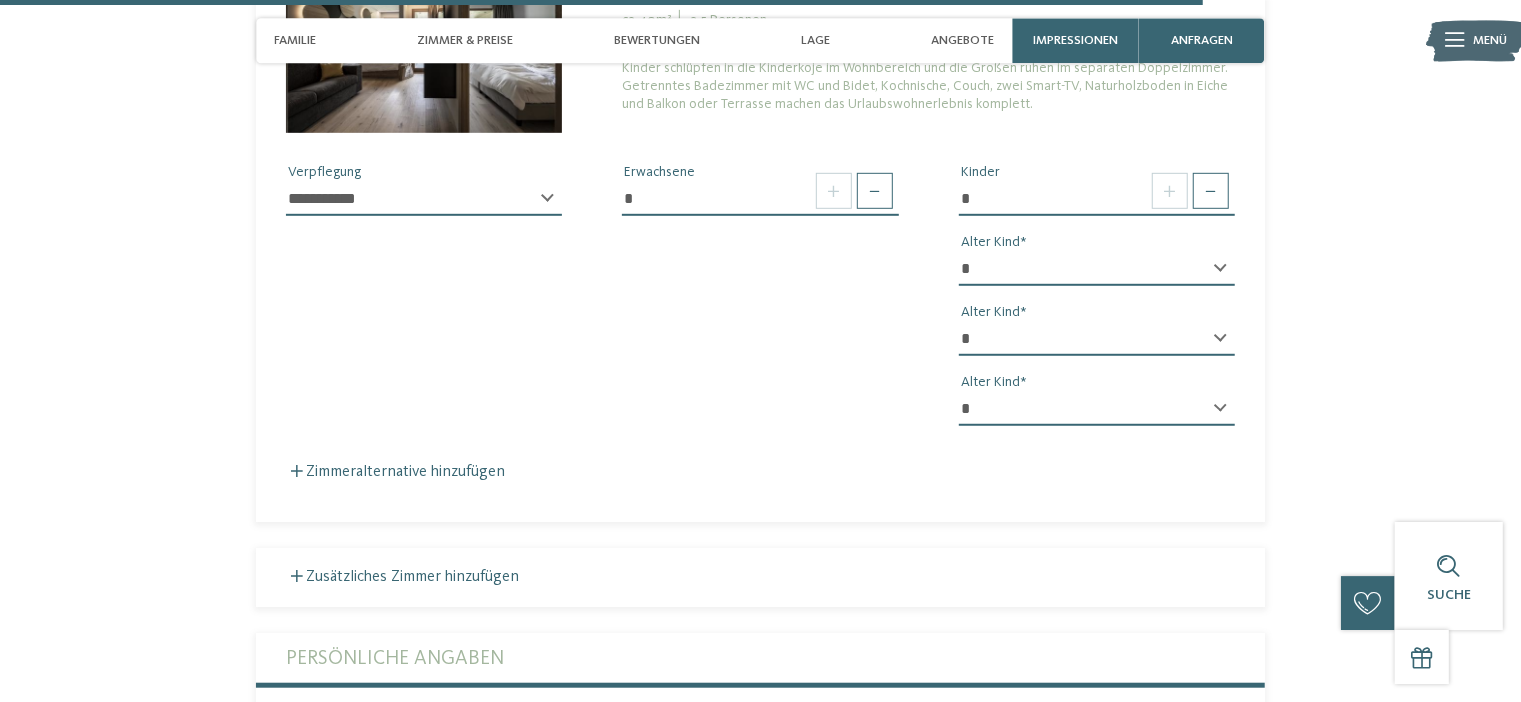 scroll, scrollTop: 5013, scrollLeft: 0, axis: vertical 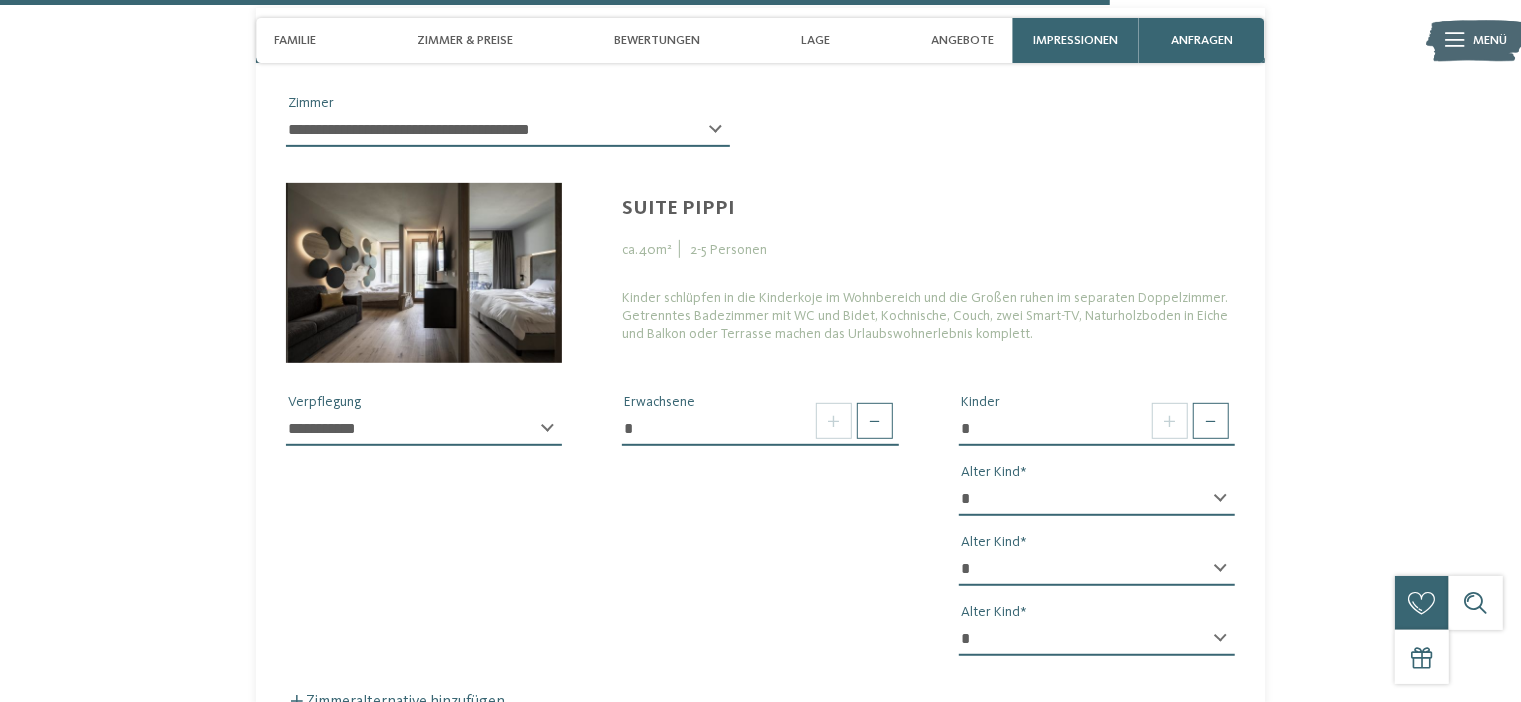 click on "**********" at bounding box center [508, 130] 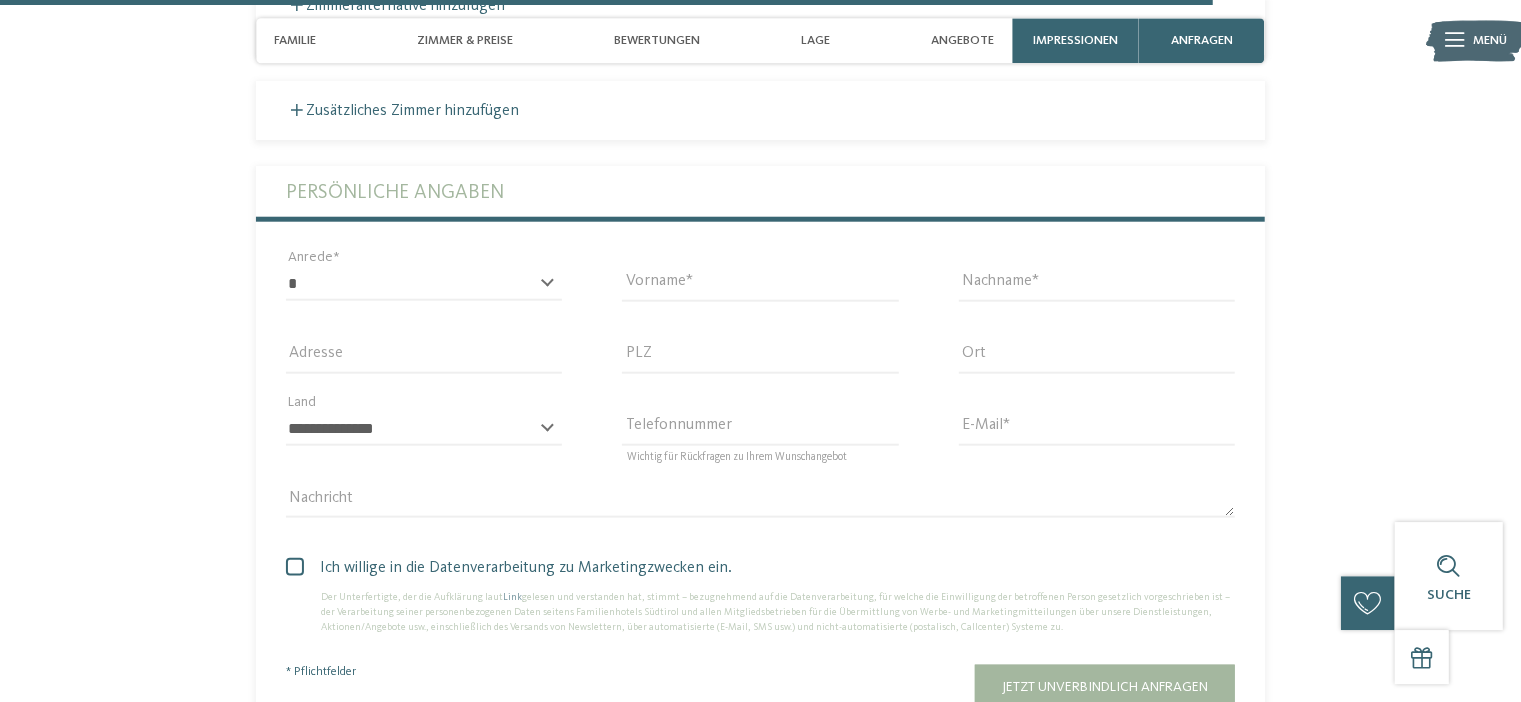 scroll, scrollTop: 5741, scrollLeft: 0, axis: vertical 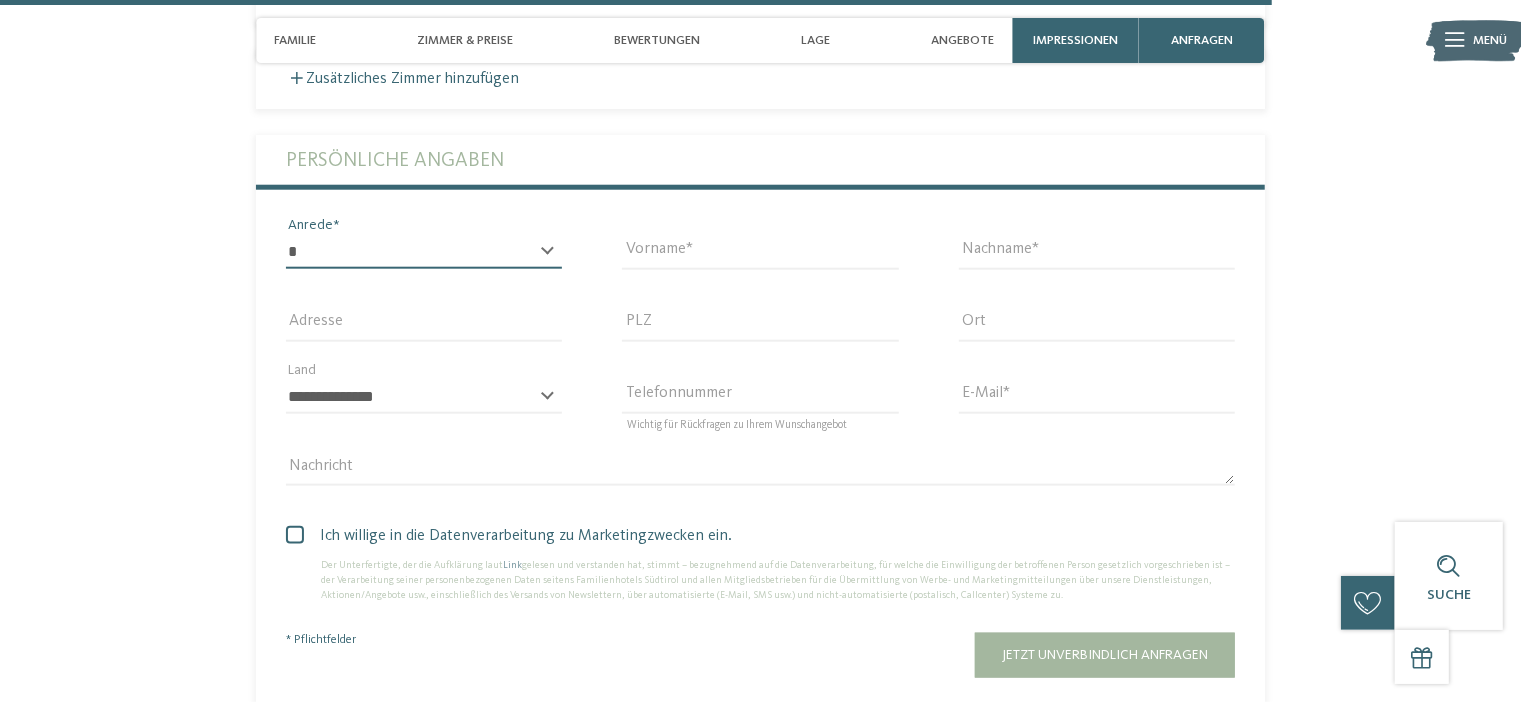 click on "* **** **** ******* ******" at bounding box center (424, 252) 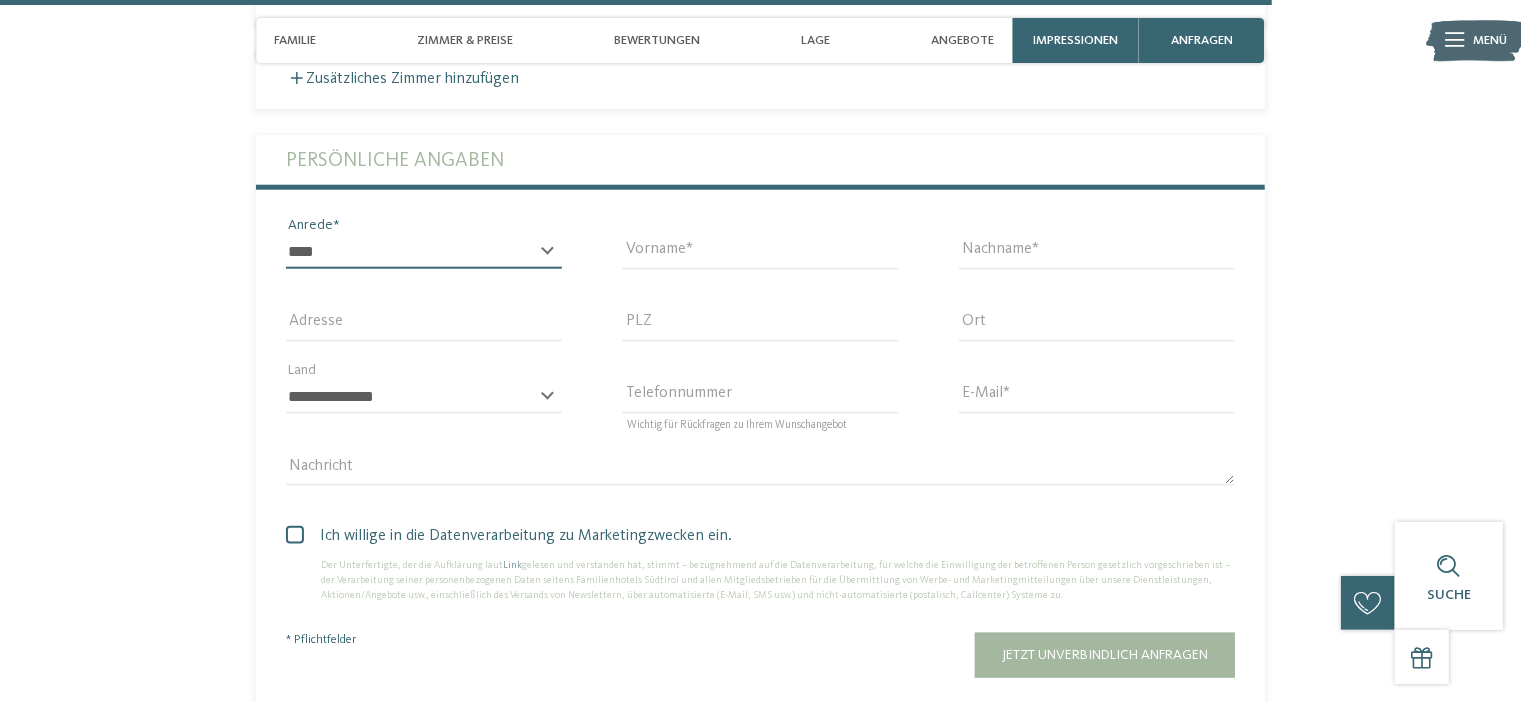 click on "****" at bounding box center [0, 0] 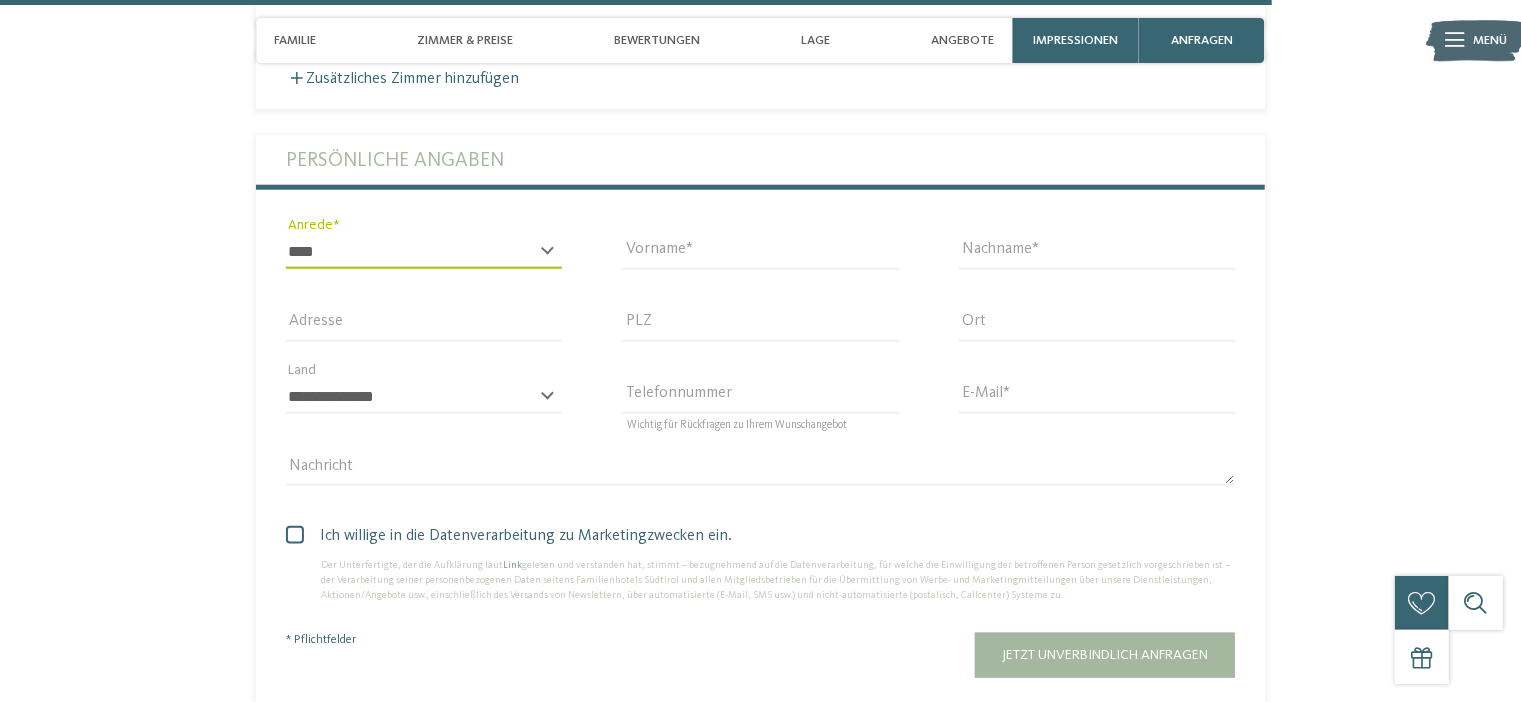 click on "* **** **** ******* ******" at bounding box center (424, 252) 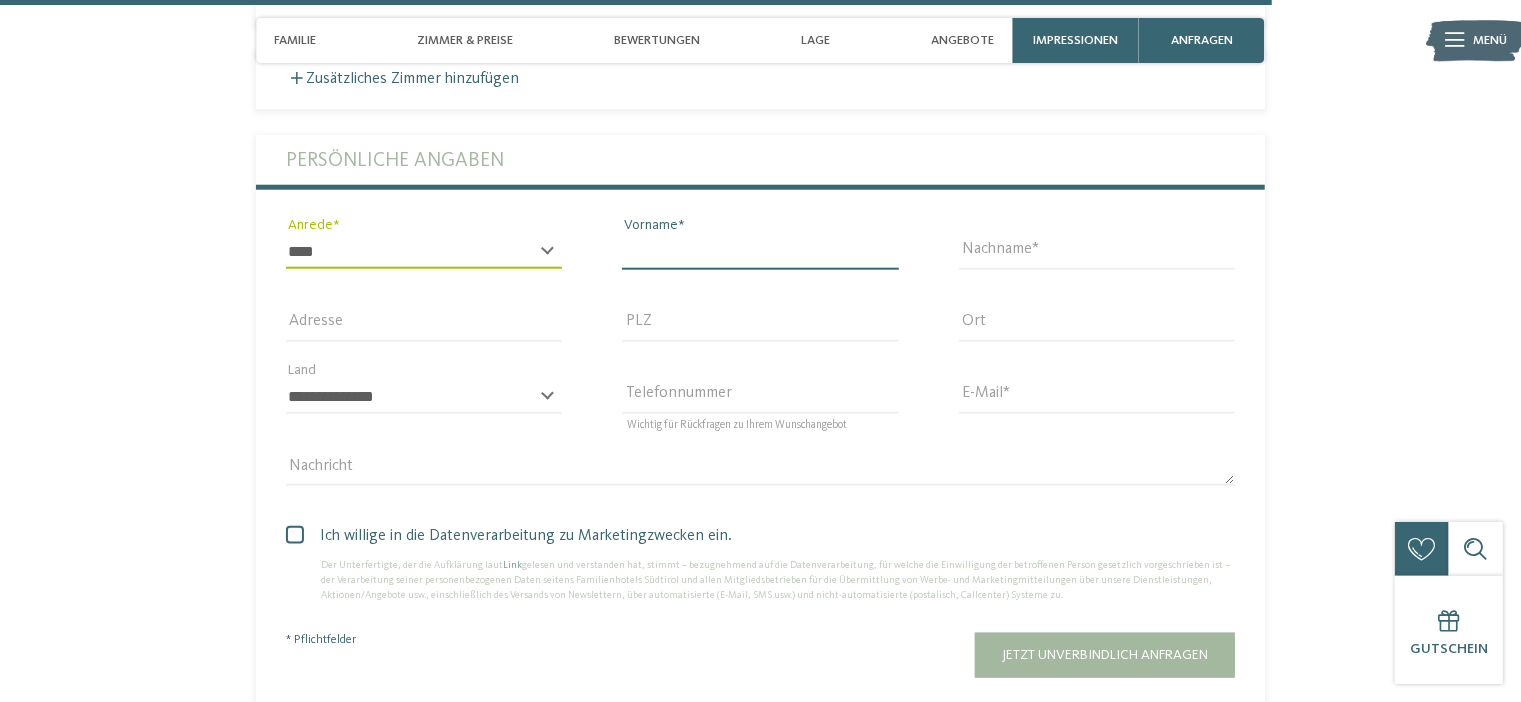 click on "Vorname" at bounding box center [760, 252] 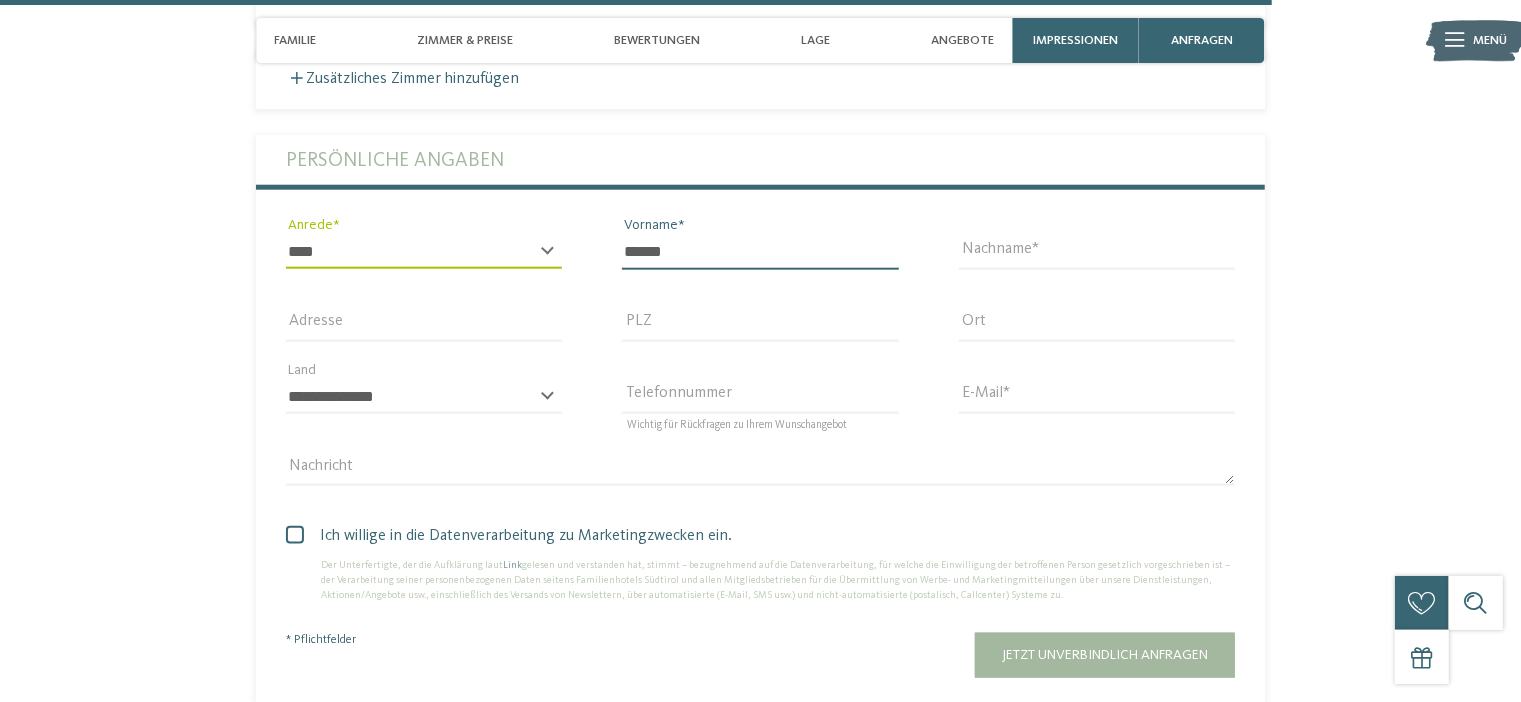 type on "******" 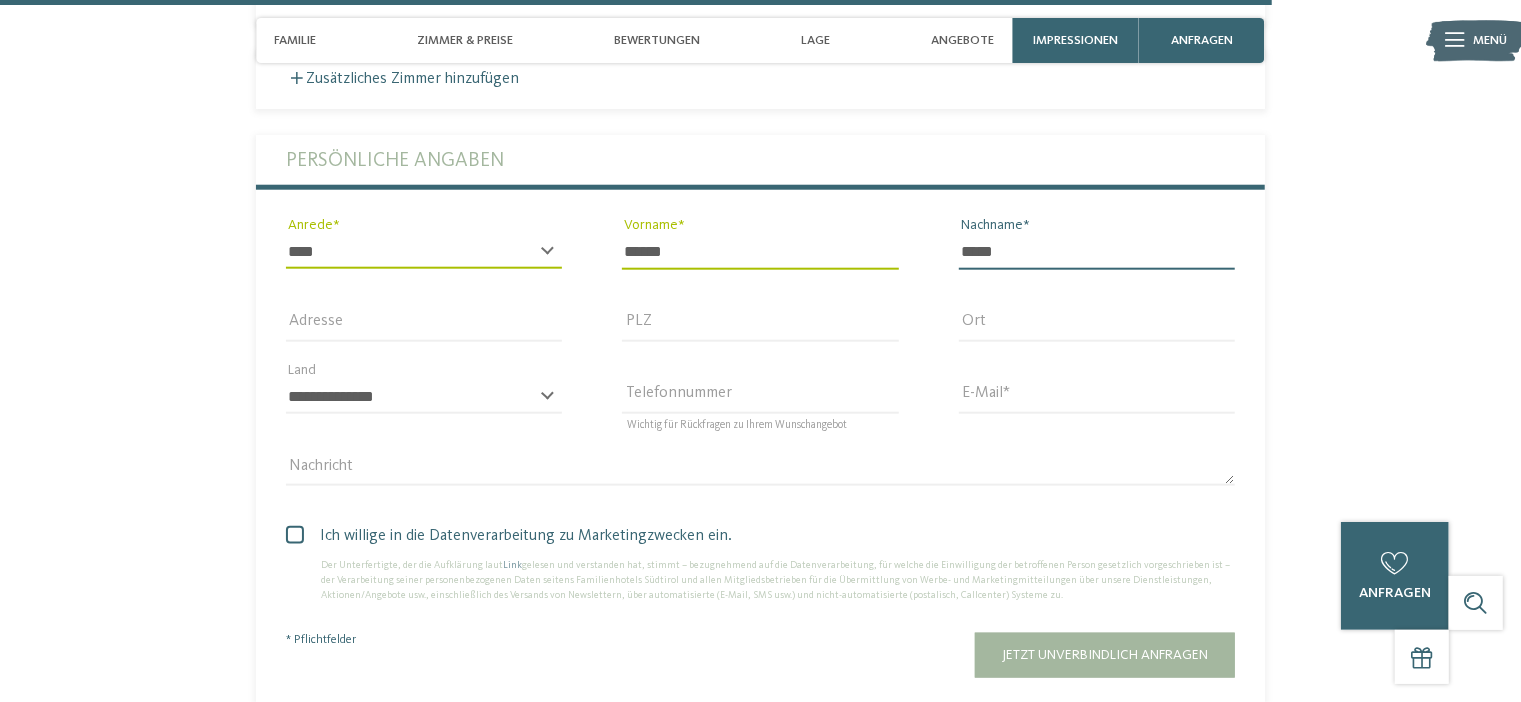 type on "*****" 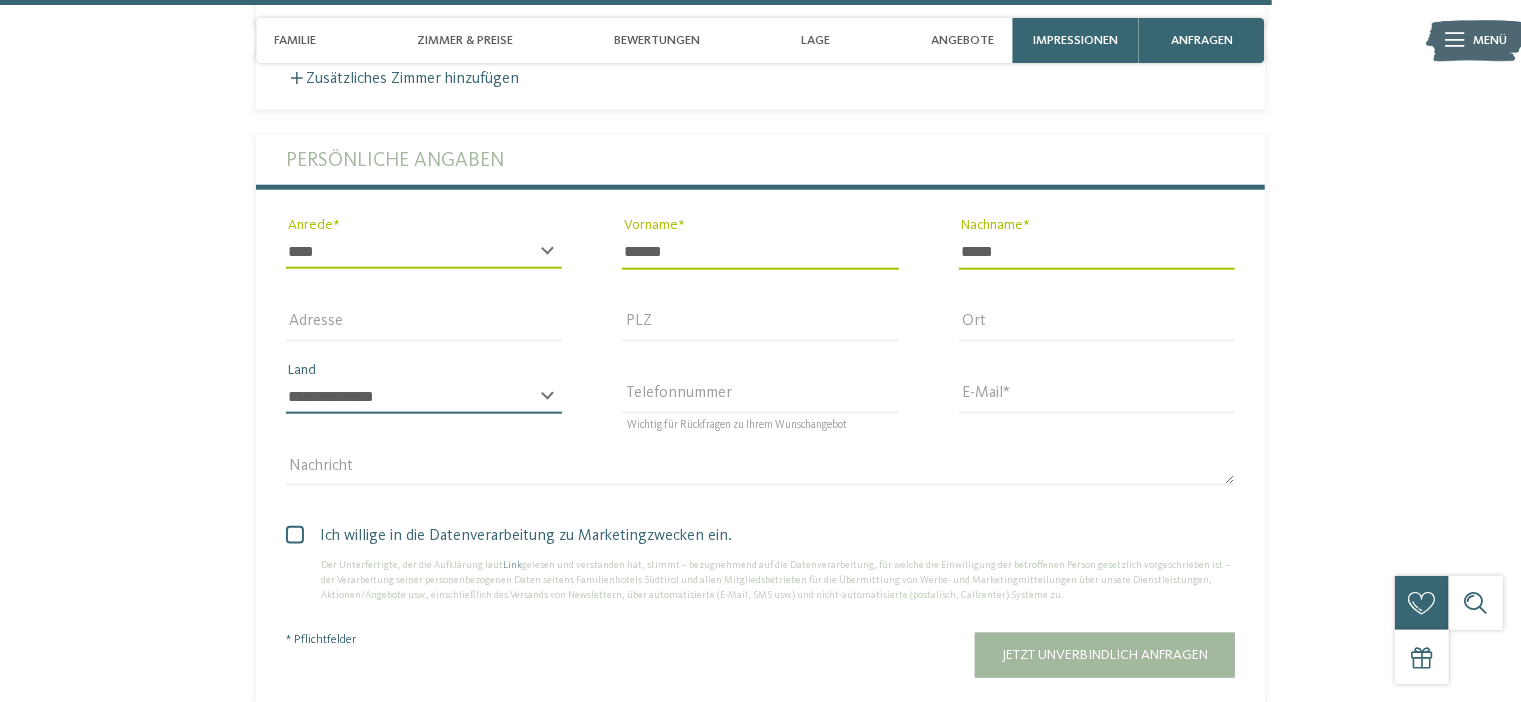 click on "**********" at bounding box center (424, 397) 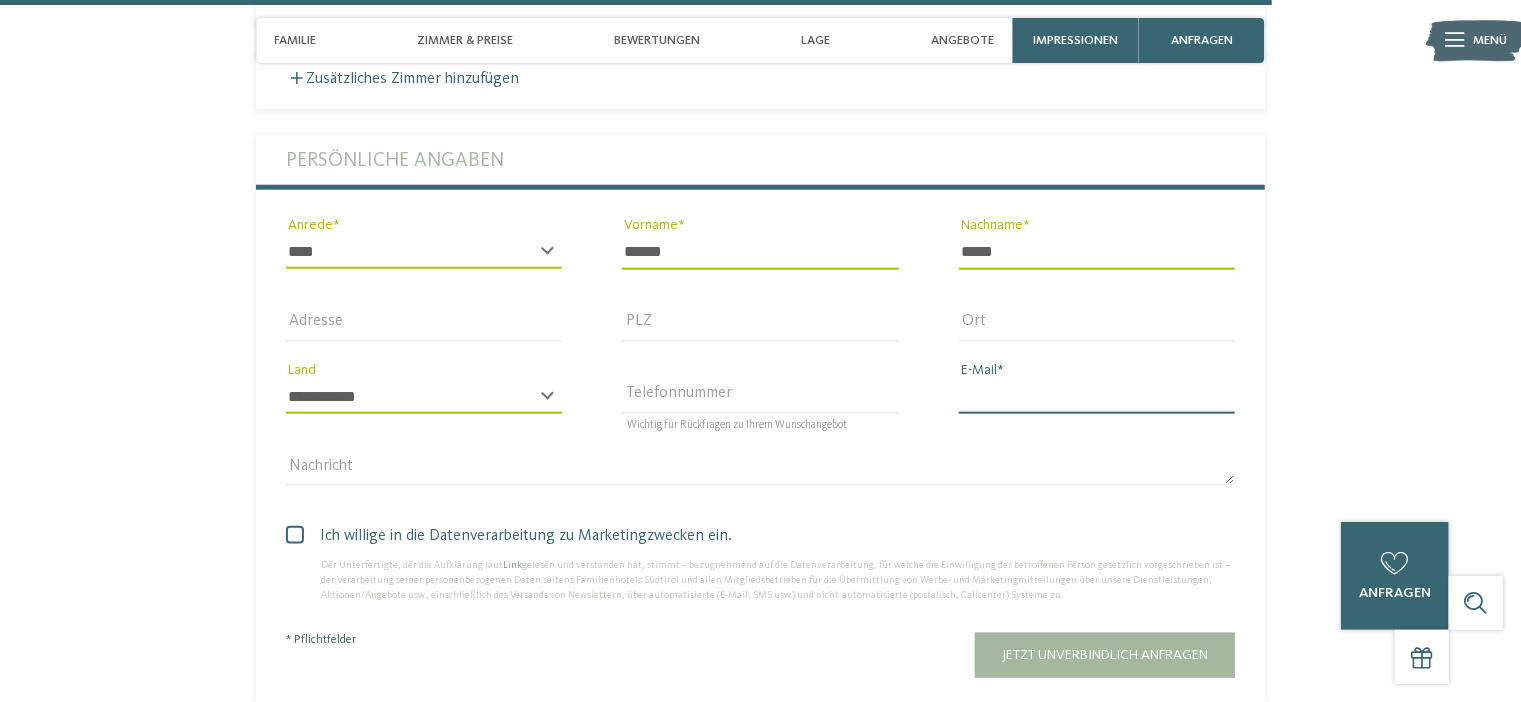 click on "E-Mail" at bounding box center [1097, 397] 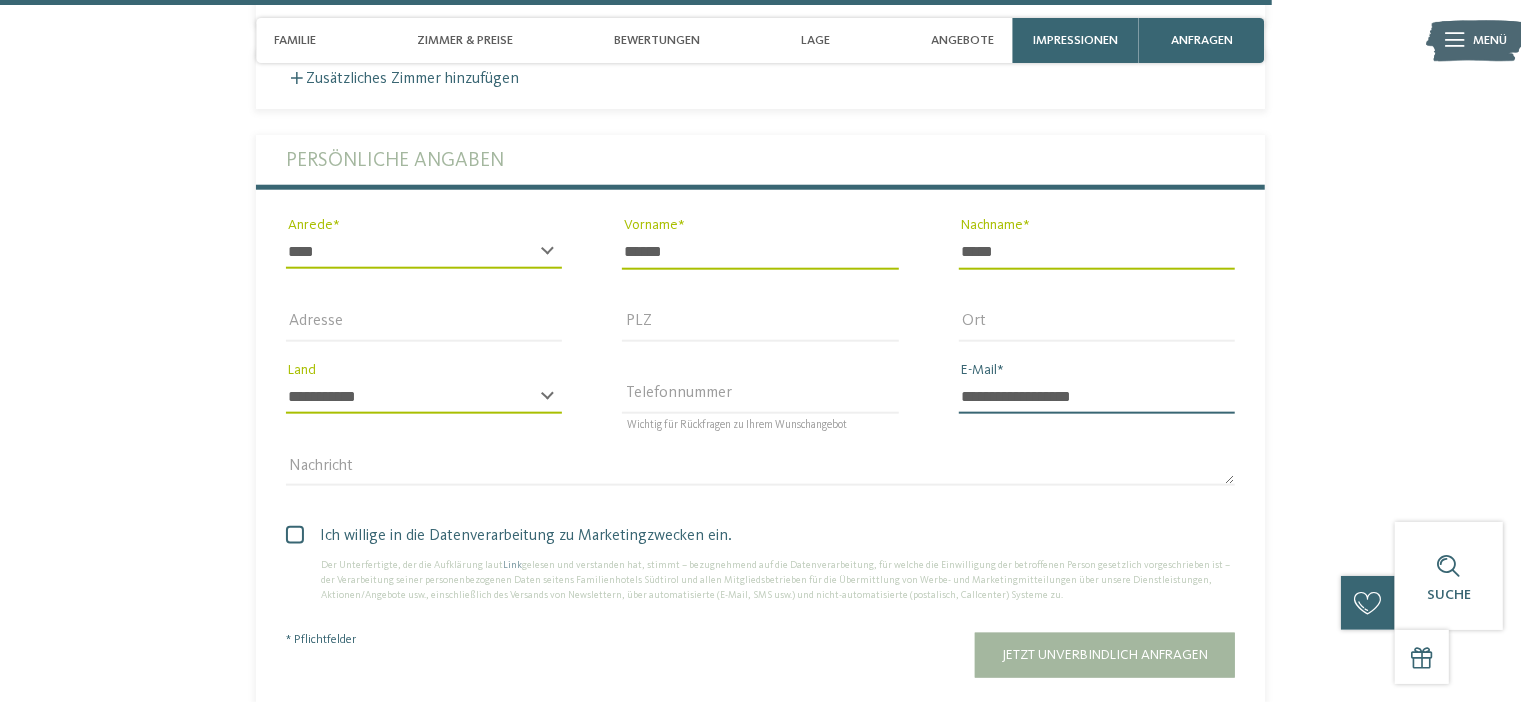 type on "**********" 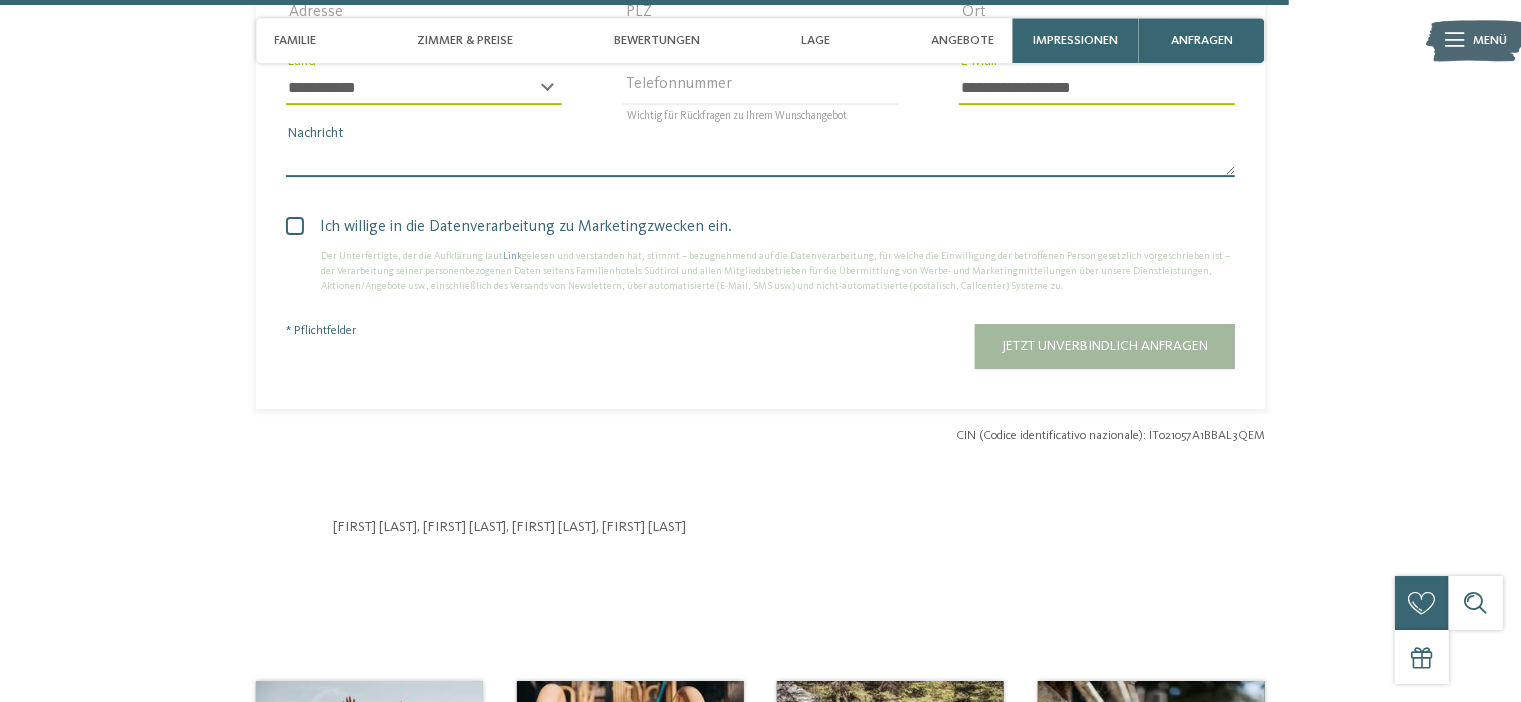 scroll, scrollTop: 6053, scrollLeft: 0, axis: vertical 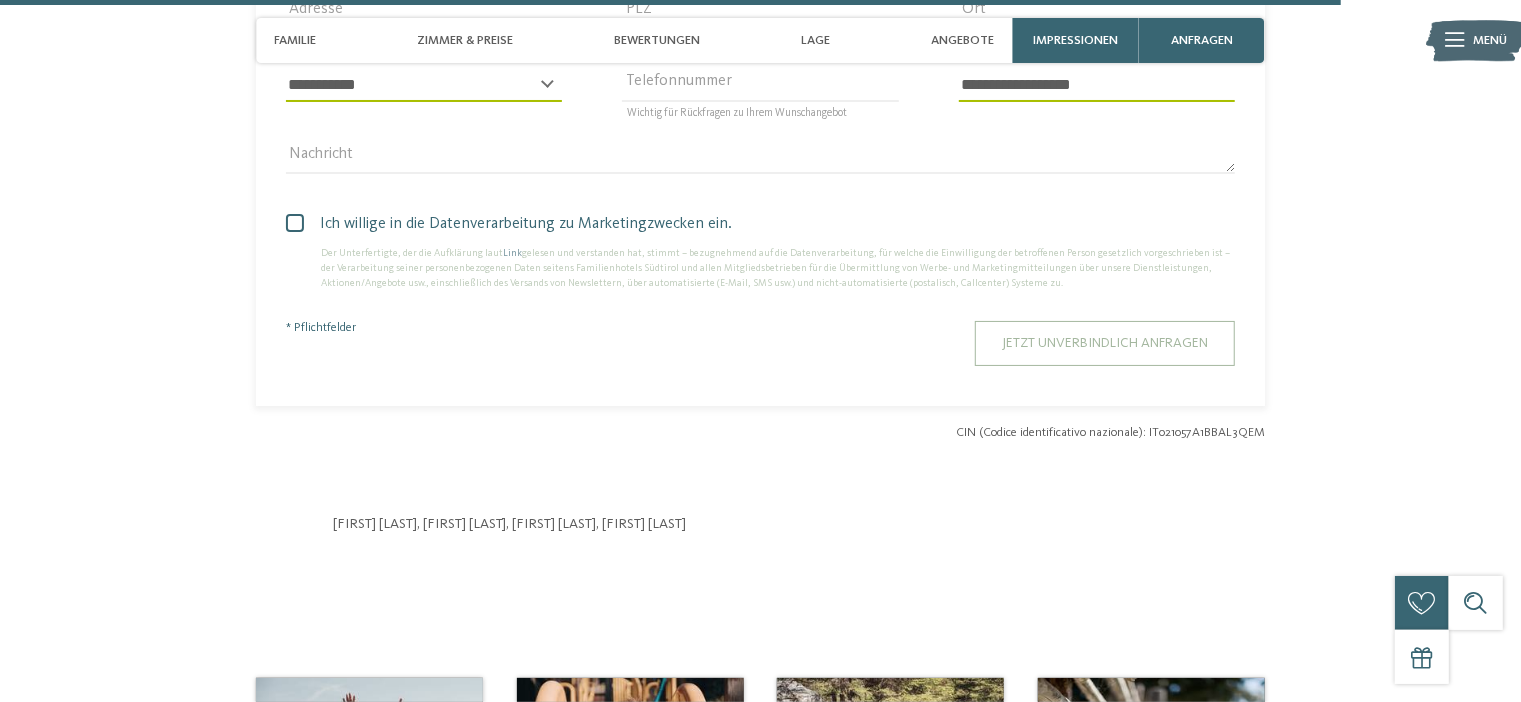 click on "Jetzt unverbindlich anfragen" at bounding box center (1105, 343) 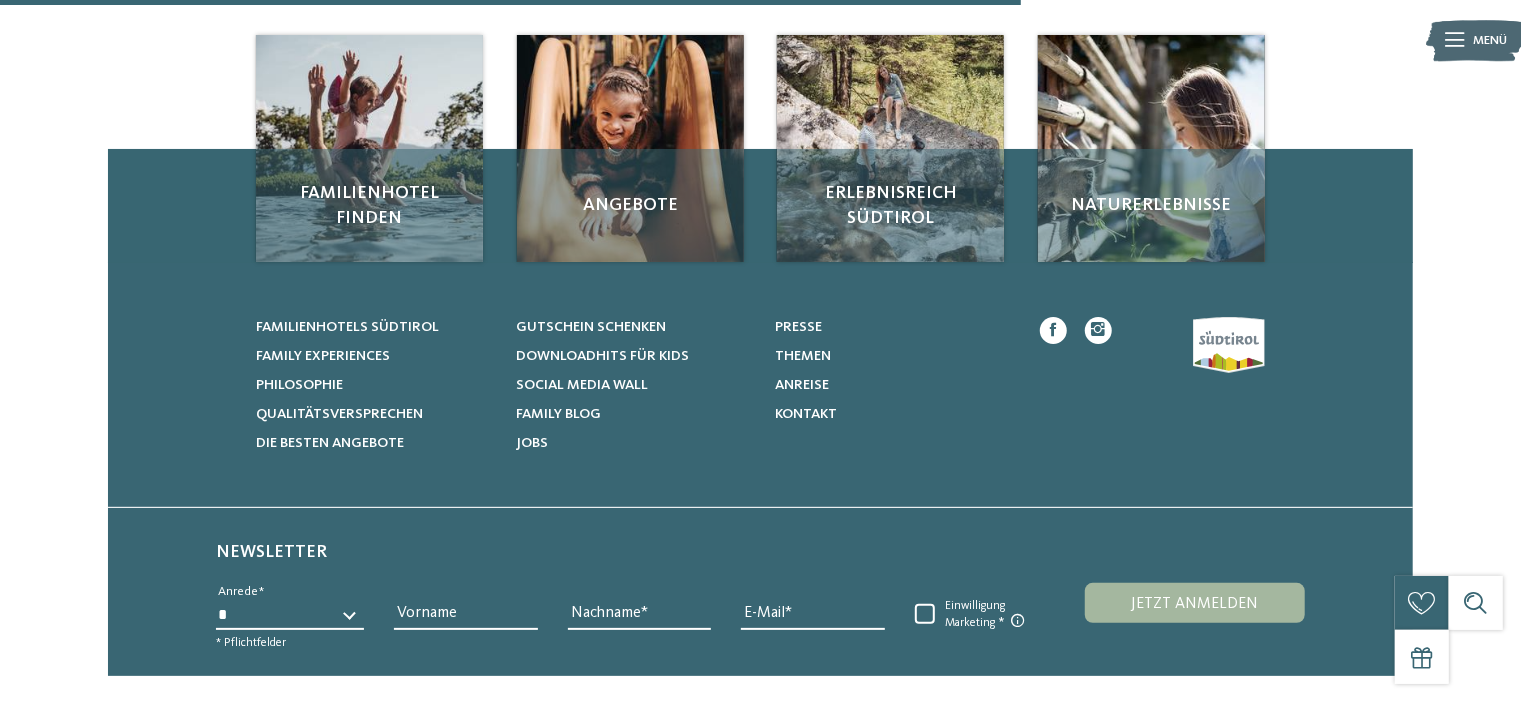 scroll, scrollTop: 0, scrollLeft: 0, axis: both 